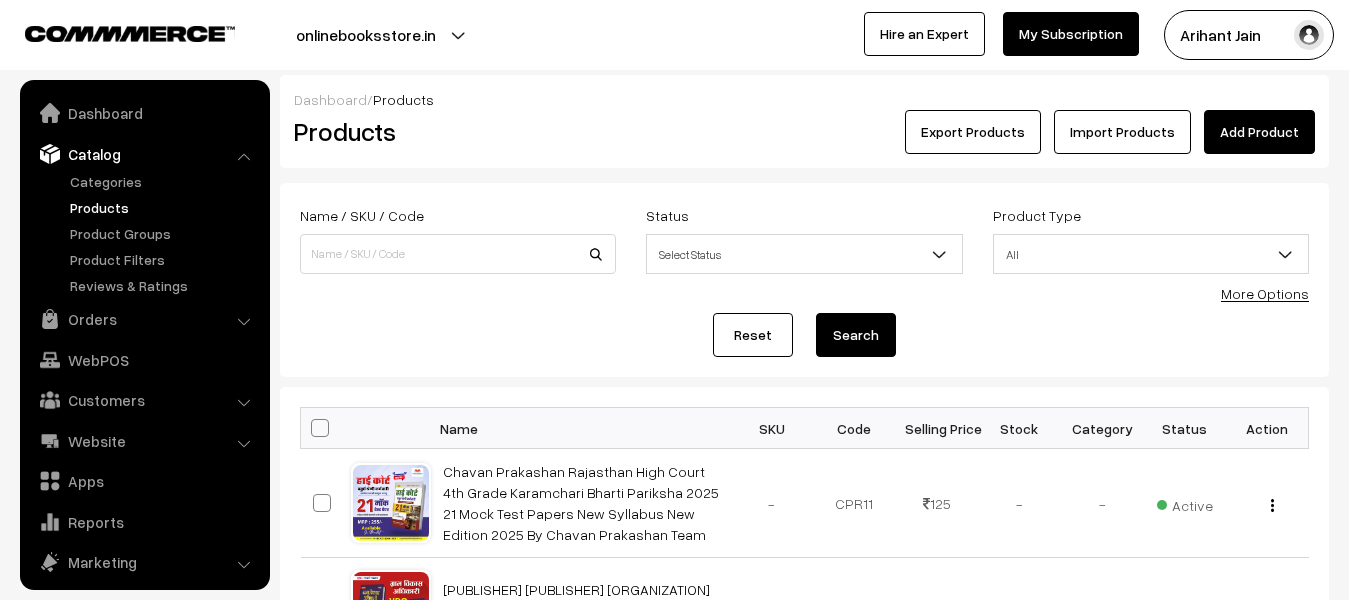scroll, scrollTop: 0, scrollLeft: 0, axis: both 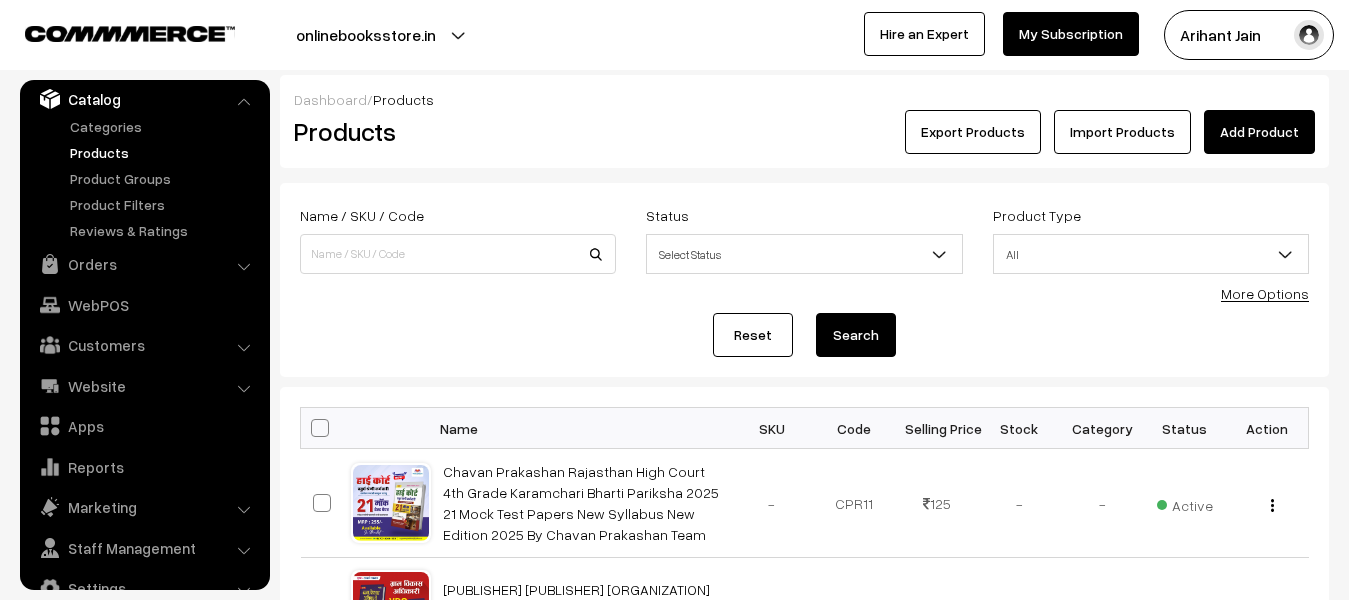 drag, startPoint x: 1229, startPoint y: 150, endPoint x: 1227, endPoint y: 140, distance: 10.198039 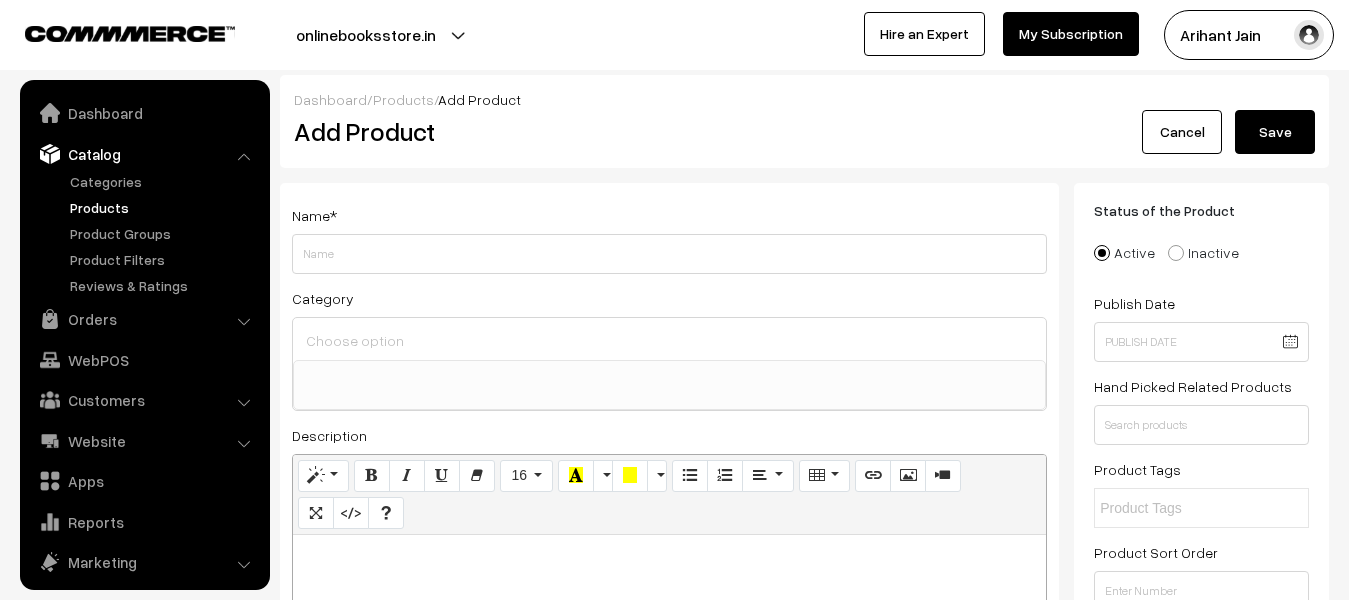 select 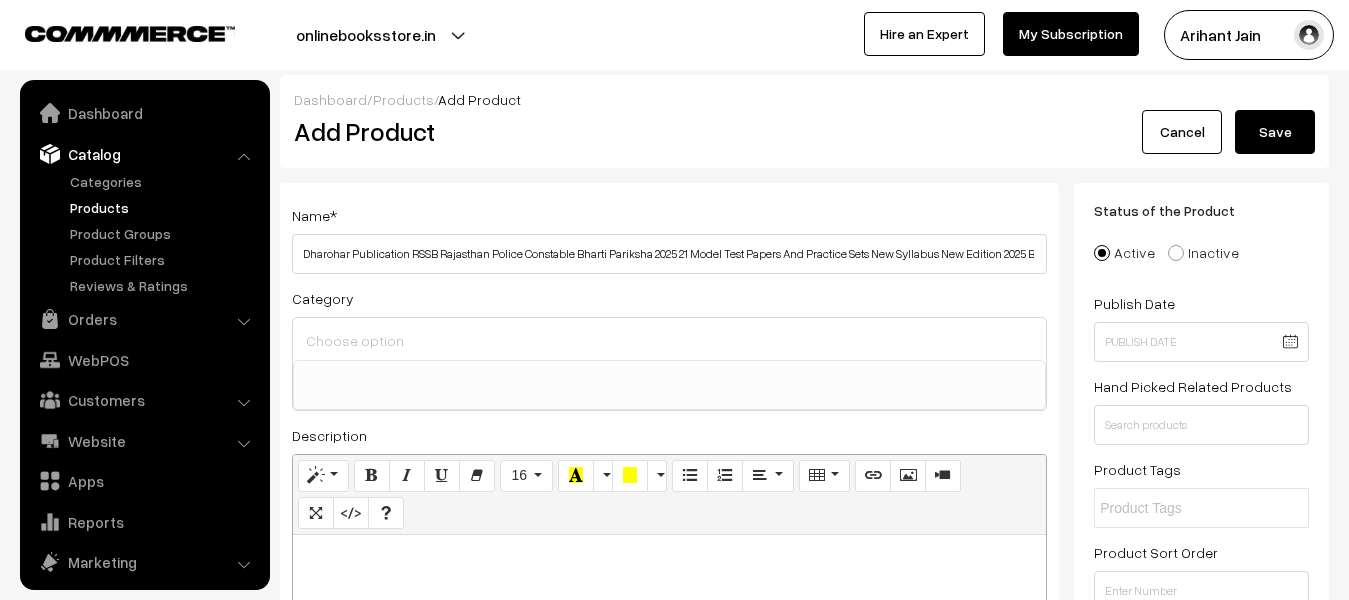 scroll, scrollTop: 55, scrollLeft: 0, axis: vertical 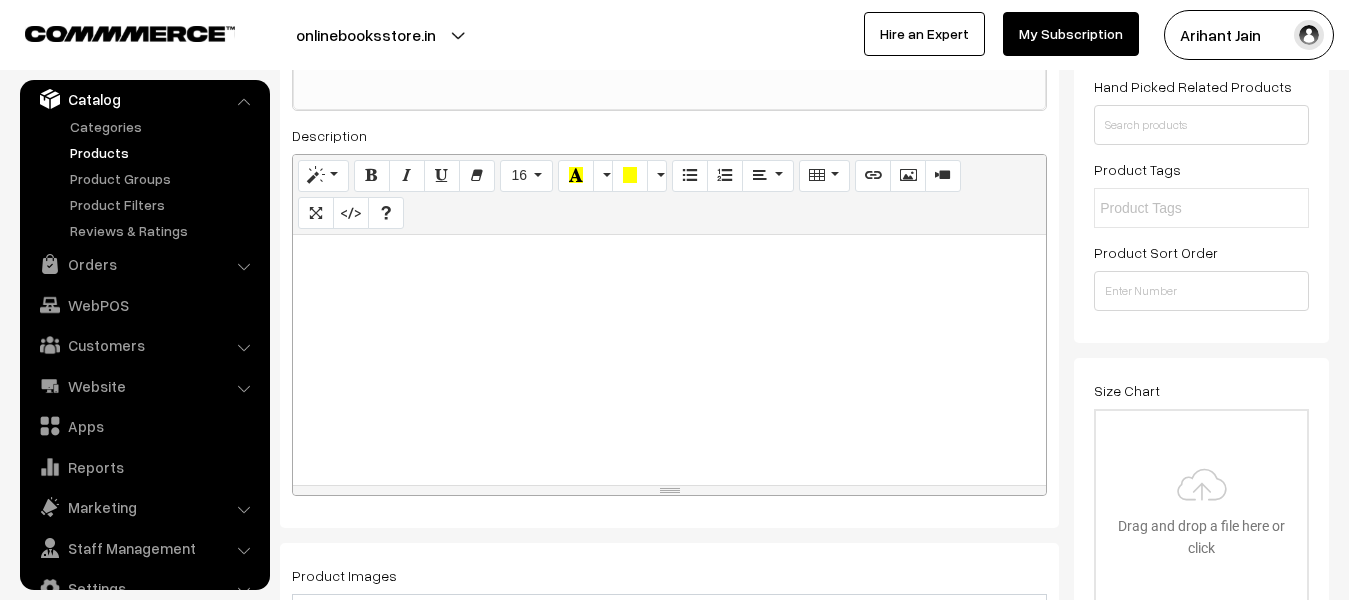 type on "Dharohar Publication RSSB Rajasthan Police Constable Bharti Pariksha 2025 21 Model Test Papers And Practice Sets New Syllabus New Edition 2025 By Dharohar Publication Team" 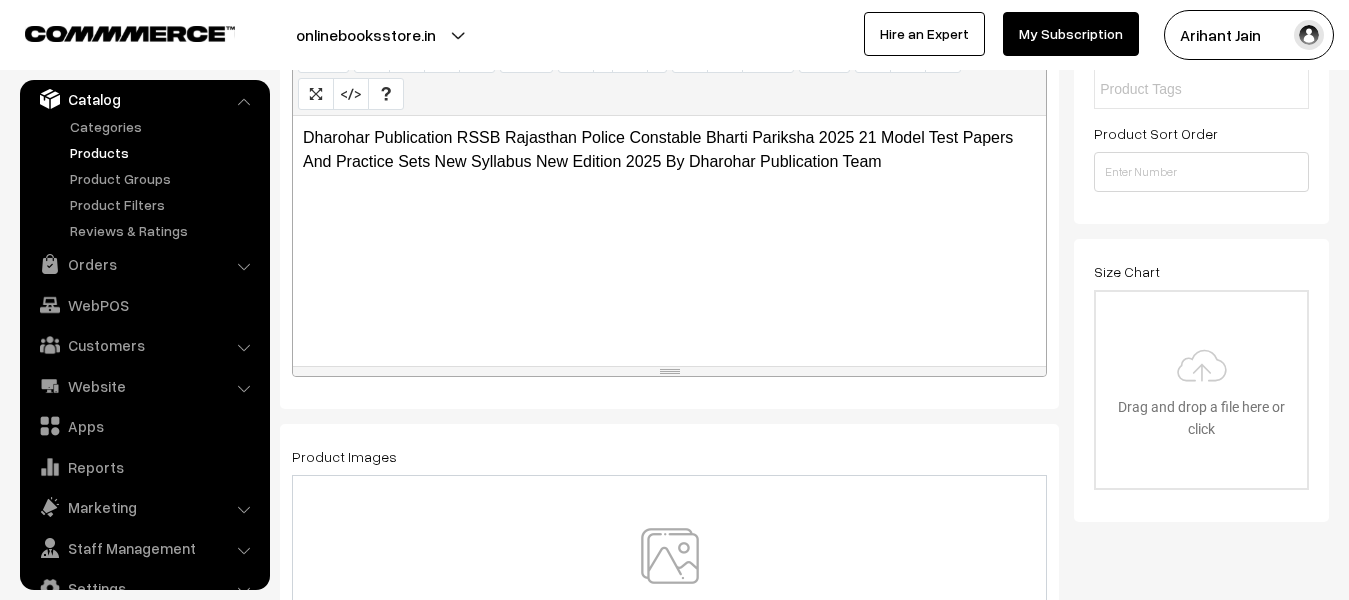 scroll, scrollTop: 600, scrollLeft: 0, axis: vertical 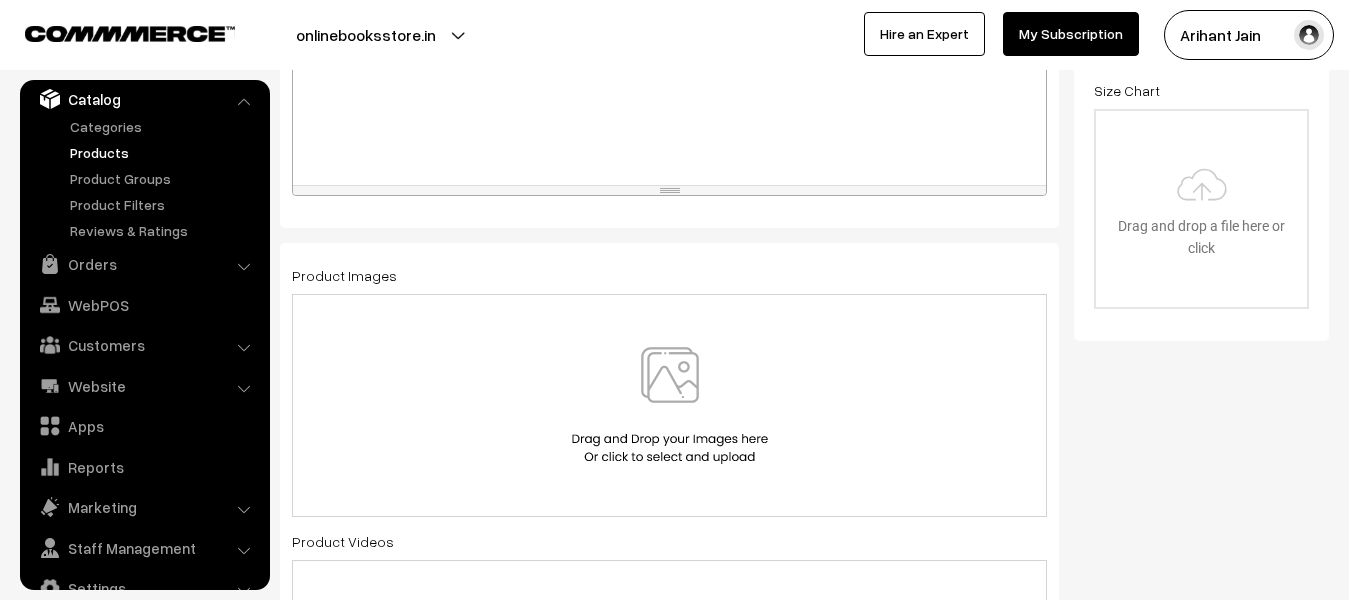 click at bounding box center (670, 405) 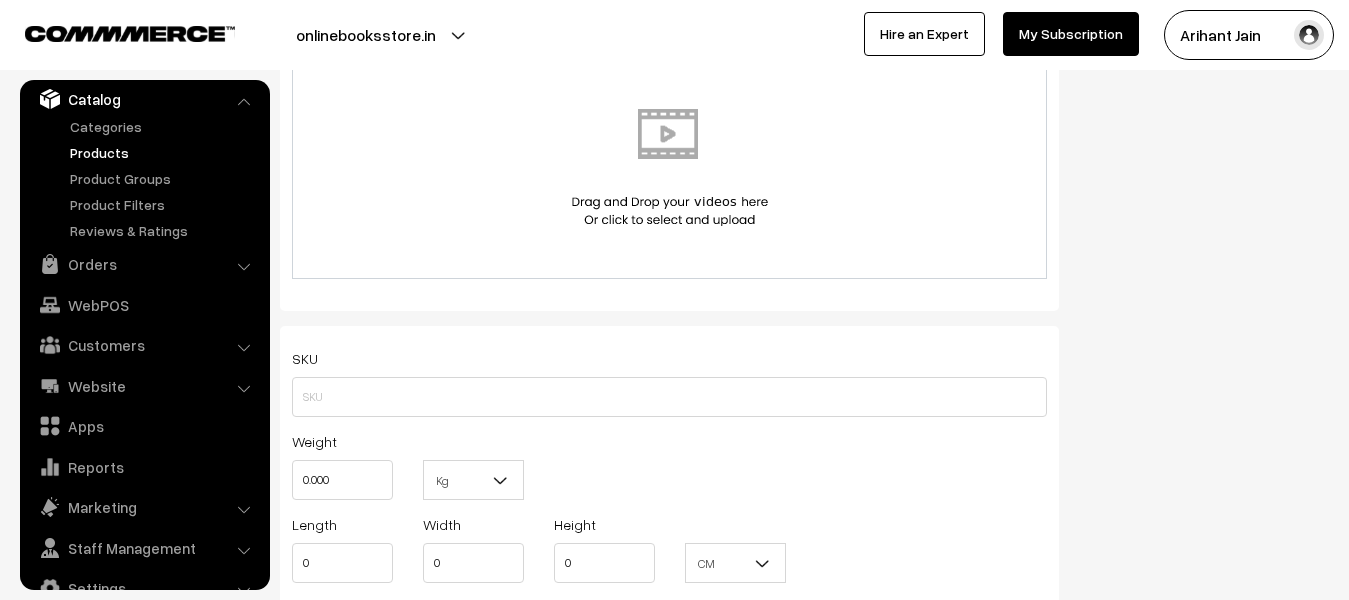 scroll, scrollTop: 1100, scrollLeft: 0, axis: vertical 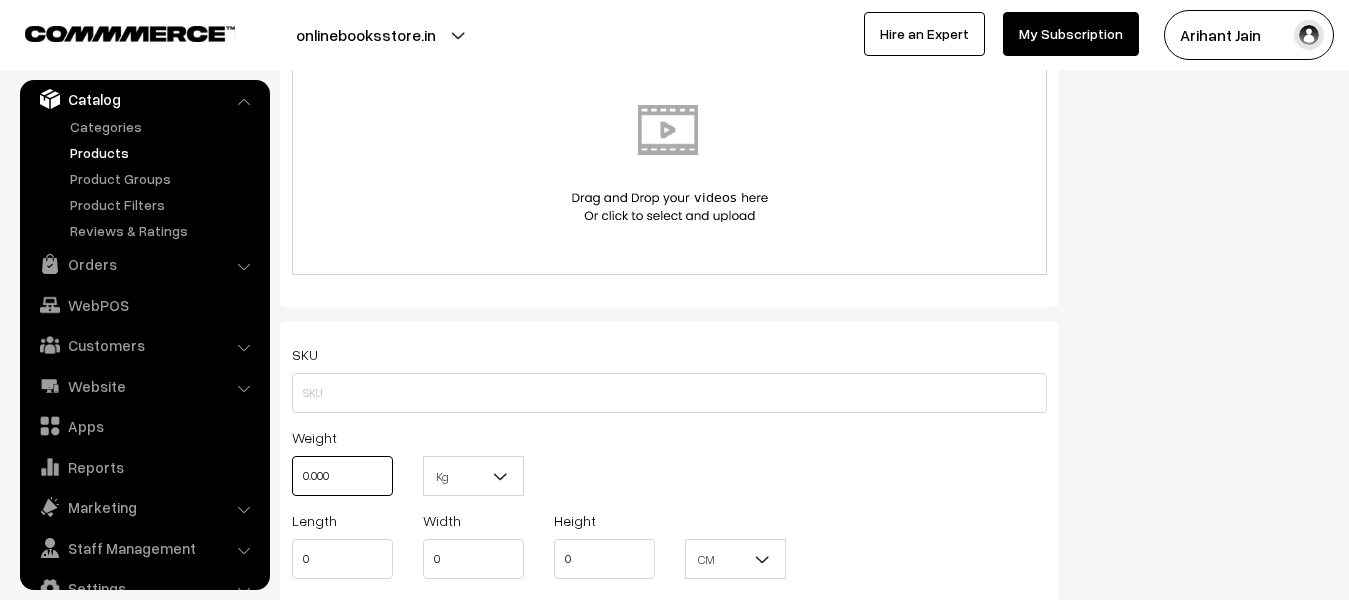 click on "0.000" at bounding box center [342, 476] 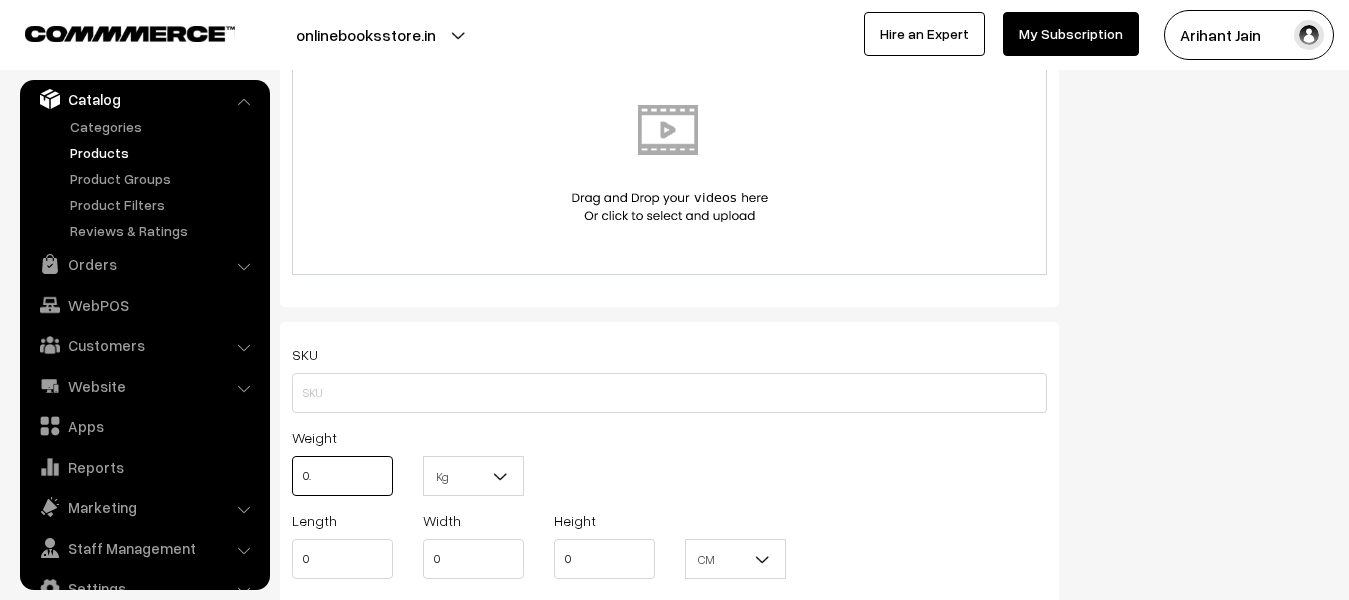 type on "0" 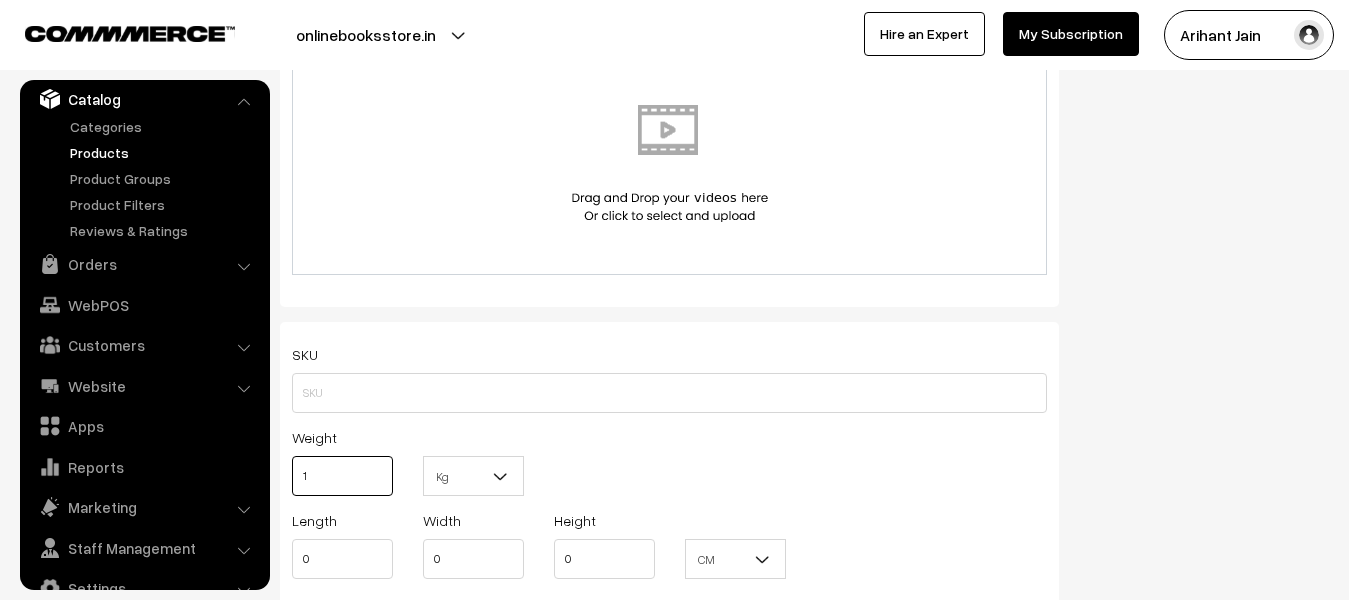 type on "1" 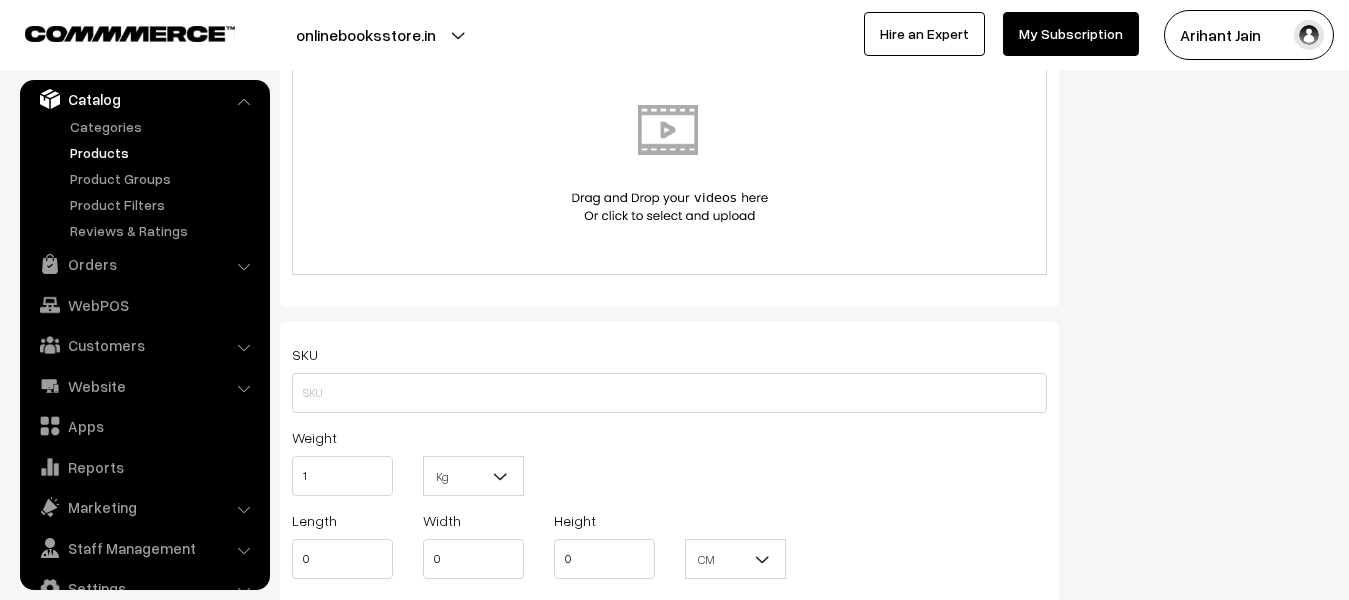 click at bounding box center (501, 476) 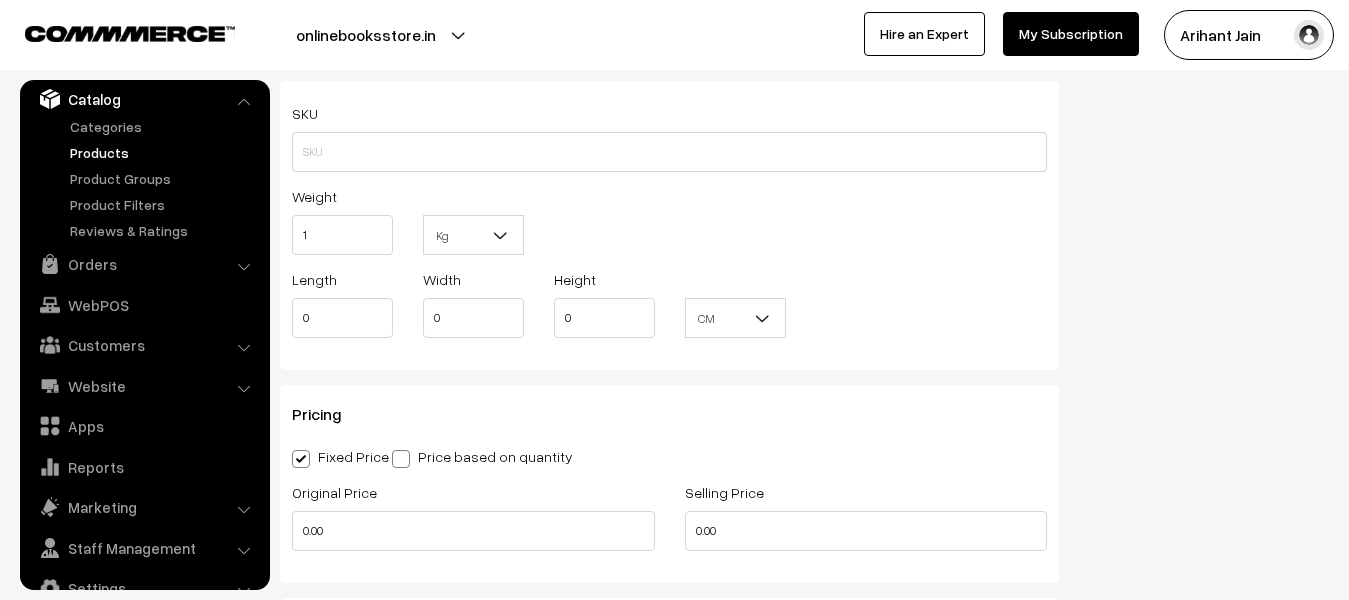 scroll, scrollTop: 1400, scrollLeft: 0, axis: vertical 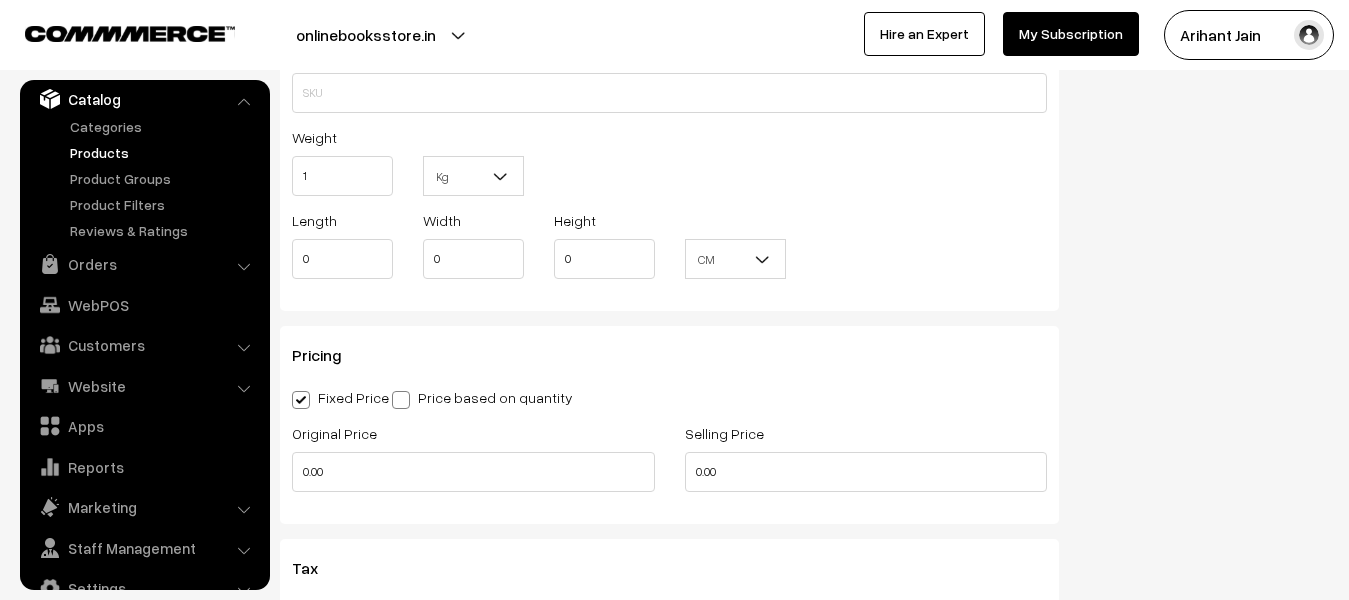 click on "Original Price
0.00" at bounding box center [473, 462] 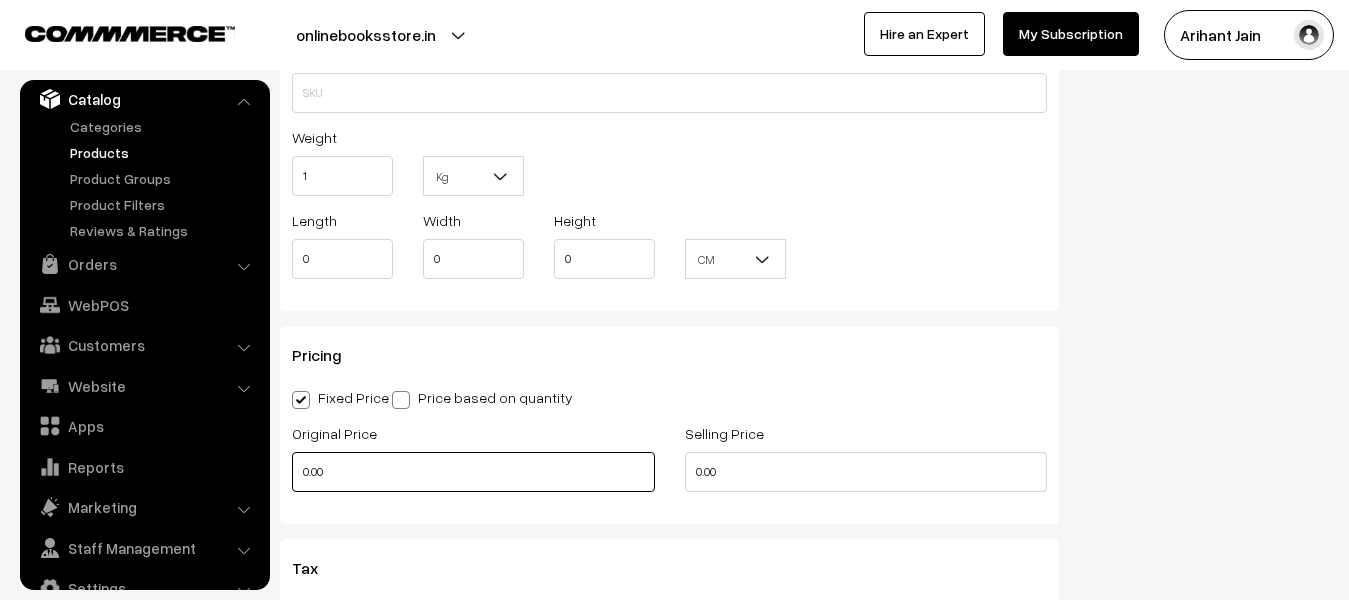 click on "0.00" at bounding box center (473, 472) 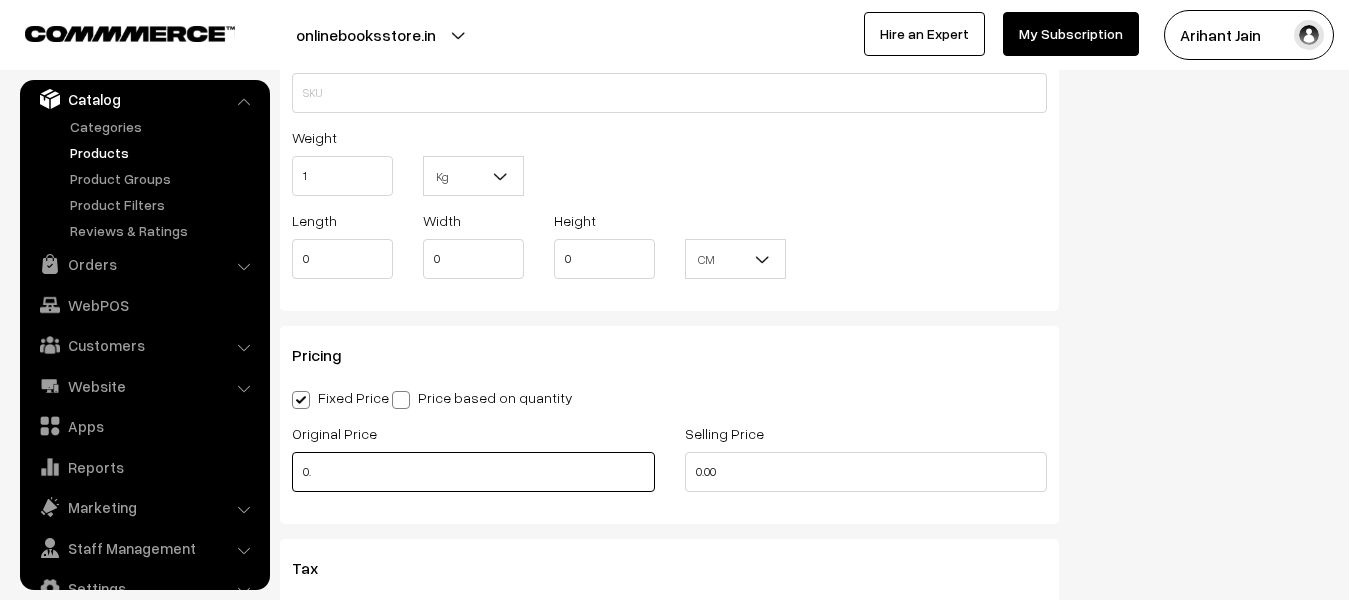 type on "0" 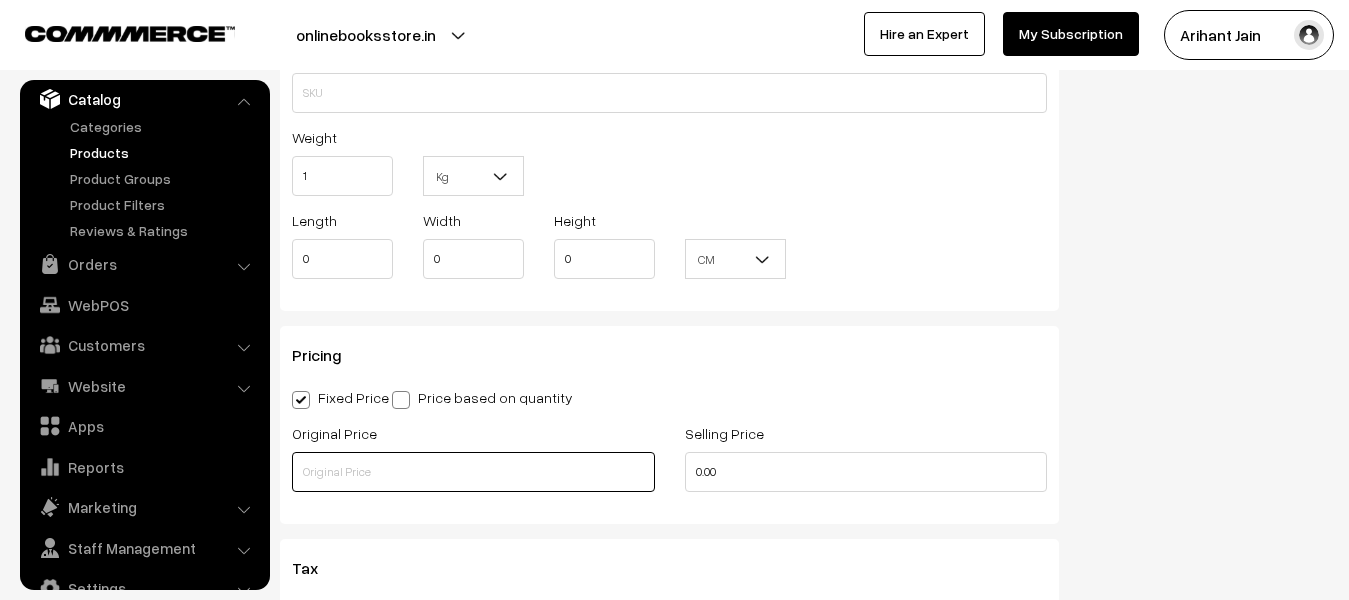 type 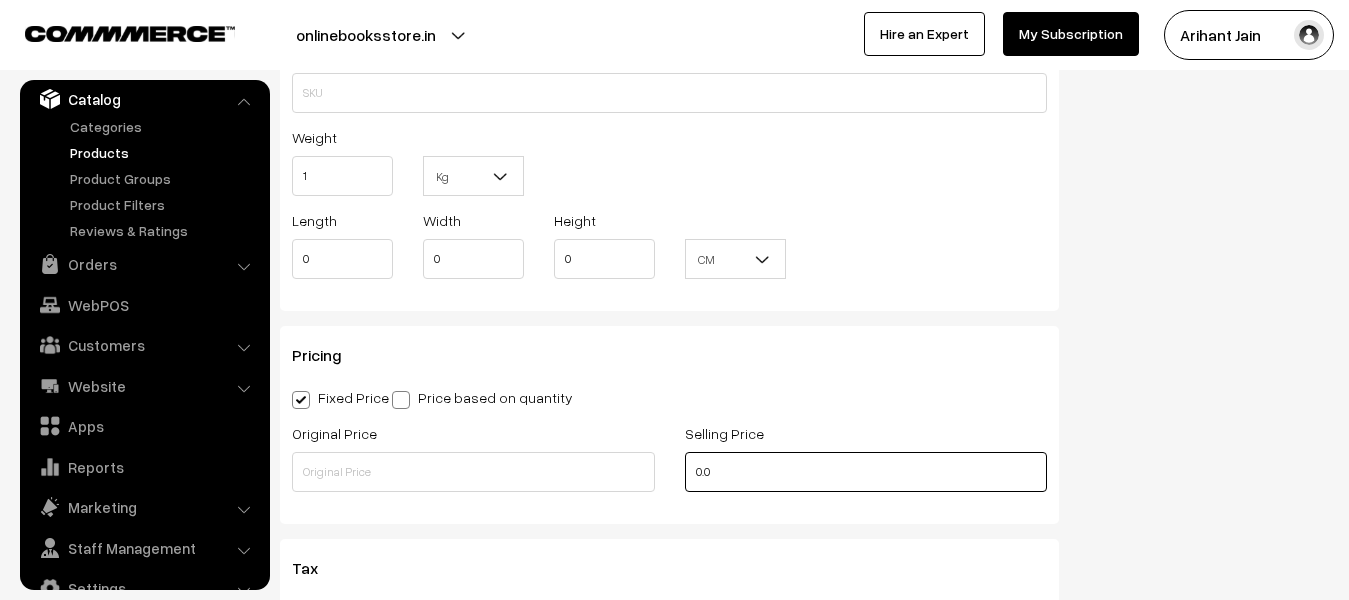 click on "0.0" at bounding box center (866, 472) 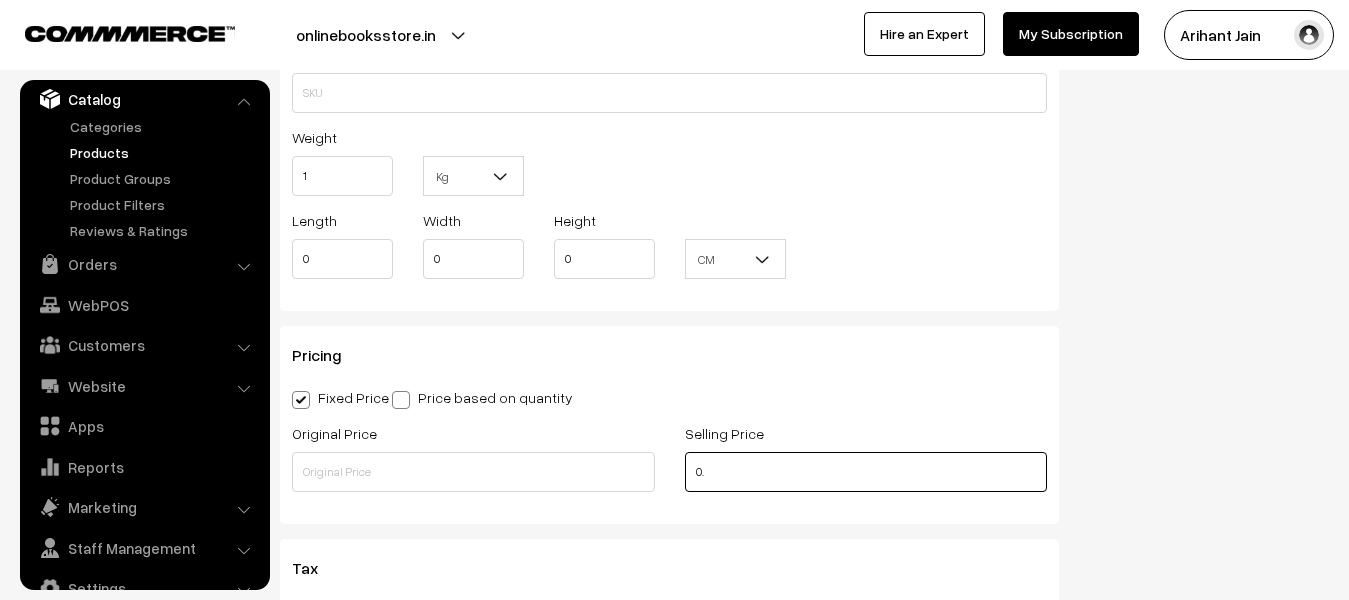 type on "0" 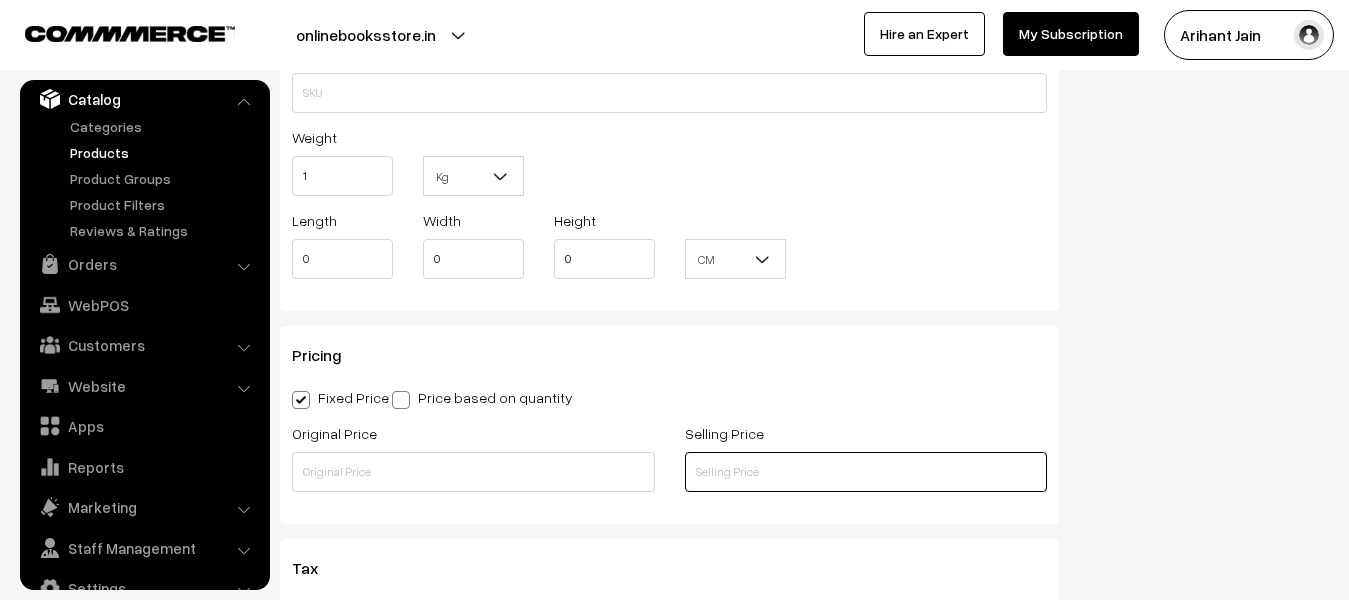 type 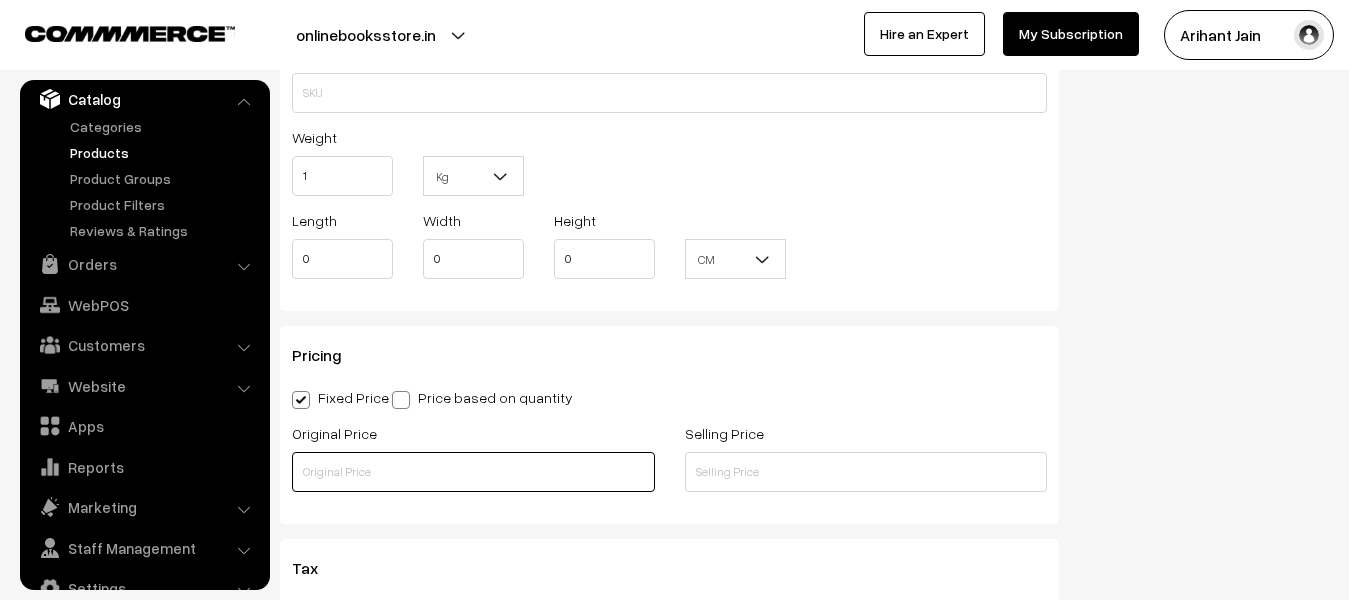 click at bounding box center [473, 472] 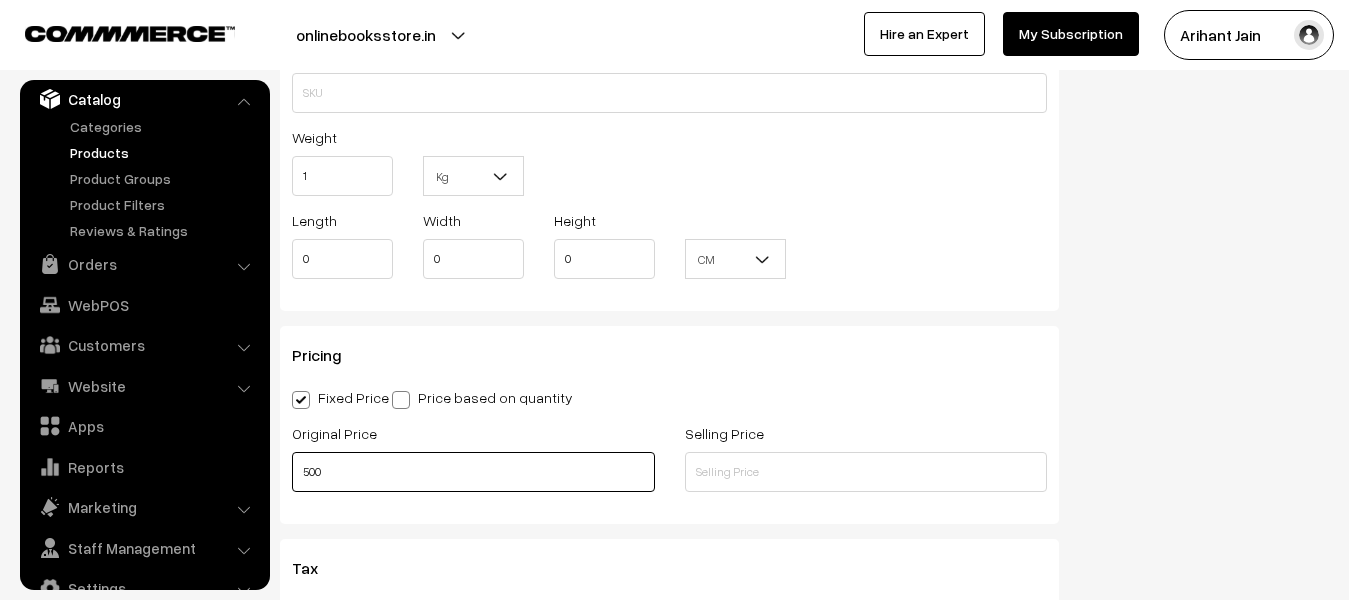 type on "500" 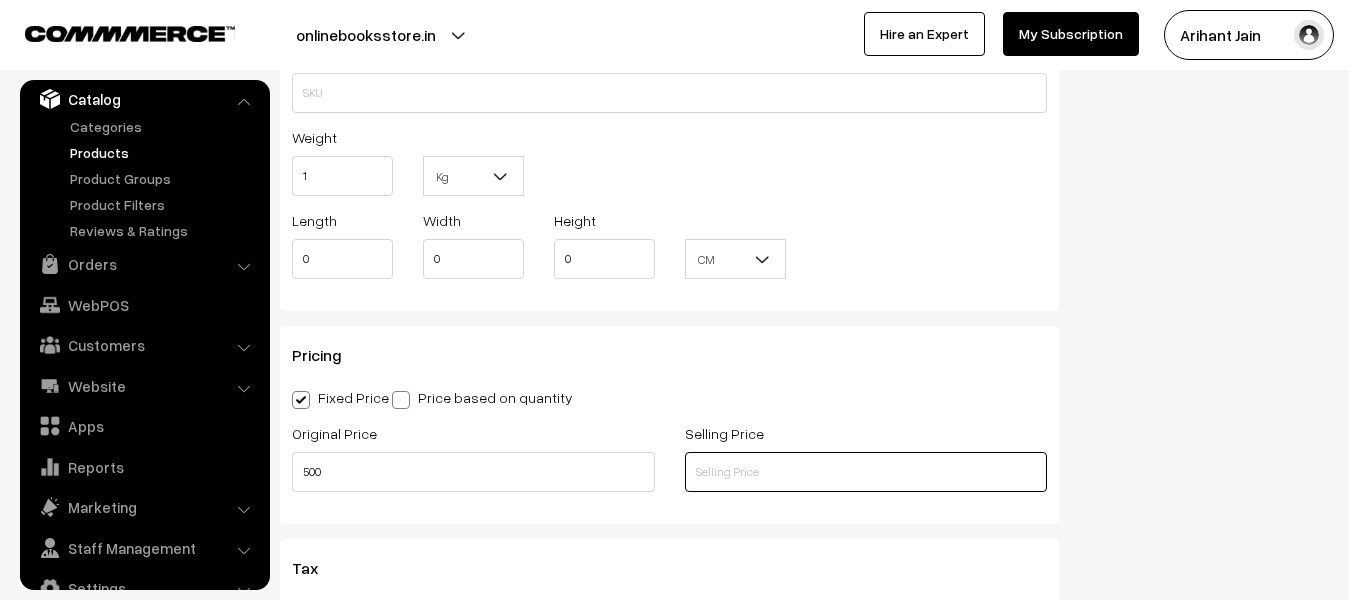 click at bounding box center [866, 472] 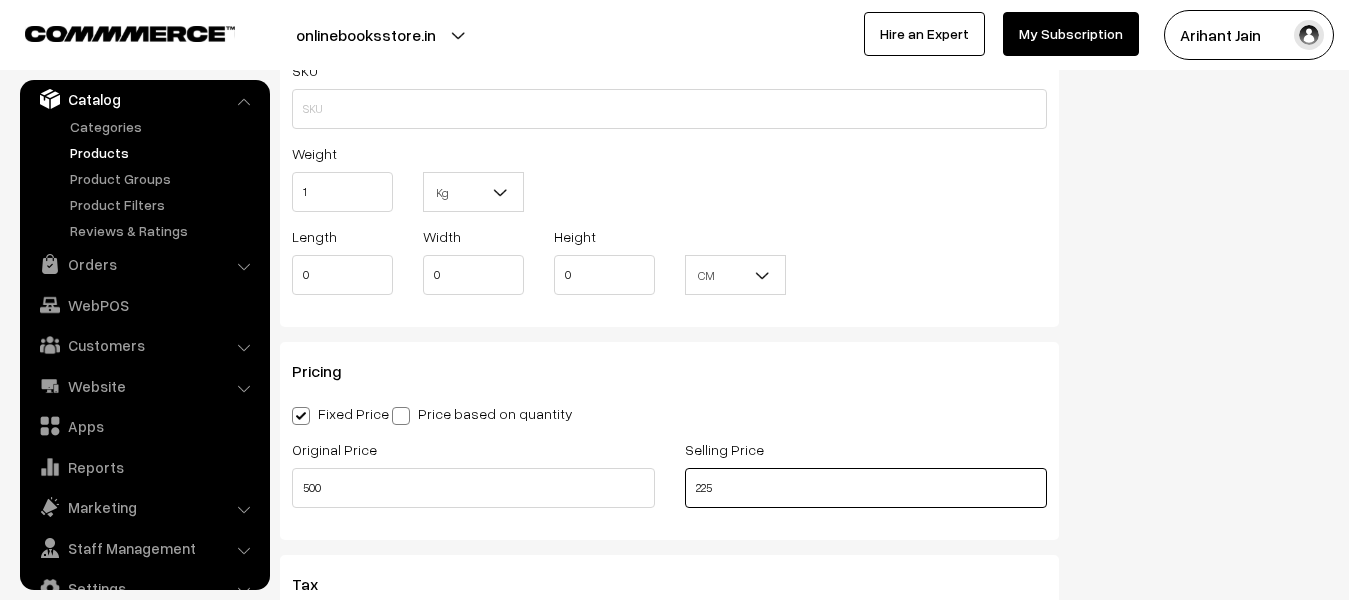 scroll, scrollTop: 900, scrollLeft: 0, axis: vertical 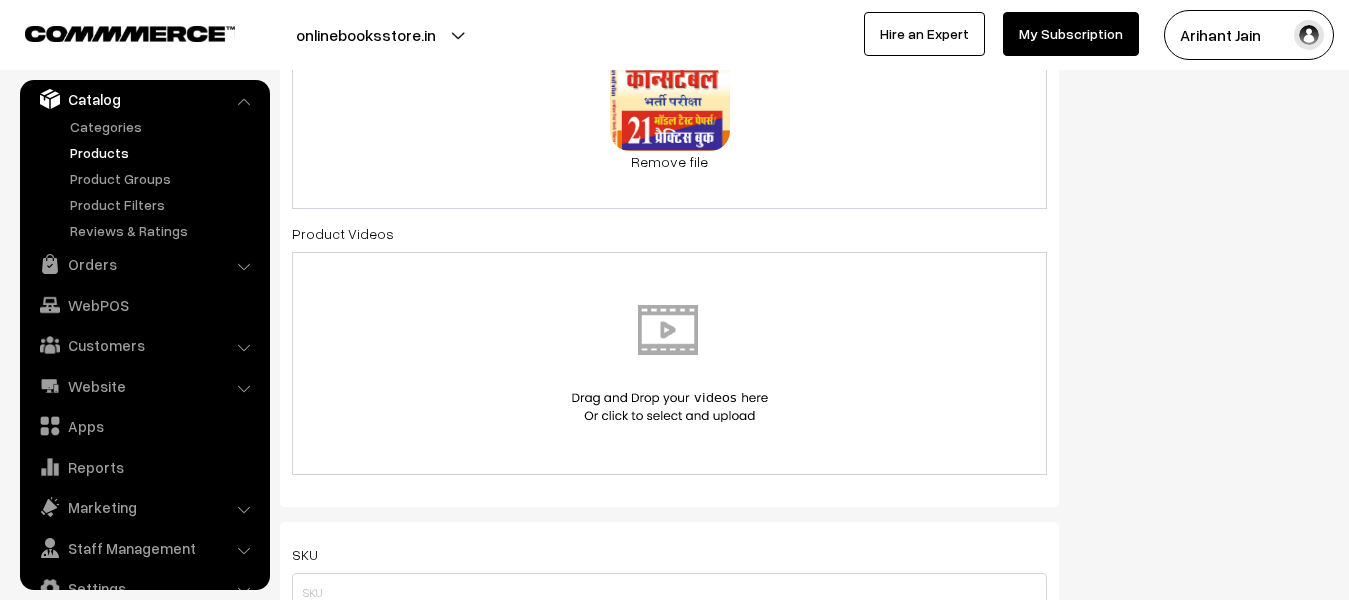 type on "225" 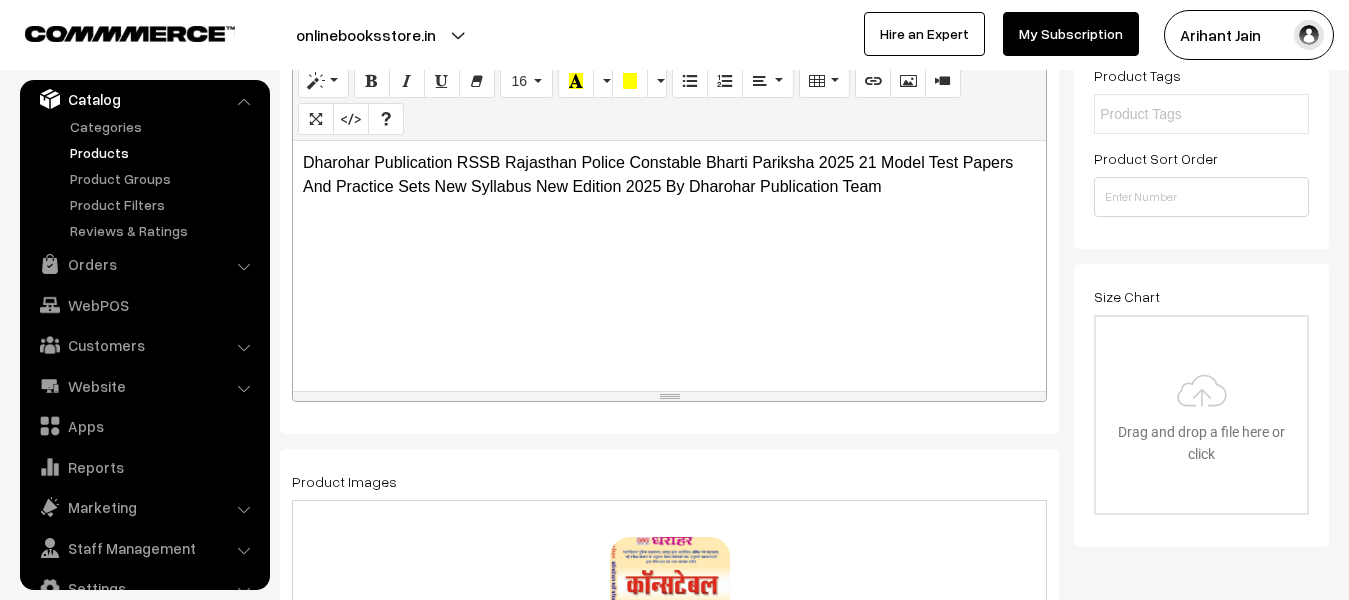 scroll, scrollTop: 0, scrollLeft: 0, axis: both 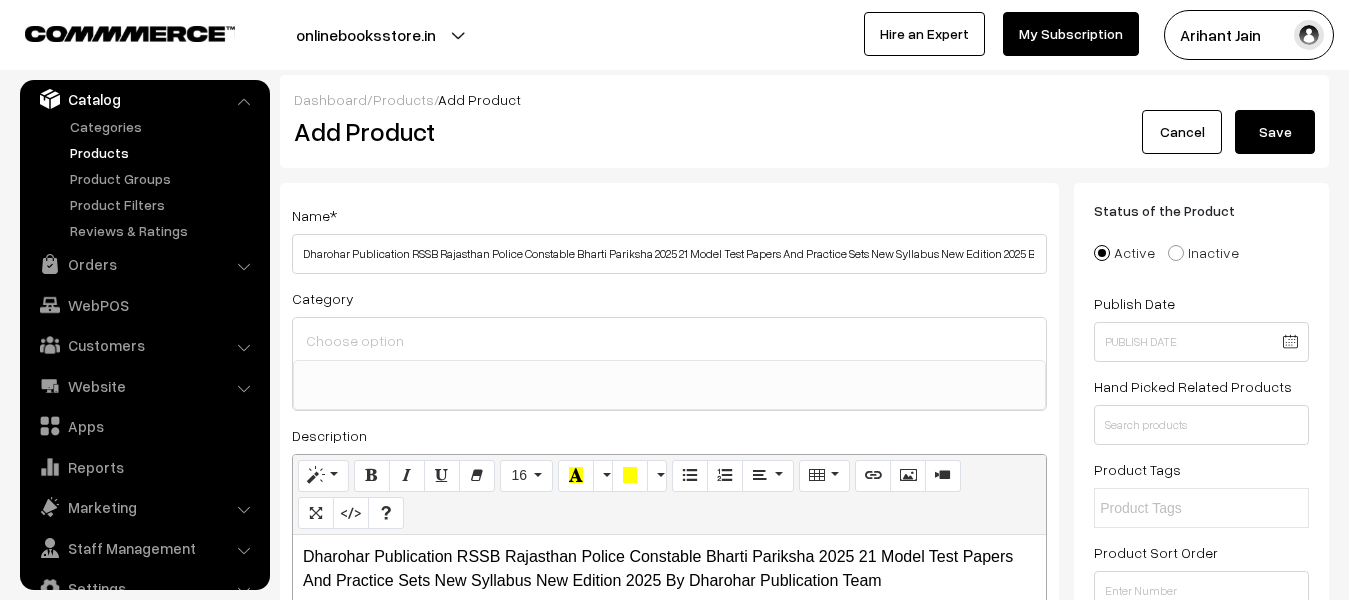 click on "Save" at bounding box center [1275, 132] 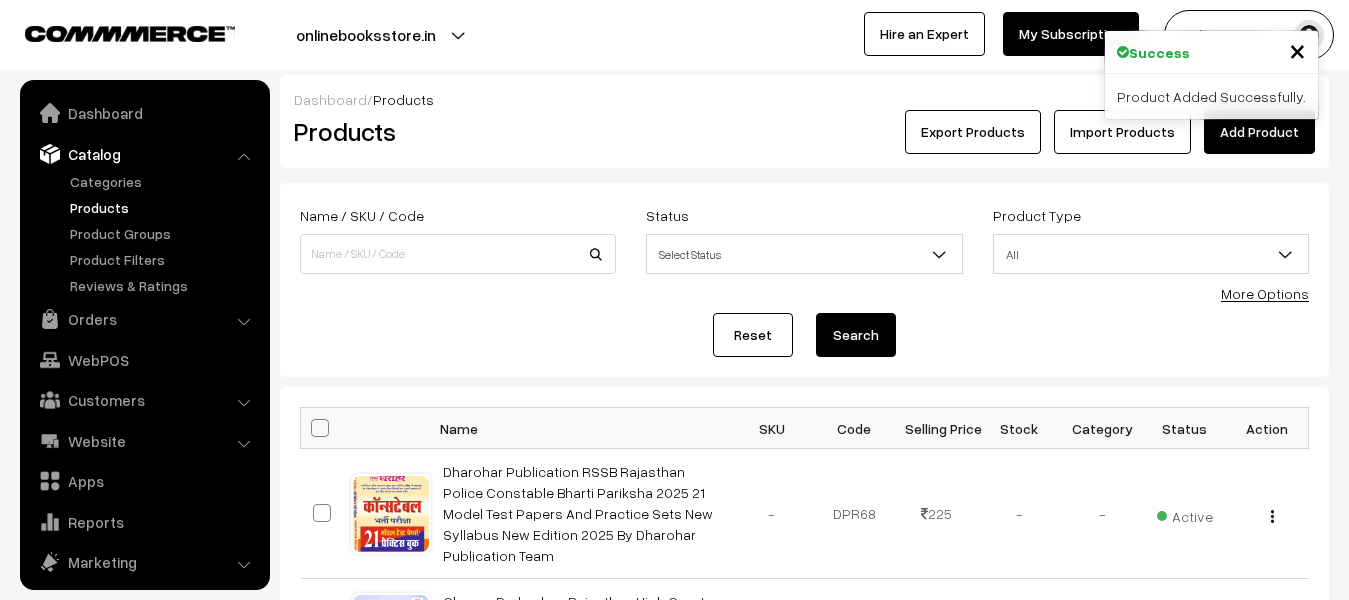 scroll, scrollTop: 0, scrollLeft: 0, axis: both 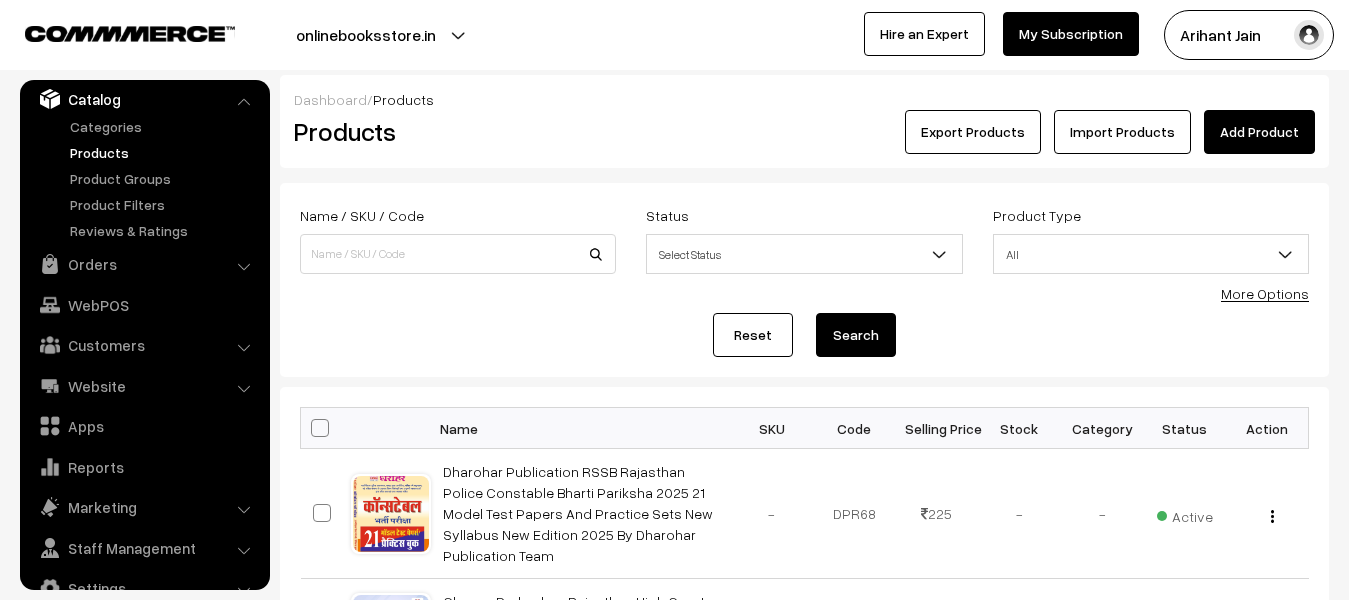 click on "Add Product" at bounding box center [1259, 132] 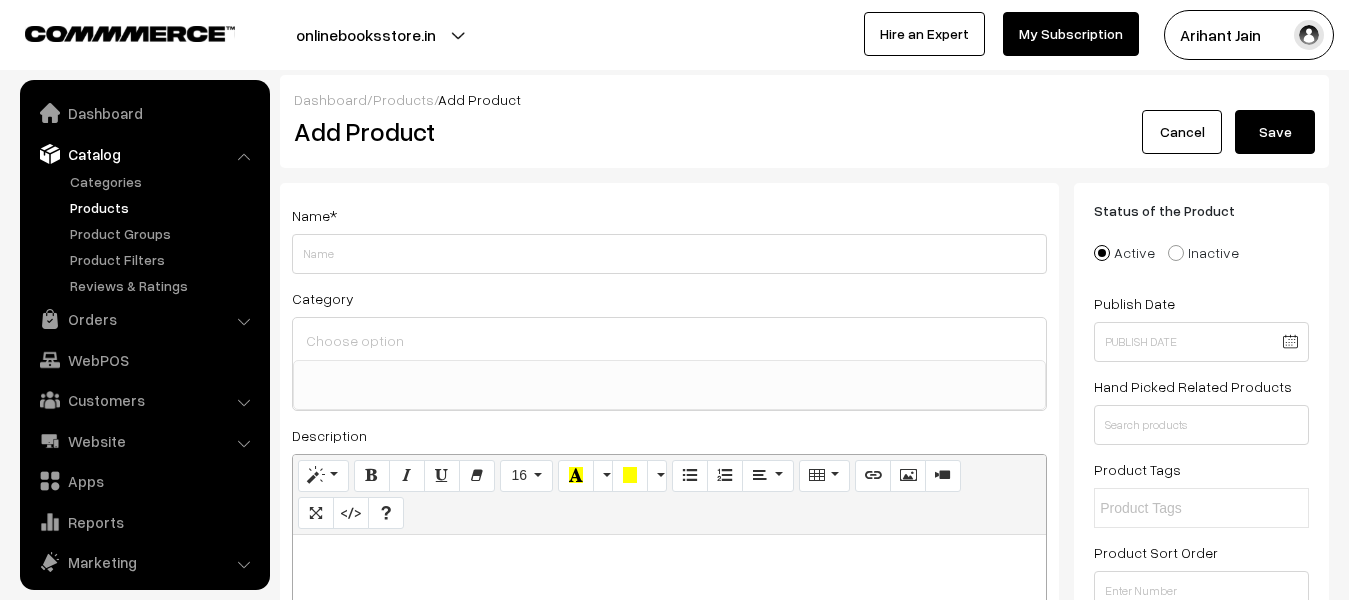 select 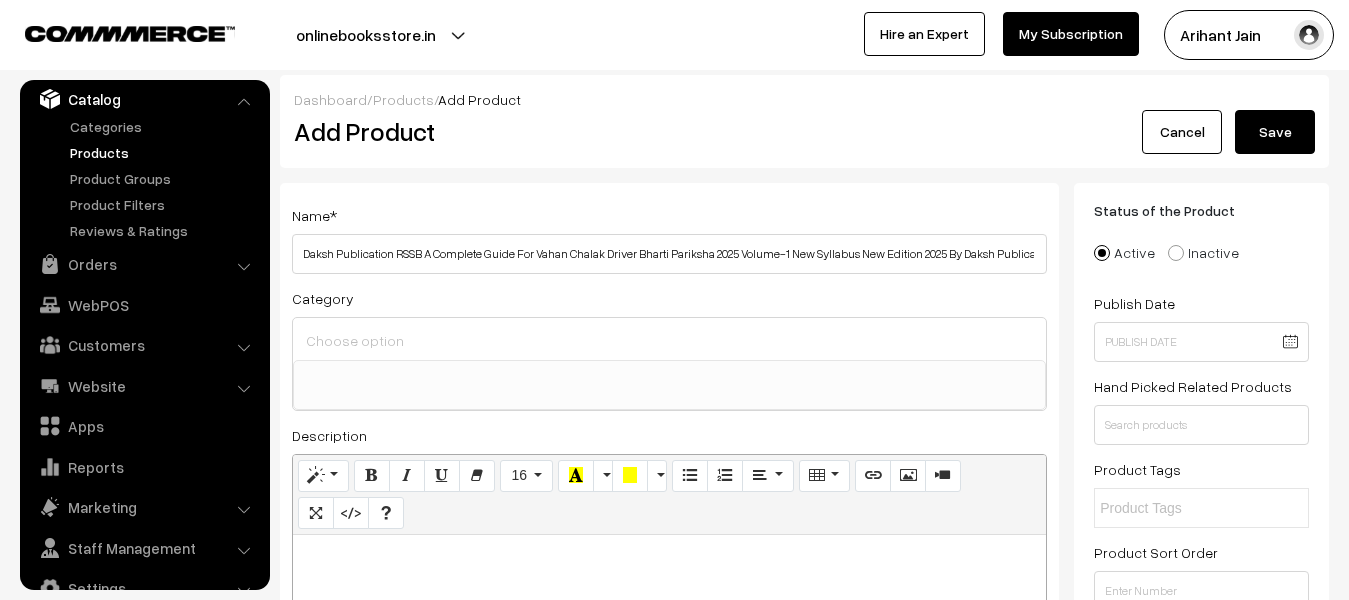 scroll, scrollTop: 0, scrollLeft: 51, axis: horizontal 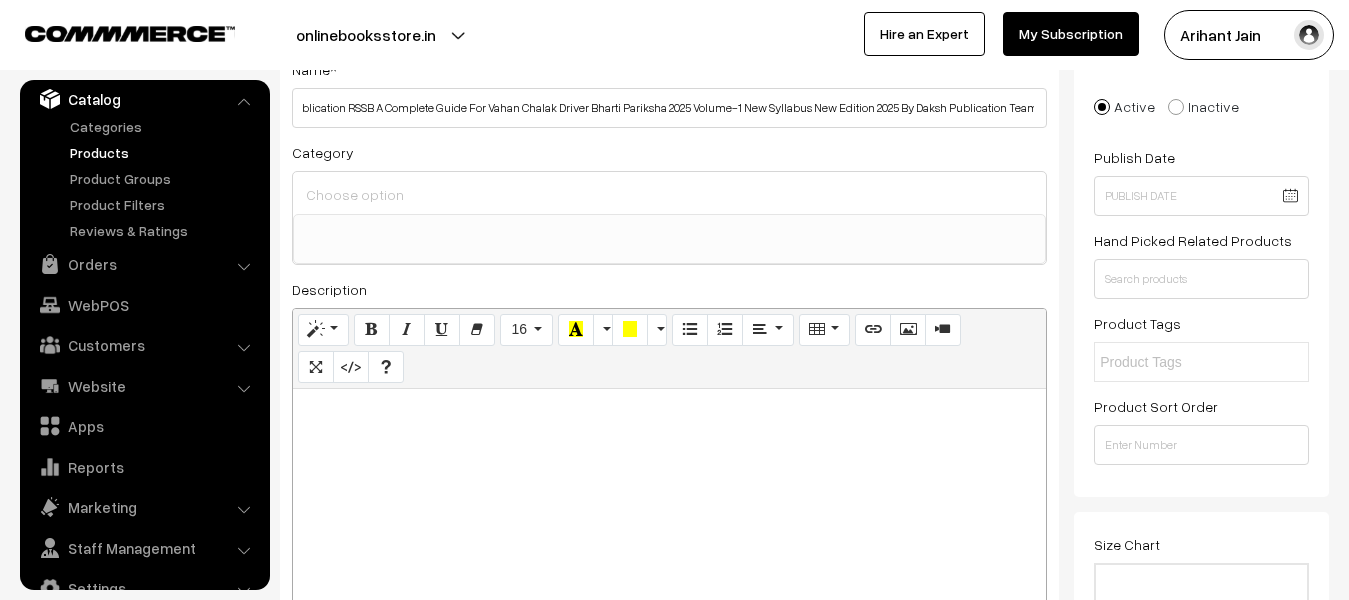 type on "Daksh Publication RSSB A Complete Guide For Vahan Chalak Driver Bharti Pariksha 2025 Volume-1 New Syllabus New Edition 2025 By Daksh Publication Team Daksh Publication RSSB A Complete Guide For Vahan Chalak Driver Bharti Pariksha 2025 Volume-1 New Syllabus New Edition 2025 By Daksh Publication Team" 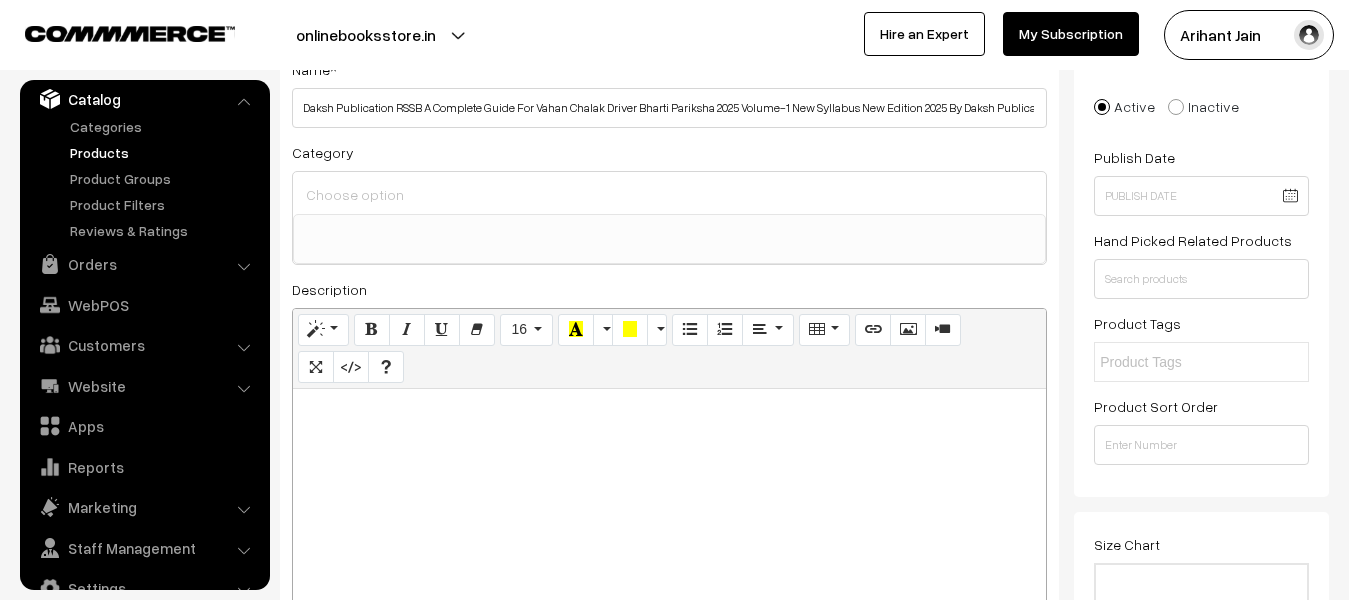 click at bounding box center (669, 514) 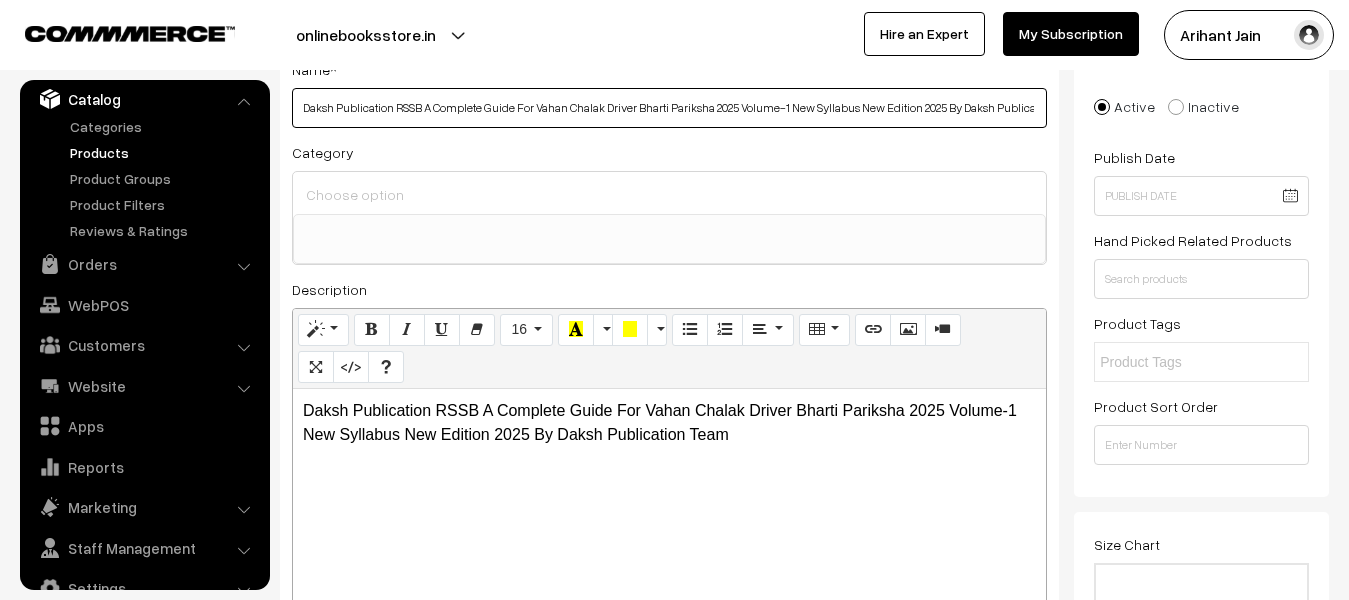 click on "Daksh Publication RSSB A Complete Guide For Vahan Chalak Driver Bharti Pariksha 2025 Volume-1 New Syllabus New Edition 2025 By Daksh Publication Team Daksh Publication RSSB A Complete Guide For Vahan Chalak Driver Bharti Pariksha 2025 Volume-1 New Syllabus New Edition 2025 By Daksh Publication Team" at bounding box center [669, 108] 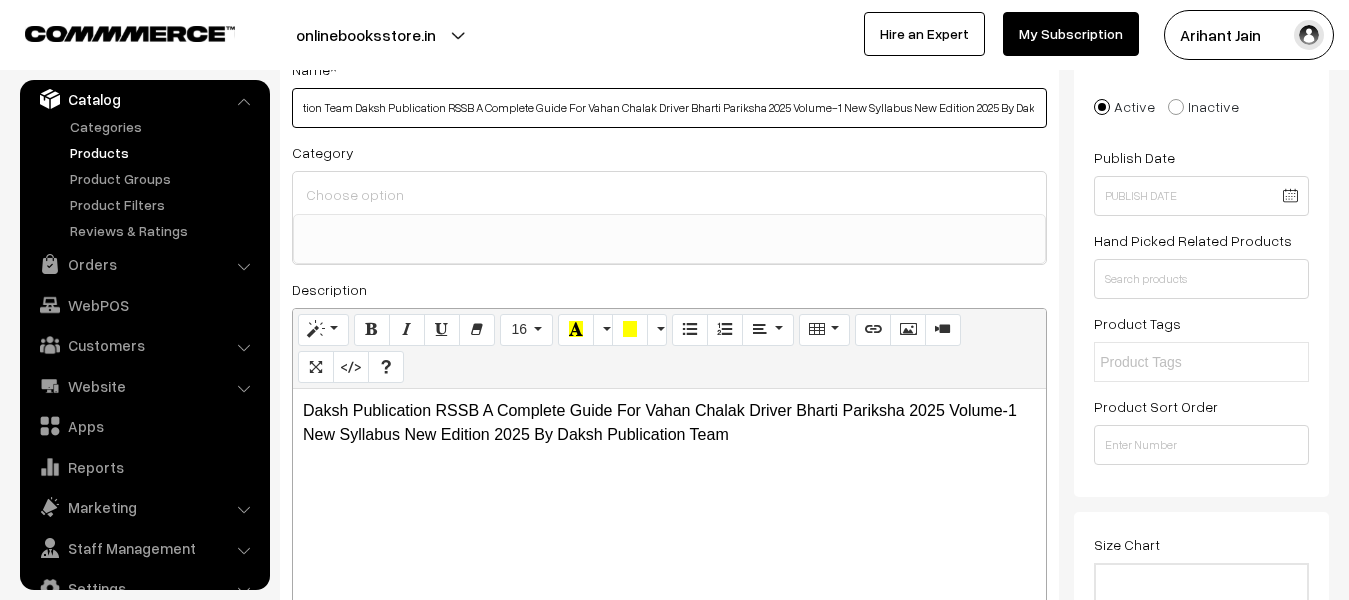 click on "tion Team Daksh Publication RSSB A Complete Guide For Vahan Chalak Driver Bharti Pariksha 2025 Volume-1 New Syllabus New Edition 2025 By Daksh Publication Team" at bounding box center (669, 108) 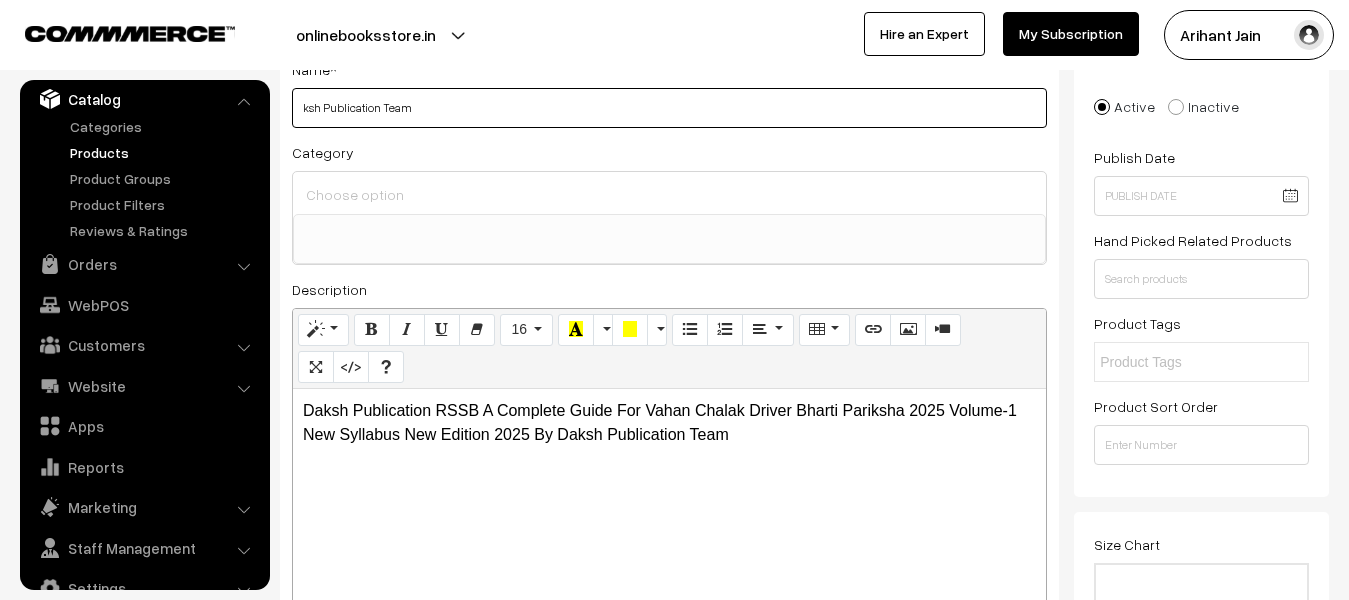 click on "ksh Publication Team" at bounding box center [669, 108] 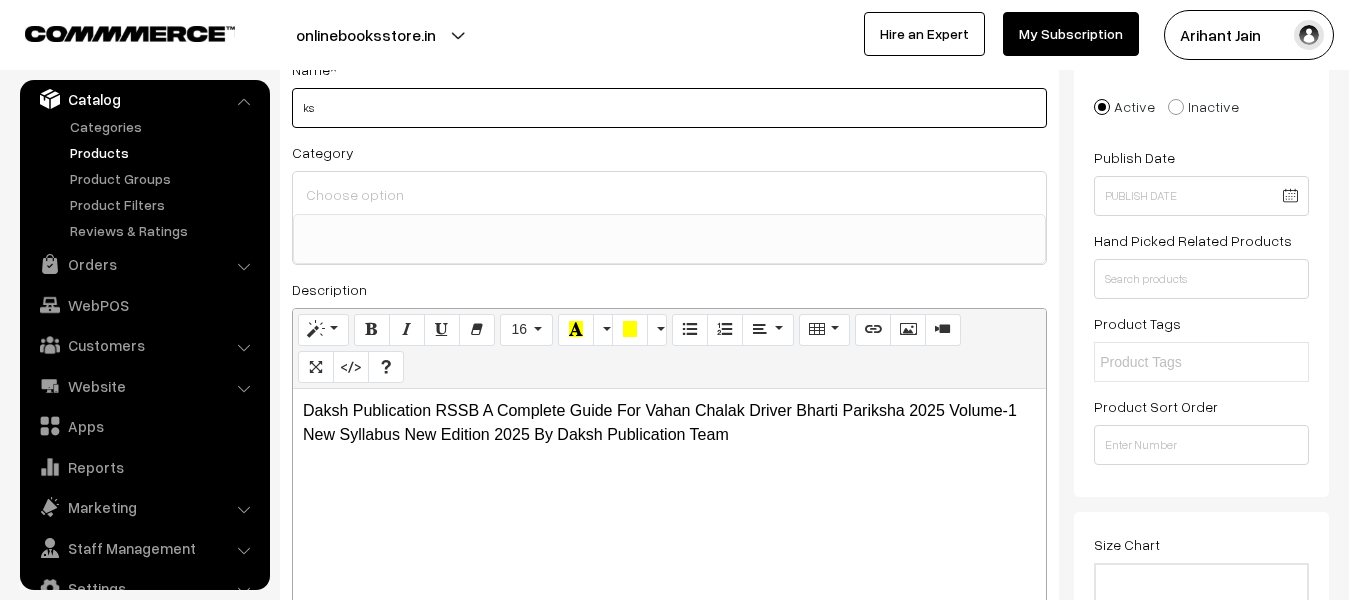 type on "k" 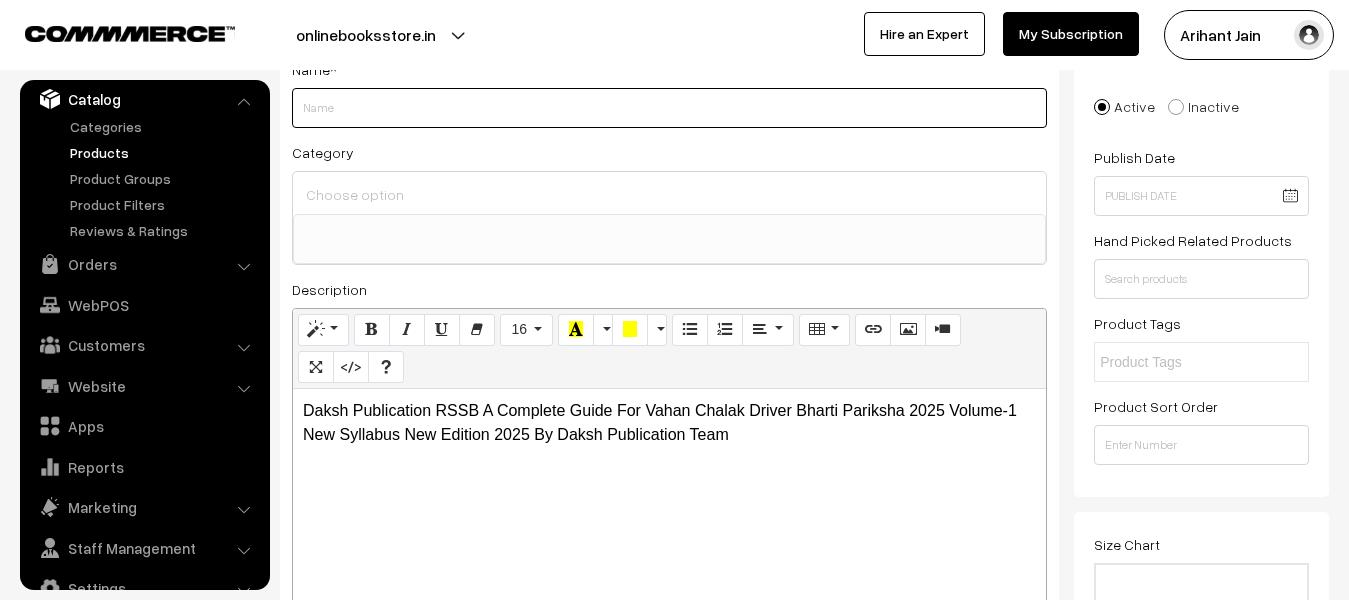 paste on "Daksh Publication RSSB A Complete Guide For Vahan Chalak Driver Bharti Pariksha 2025 Volume-1 New Syllabus New Edition 2025 By Daksh Publication Team" 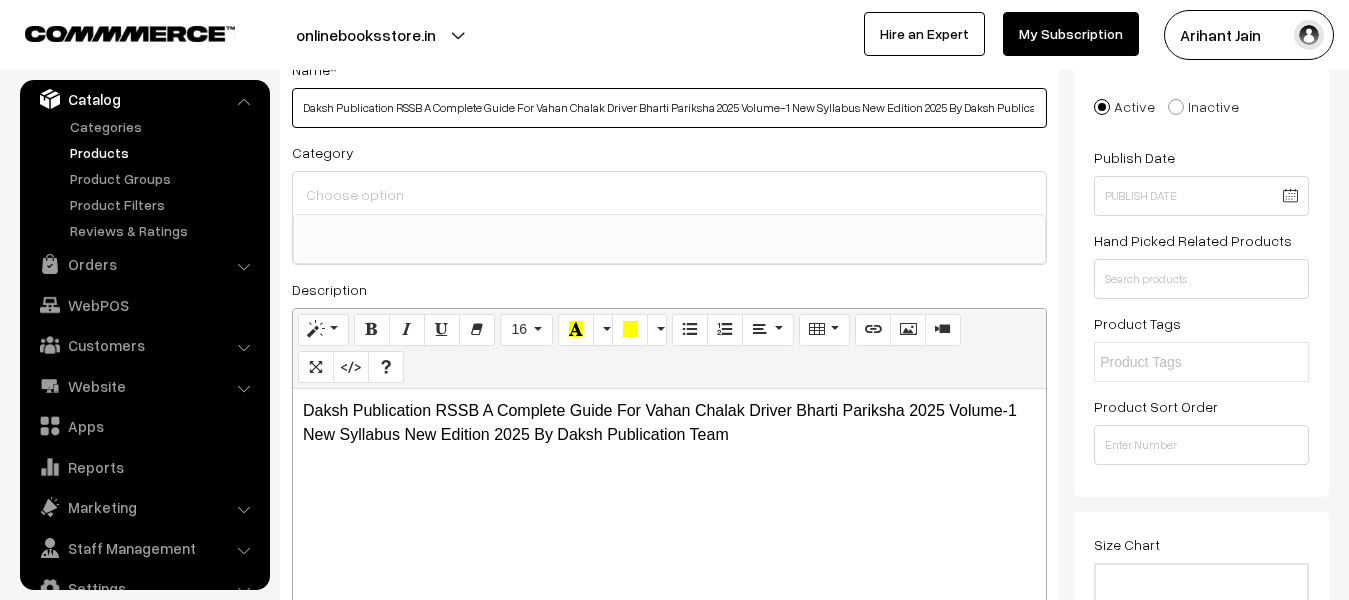 scroll, scrollTop: 0, scrollLeft: 51, axis: horizontal 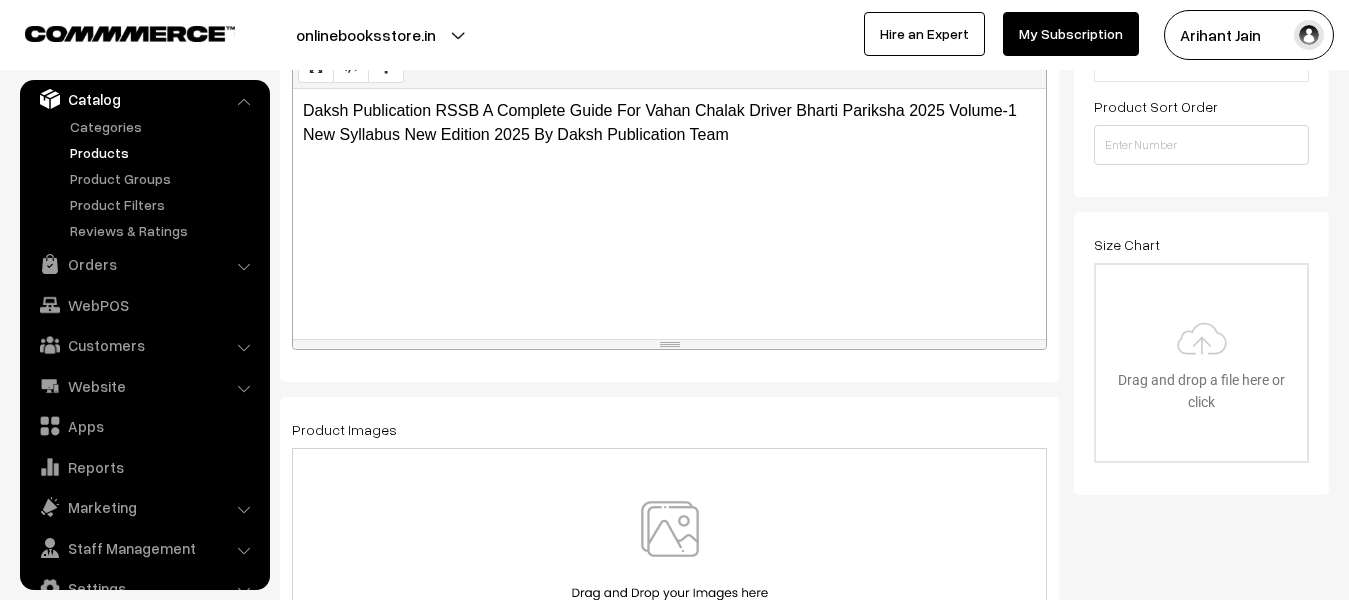 type on "Daksh Publication RSSB A Complete Guide For Vahan Chalak Driver Bharti Pariksha 2025 Volume-1 New Syllabus New Edition 2025 By Daksh Publication Team" 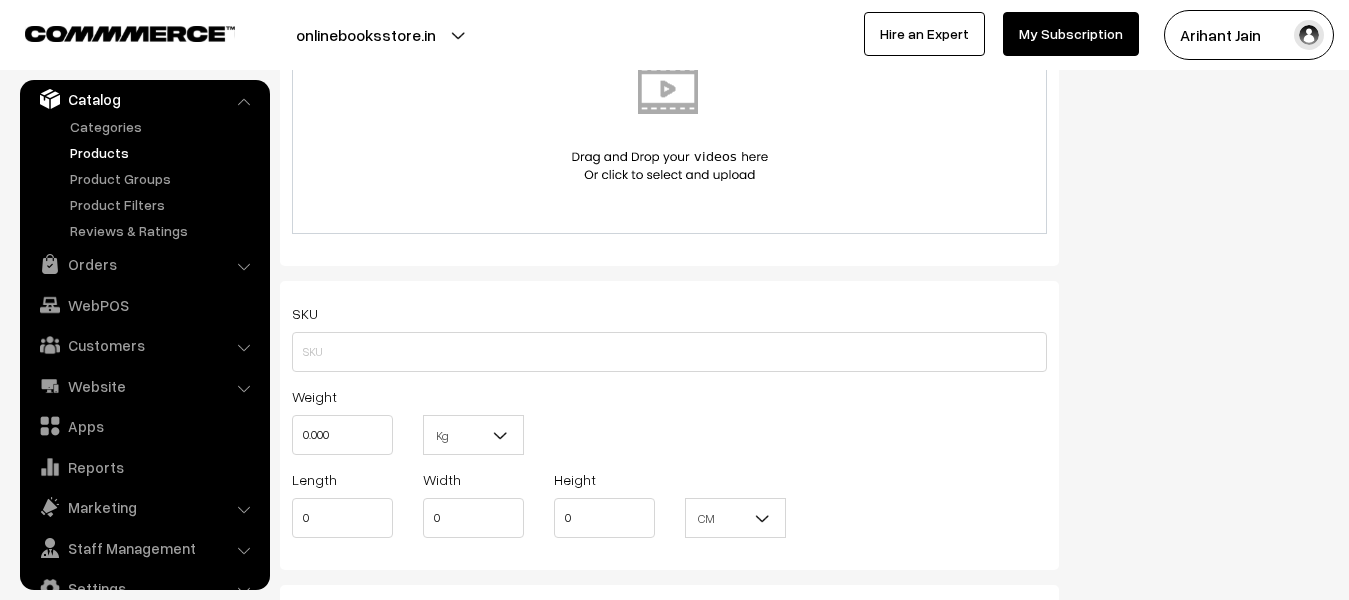 scroll, scrollTop: 1146, scrollLeft: 0, axis: vertical 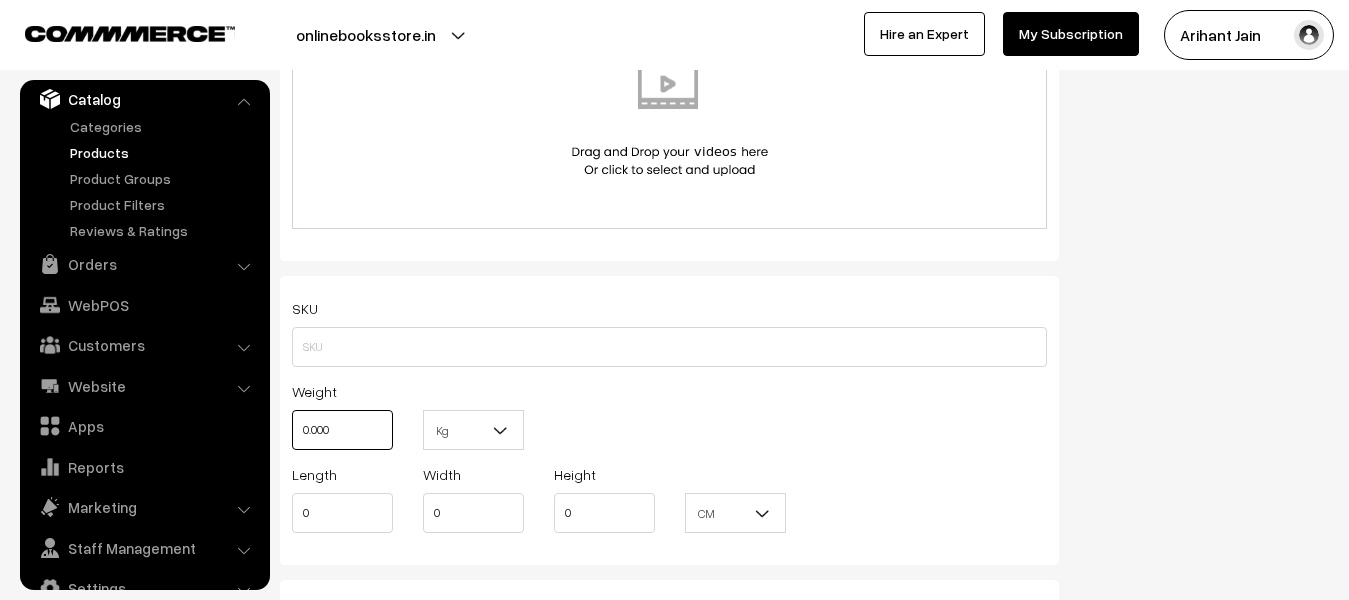 click on "0.000" at bounding box center [342, 430] 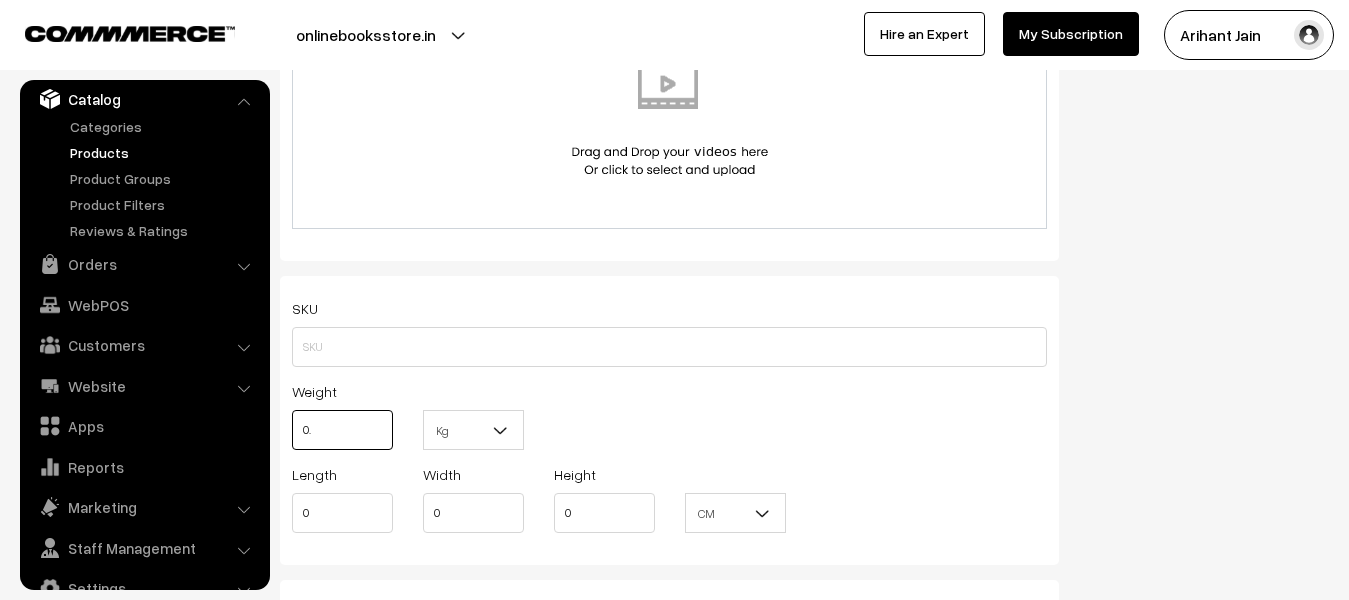 type on "0" 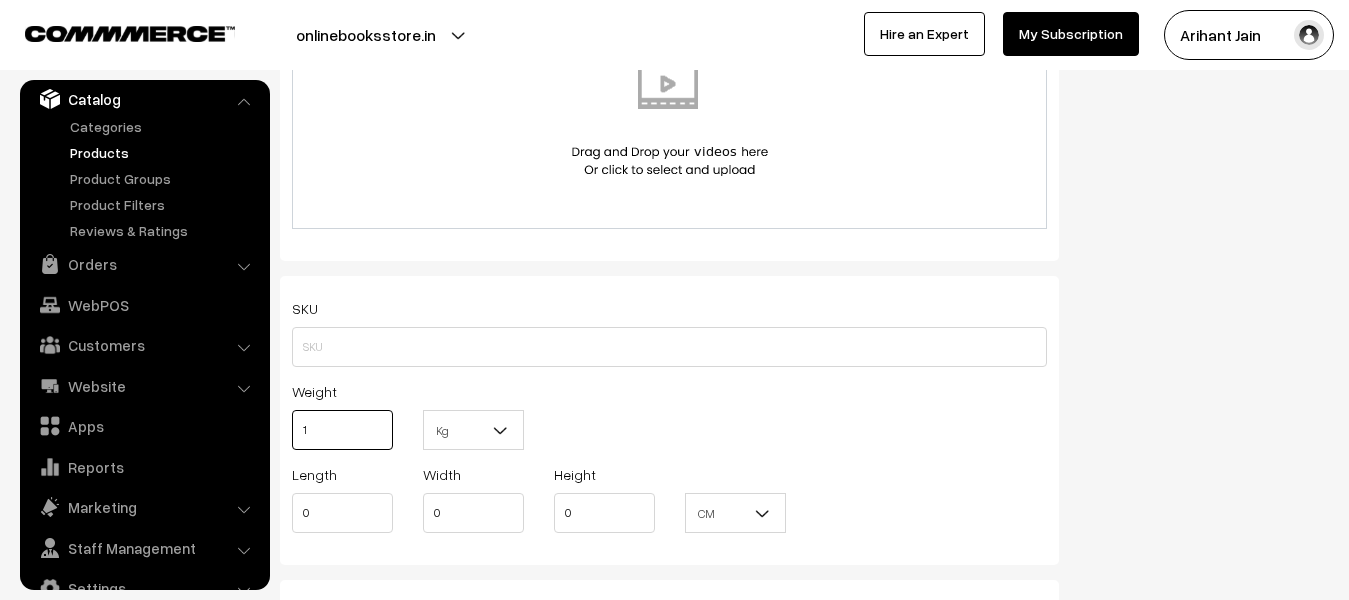 type on "1" 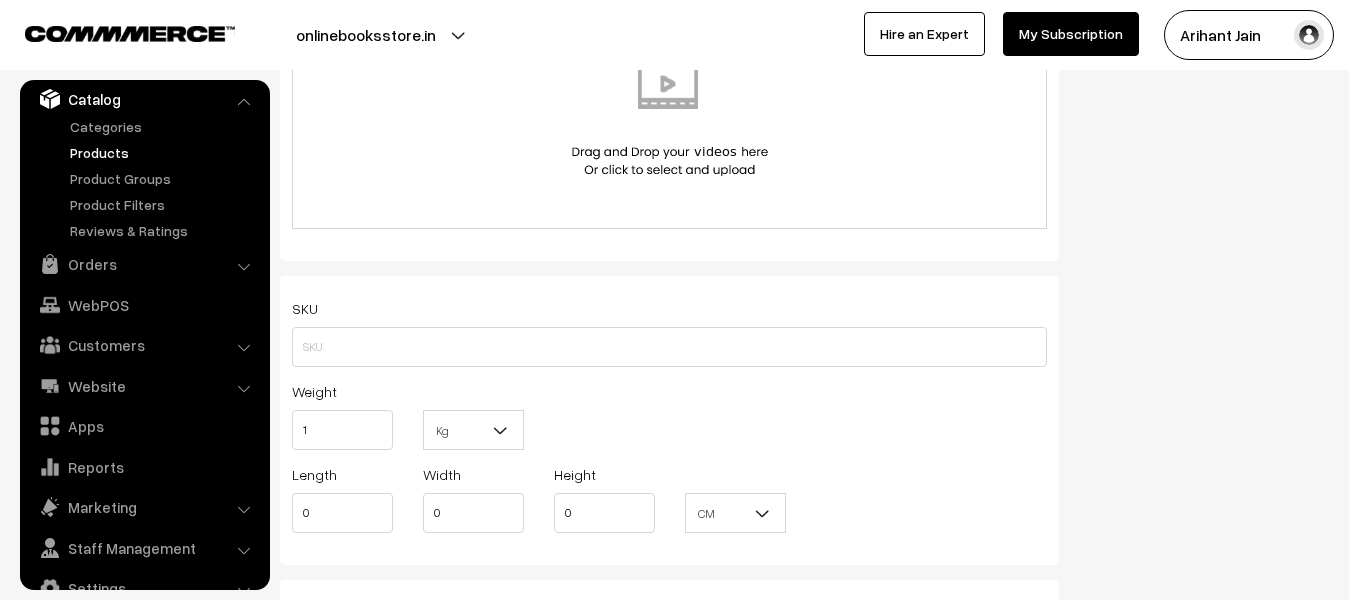 click at bounding box center [501, 430] 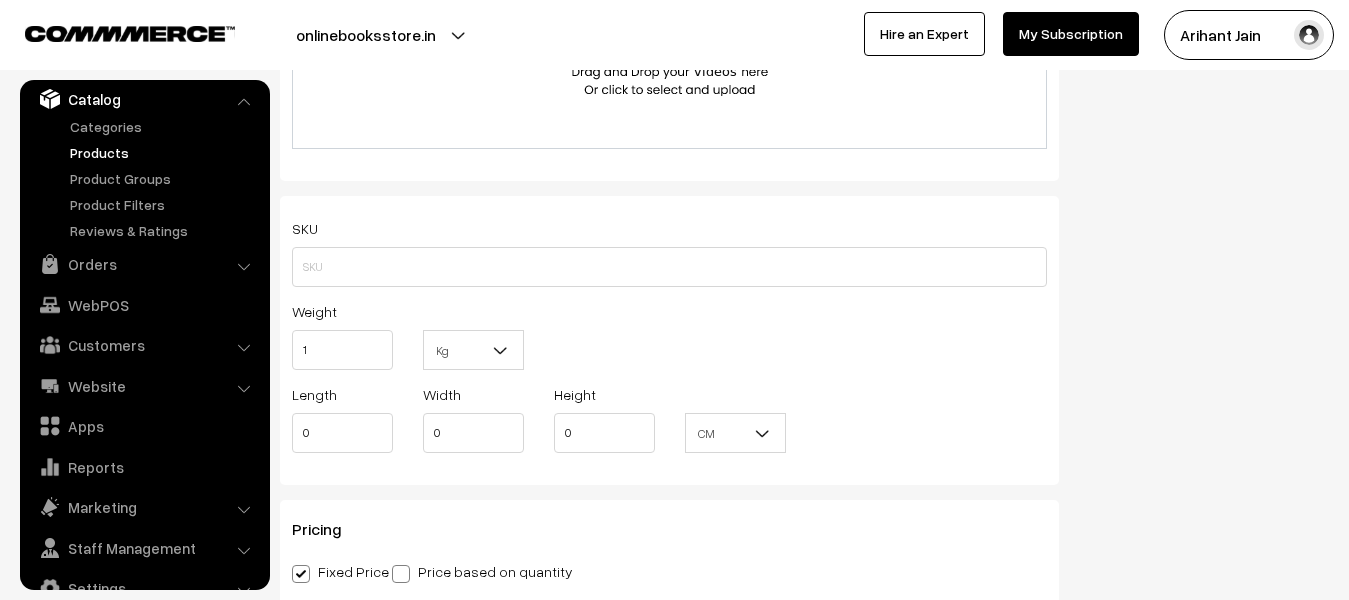 scroll, scrollTop: 1346, scrollLeft: 0, axis: vertical 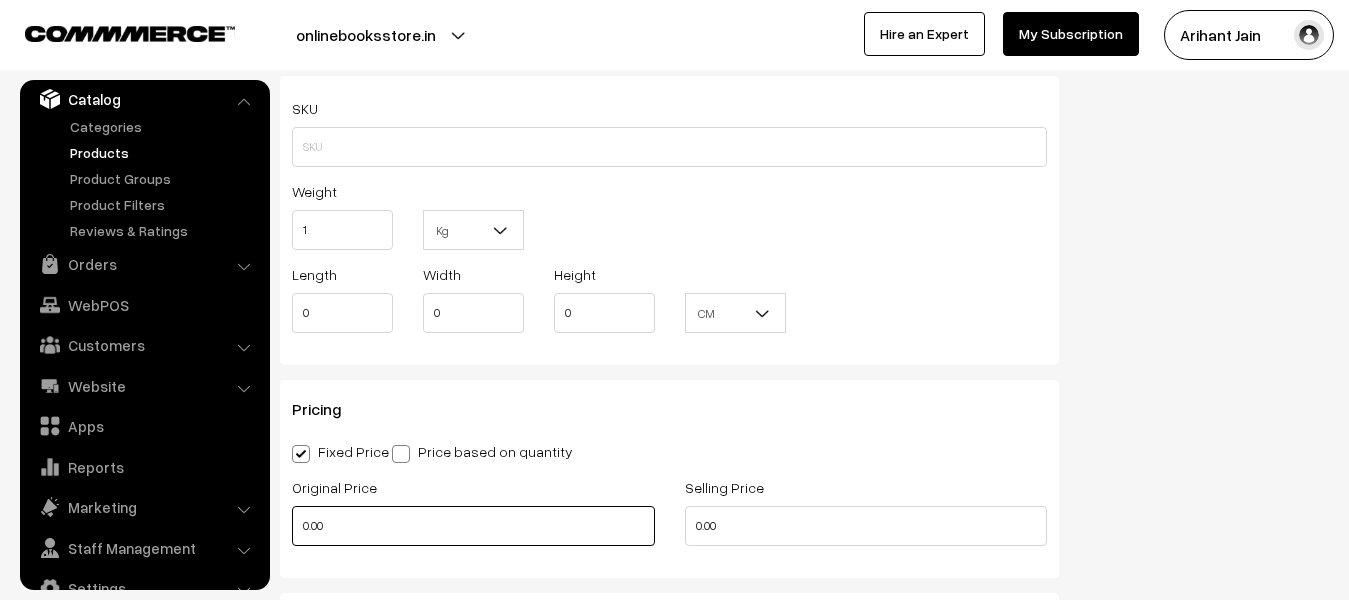 click on "0.00" at bounding box center [473, 526] 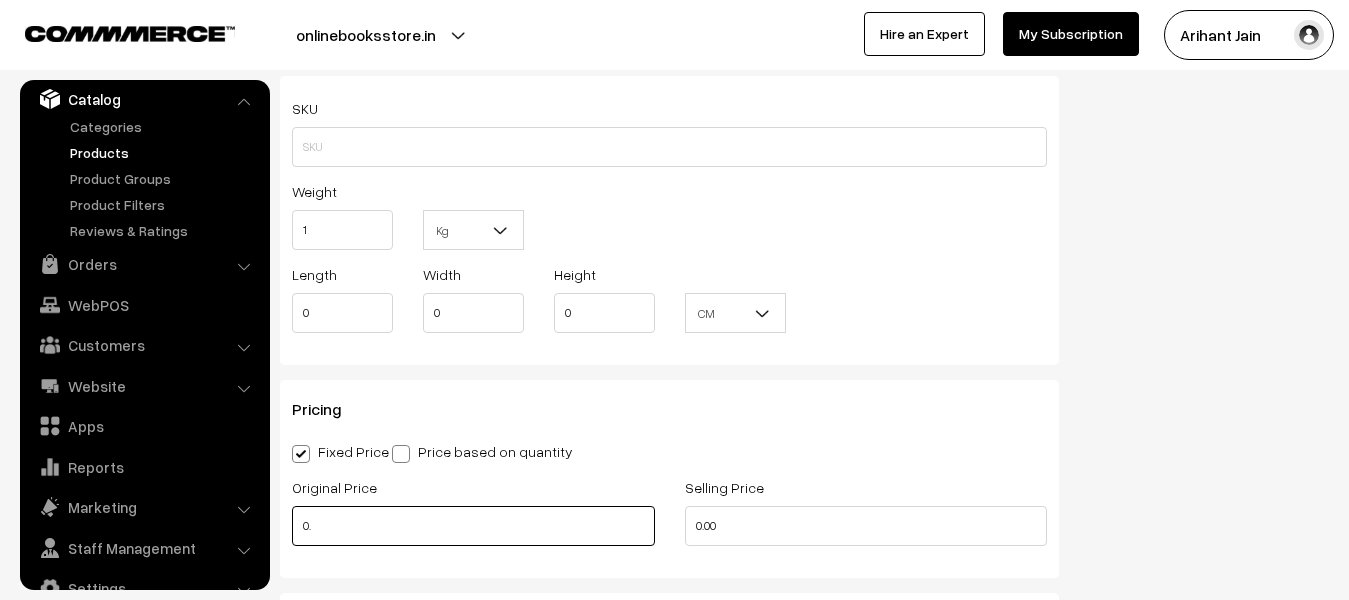 type on "0" 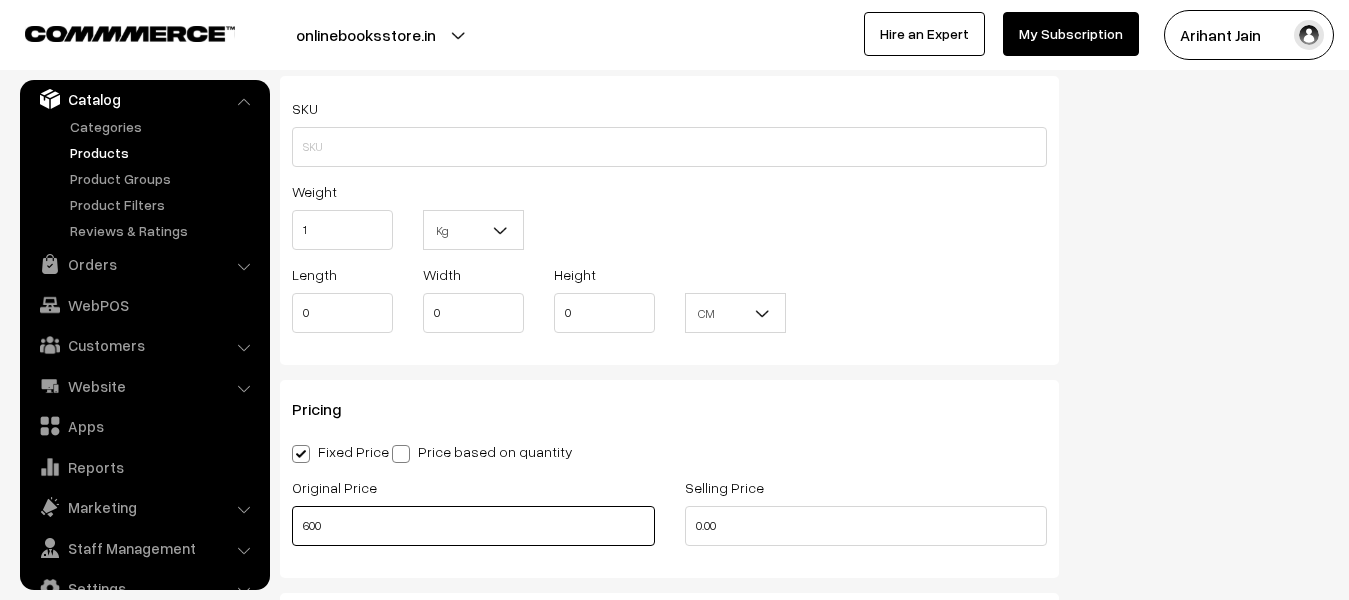 type on "600" 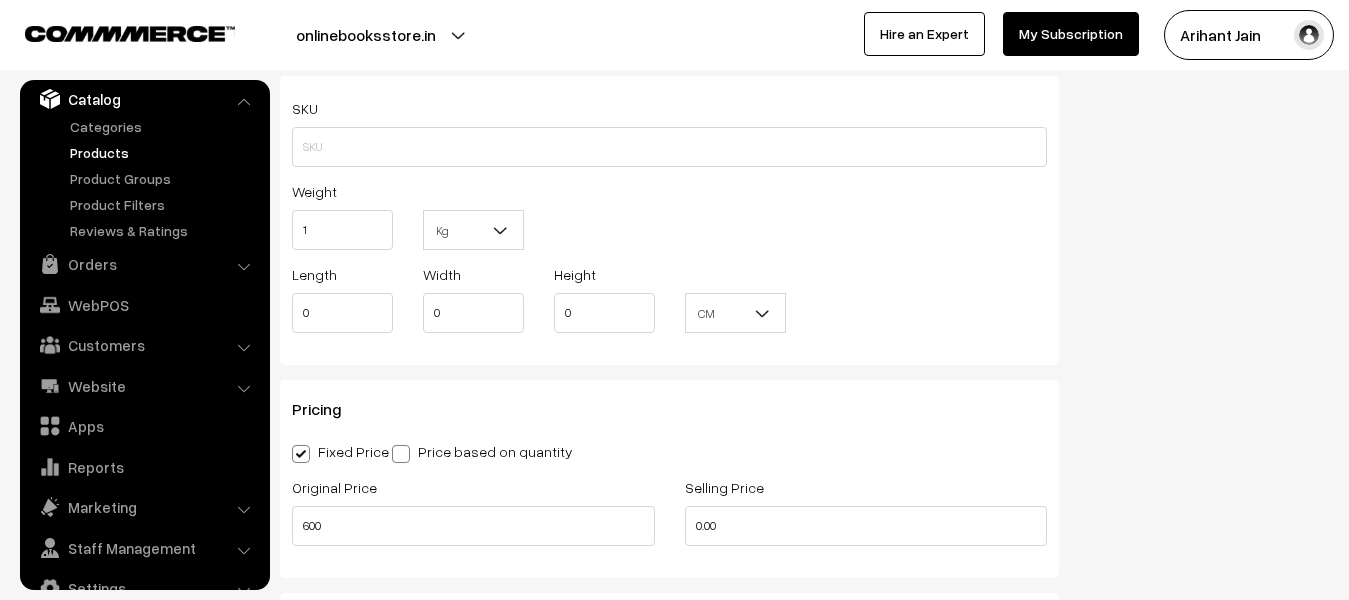click on "Selling Price
0.00" at bounding box center (866, 516) 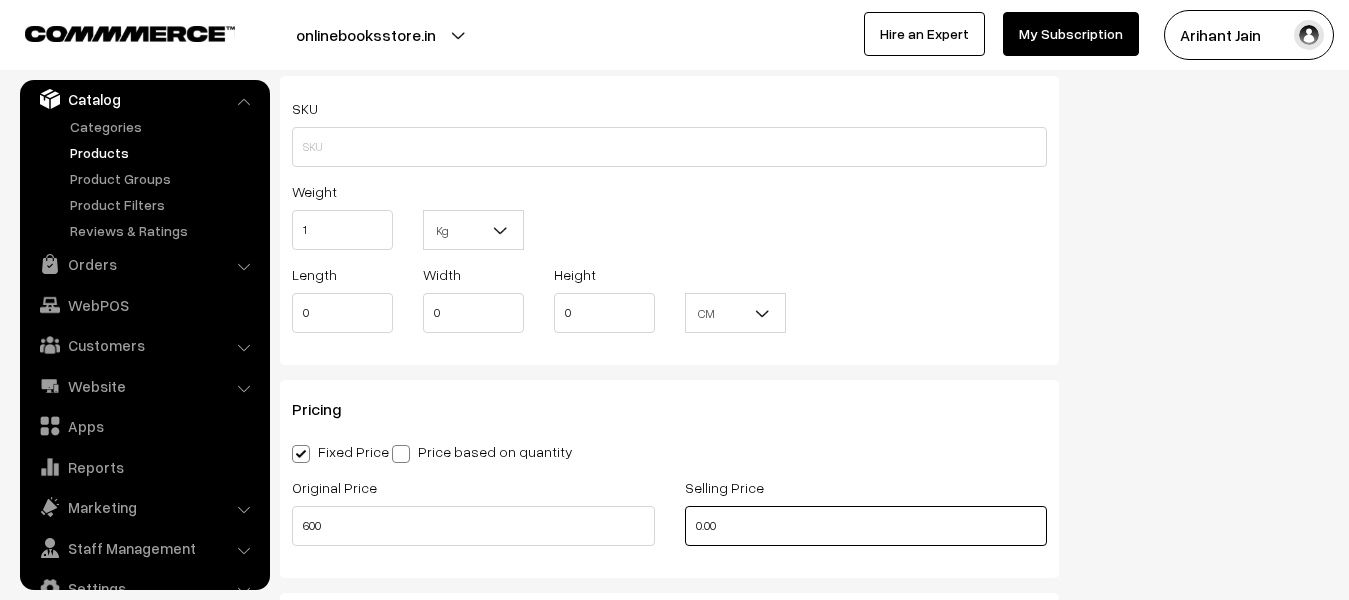 click on "0.00" at bounding box center [866, 526] 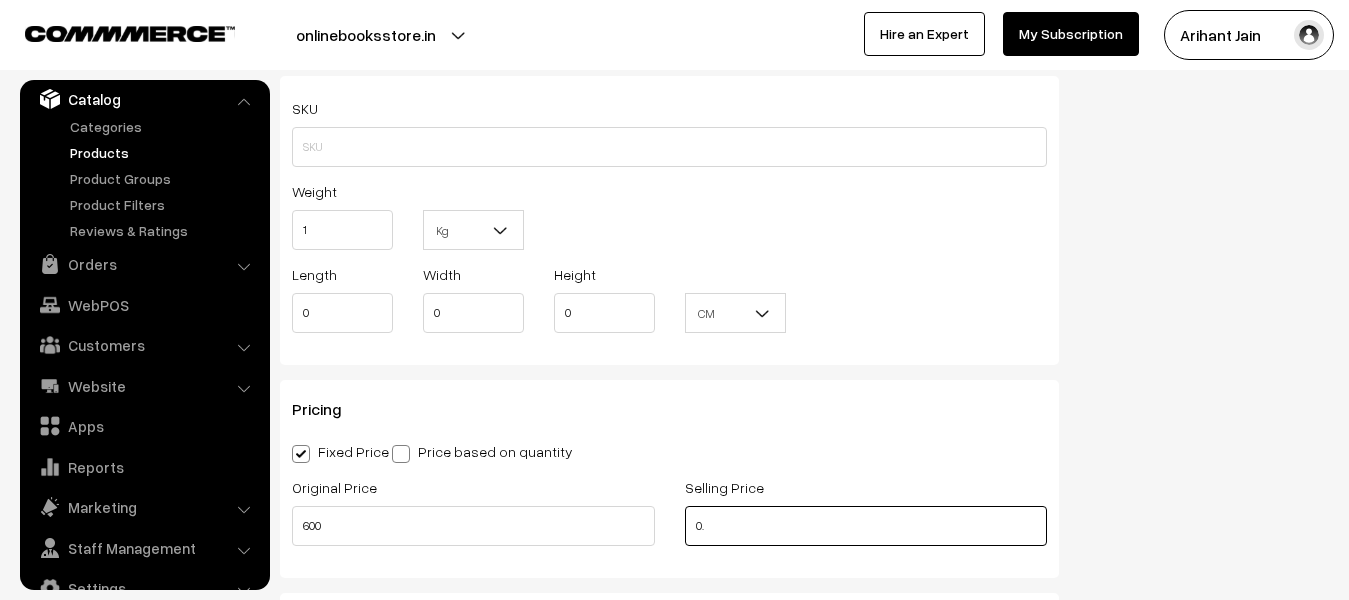 type on "0" 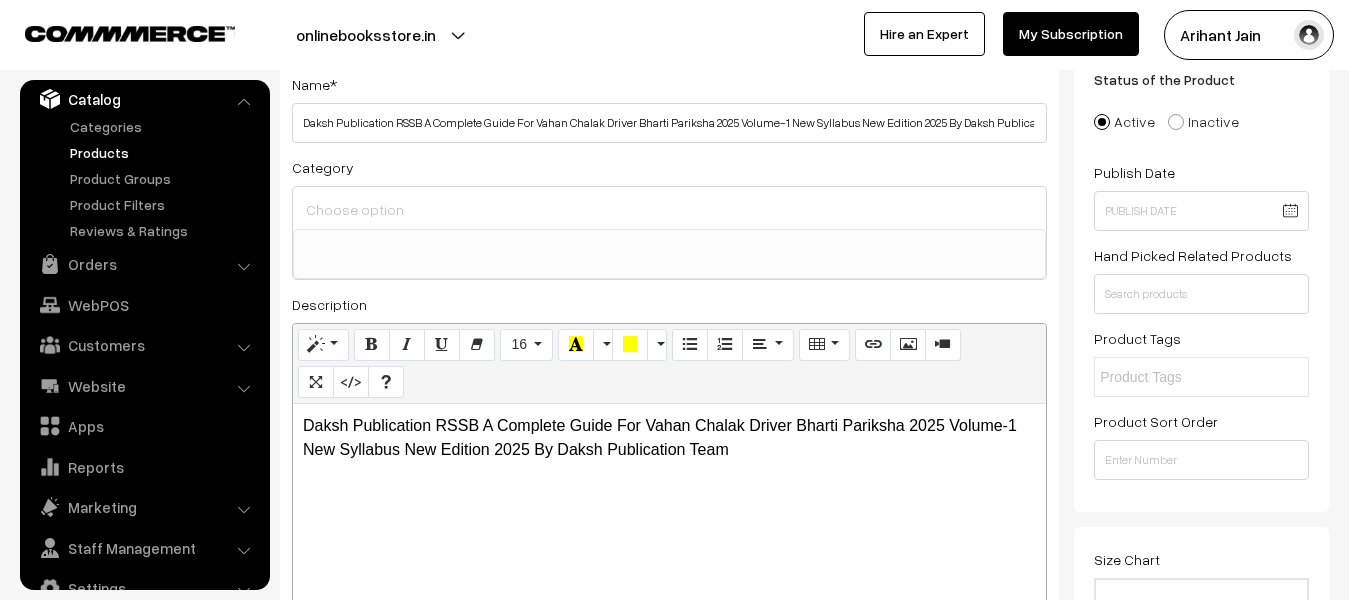 scroll, scrollTop: 0, scrollLeft: 0, axis: both 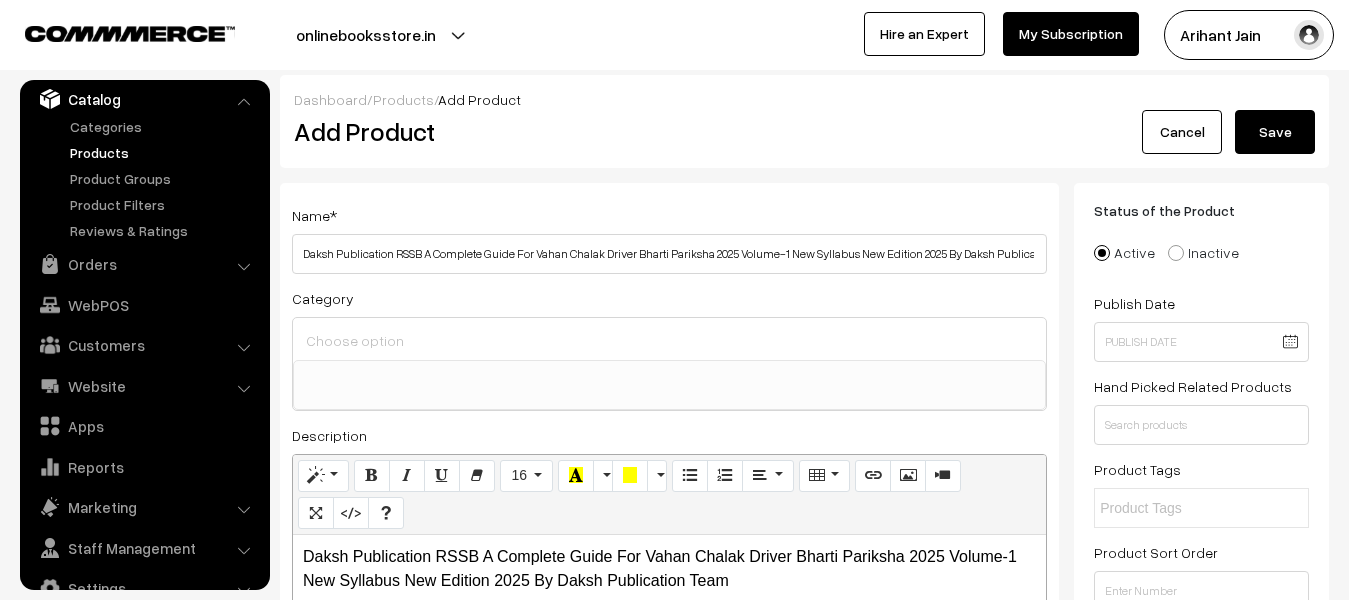 type on "251" 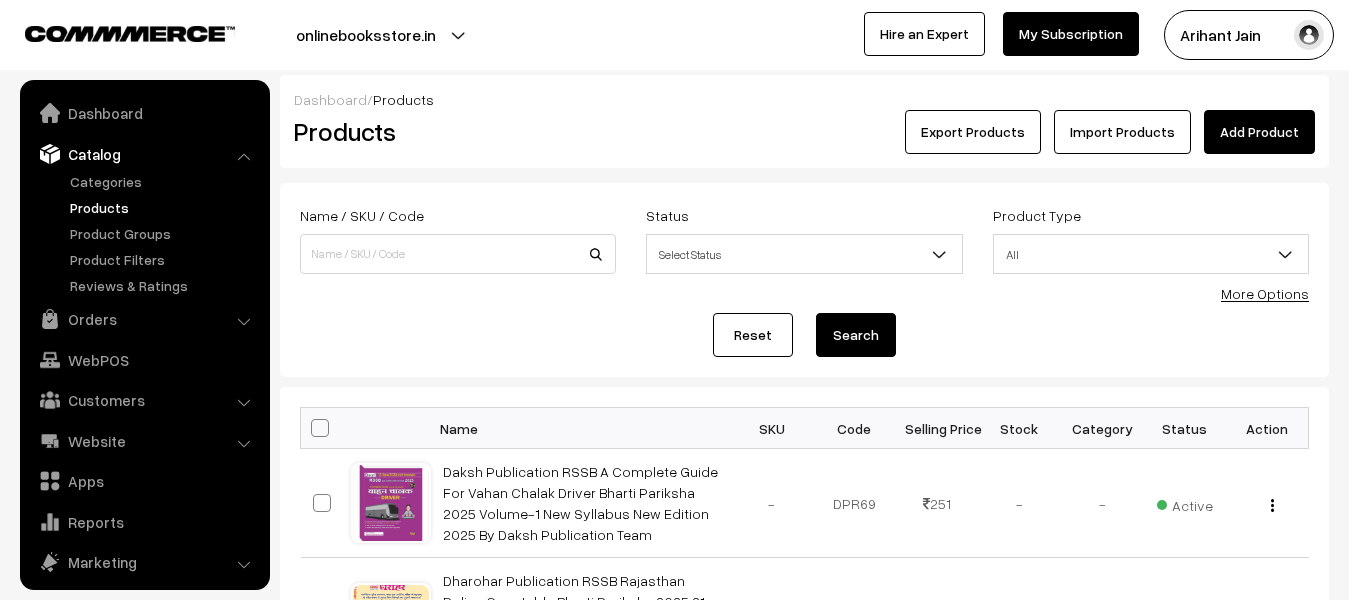 scroll, scrollTop: 0, scrollLeft: 0, axis: both 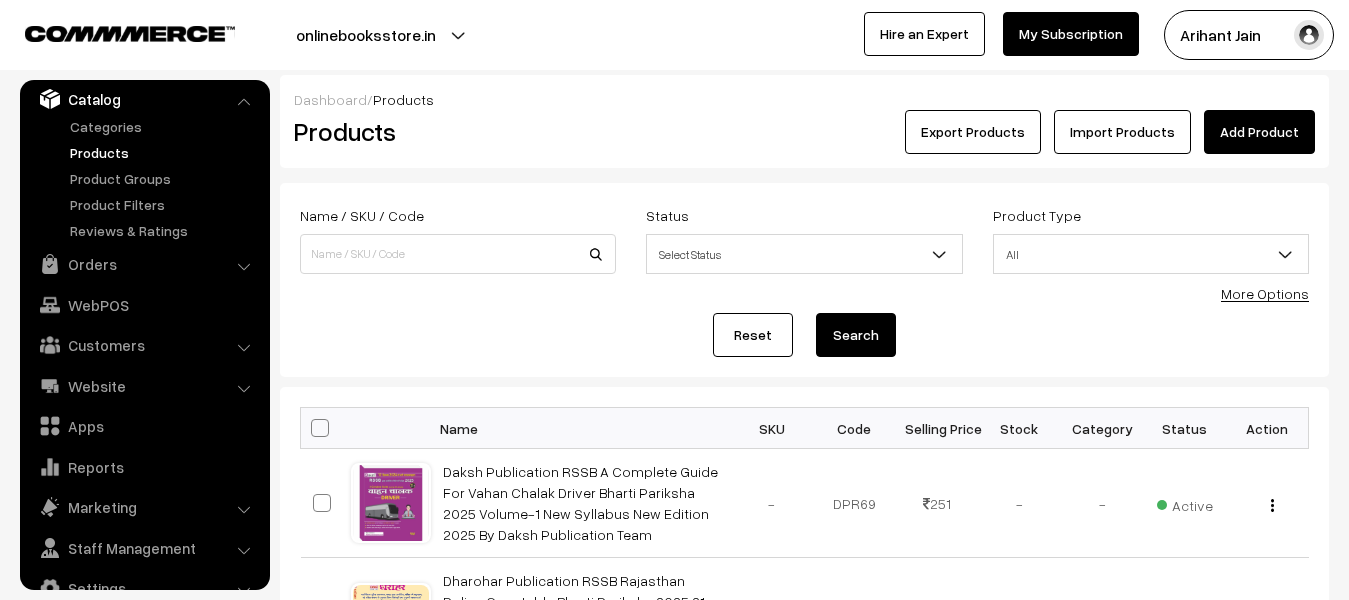 click on "Add Product" at bounding box center (1259, 132) 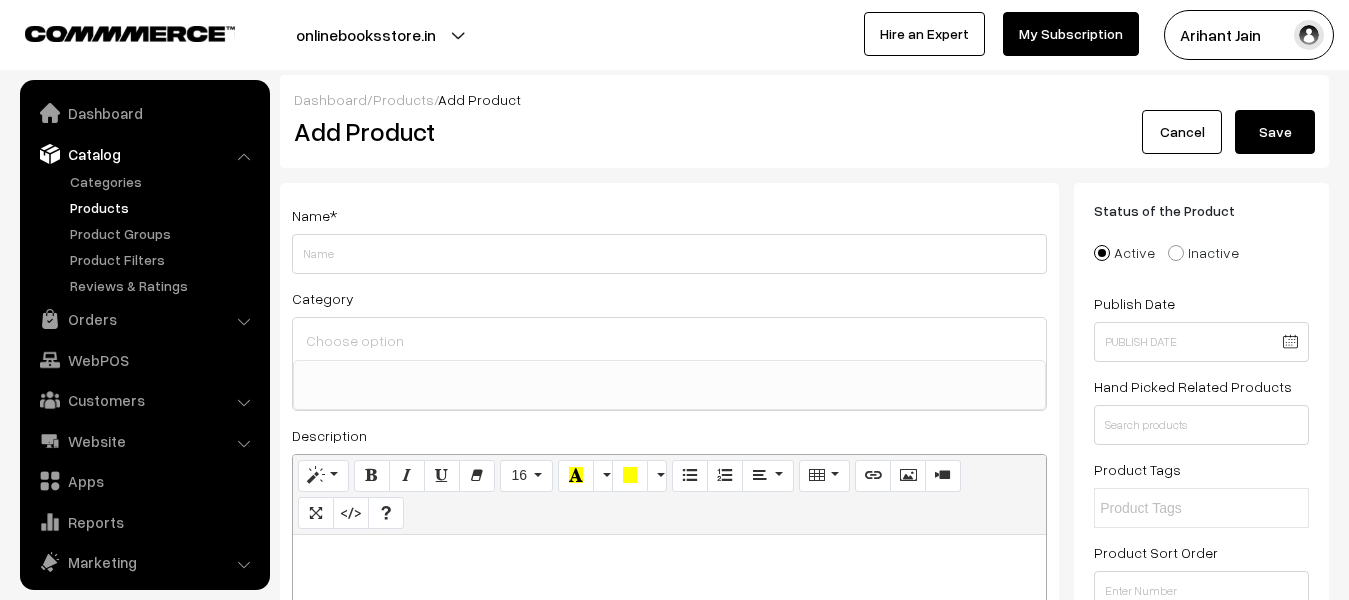 select 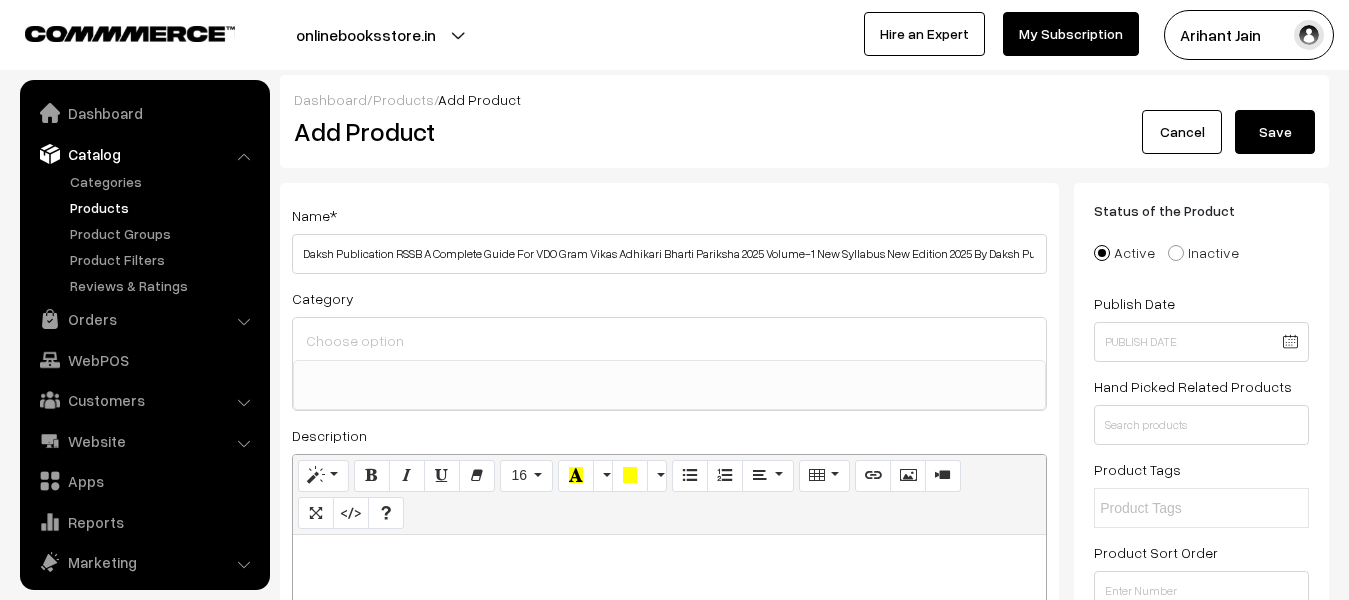 scroll, scrollTop: 0, scrollLeft: 0, axis: both 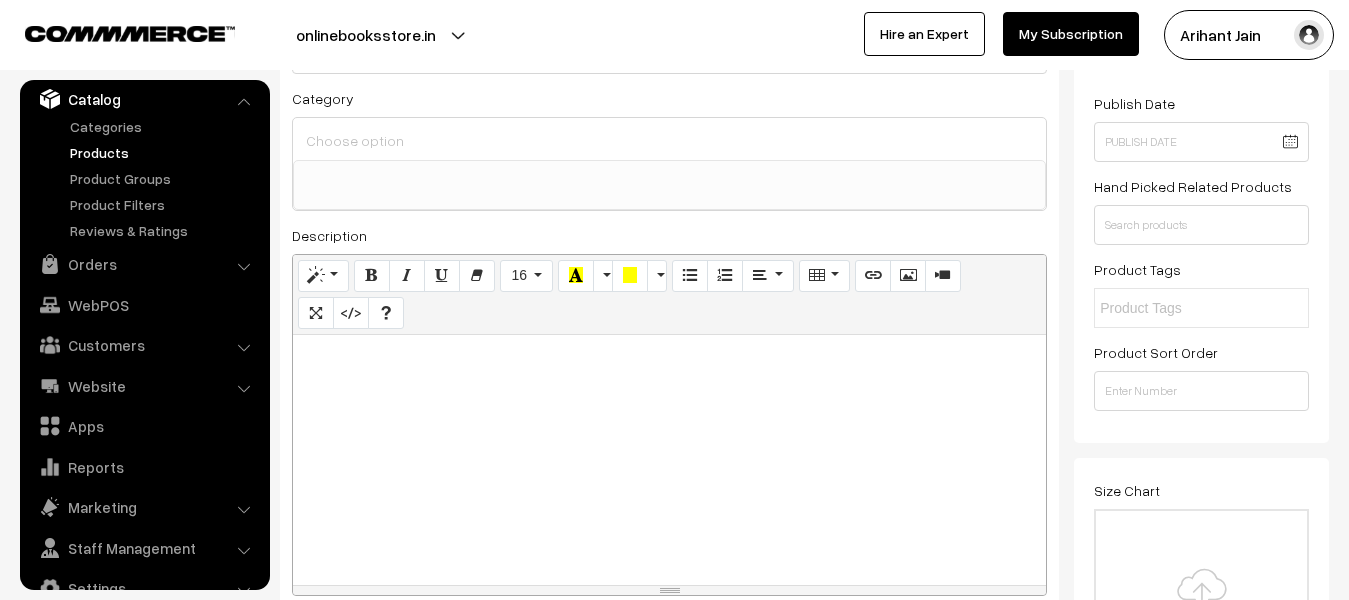 type on "Daksh Publication RSSB A Complete Guide For VDO Gram Vikas Adhikari Bharti Pariksha 2025 Volume-1 New Syllabus New Edition 2025 By Daksh Publication Team" 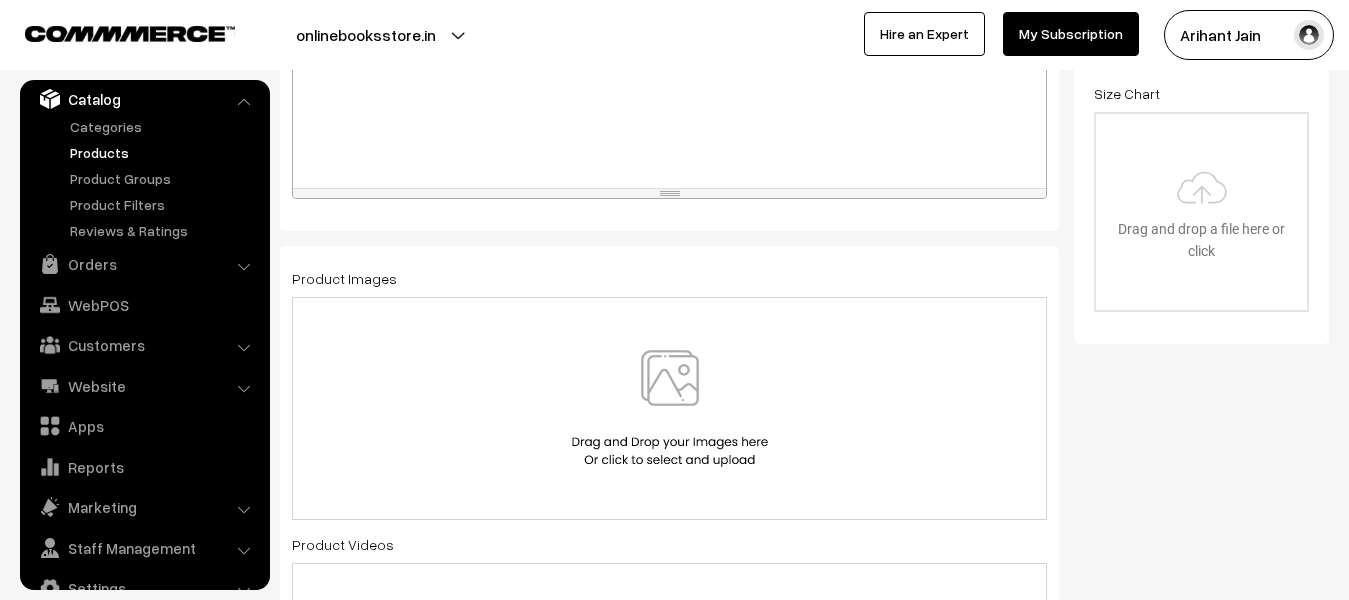 scroll, scrollTop: 600, scrollLeft: 0, axis: vertical 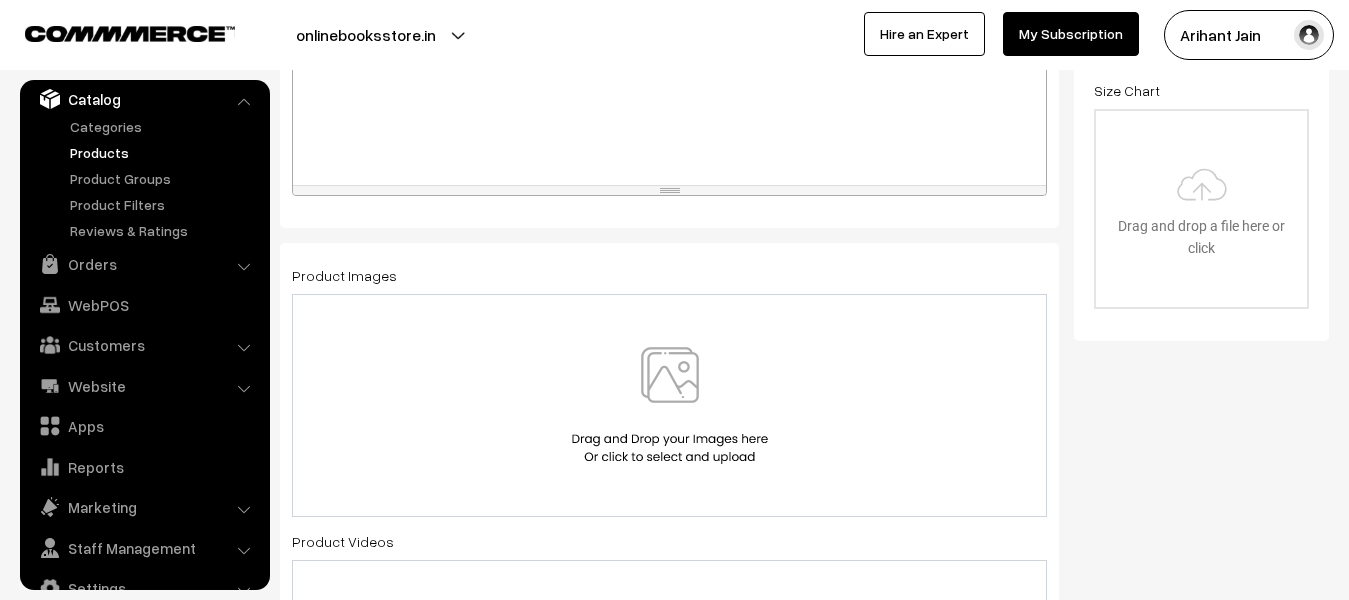 click at bounding box center [670, 405] 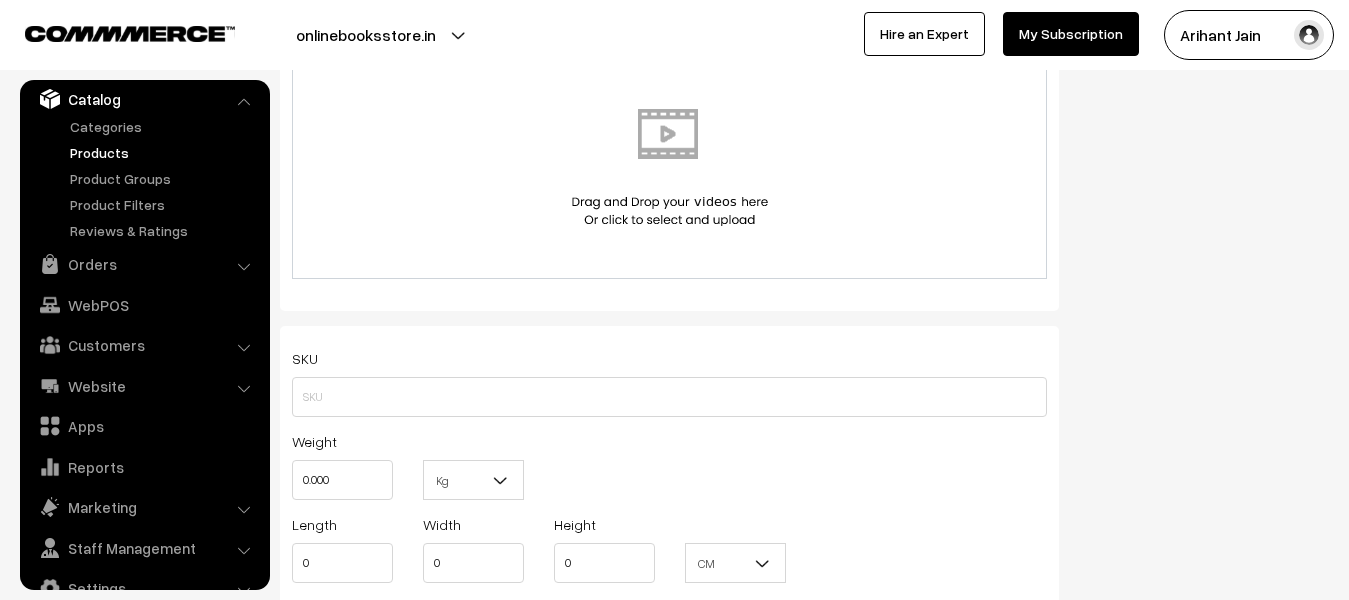 scroll, scrollTop: 1100, scrollLeft: 0, axis: vertical 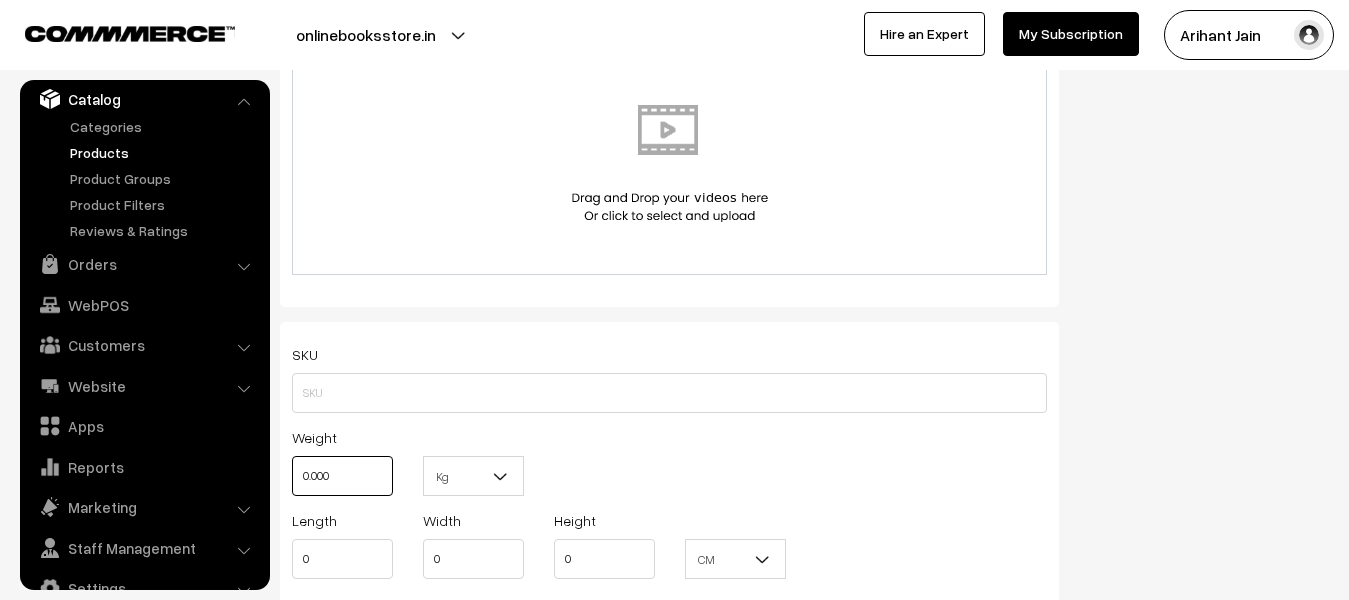 click on "0.000" at bounding box center (342, 476) 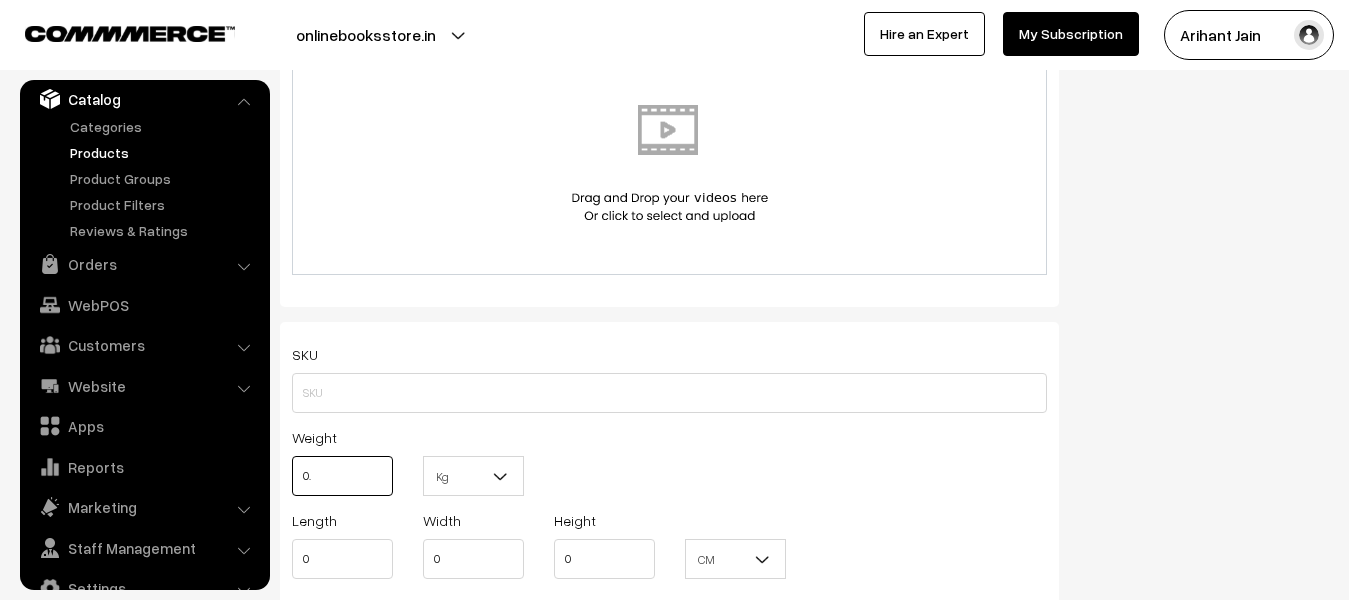 type on "0" 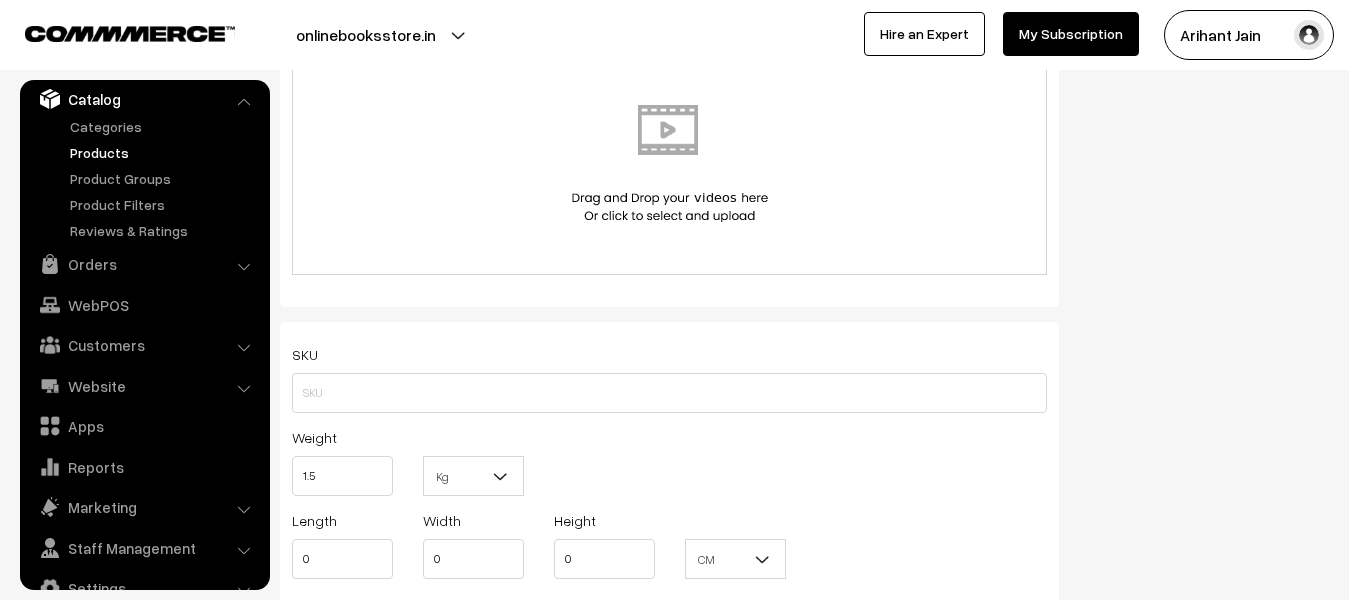 type on "1.50" 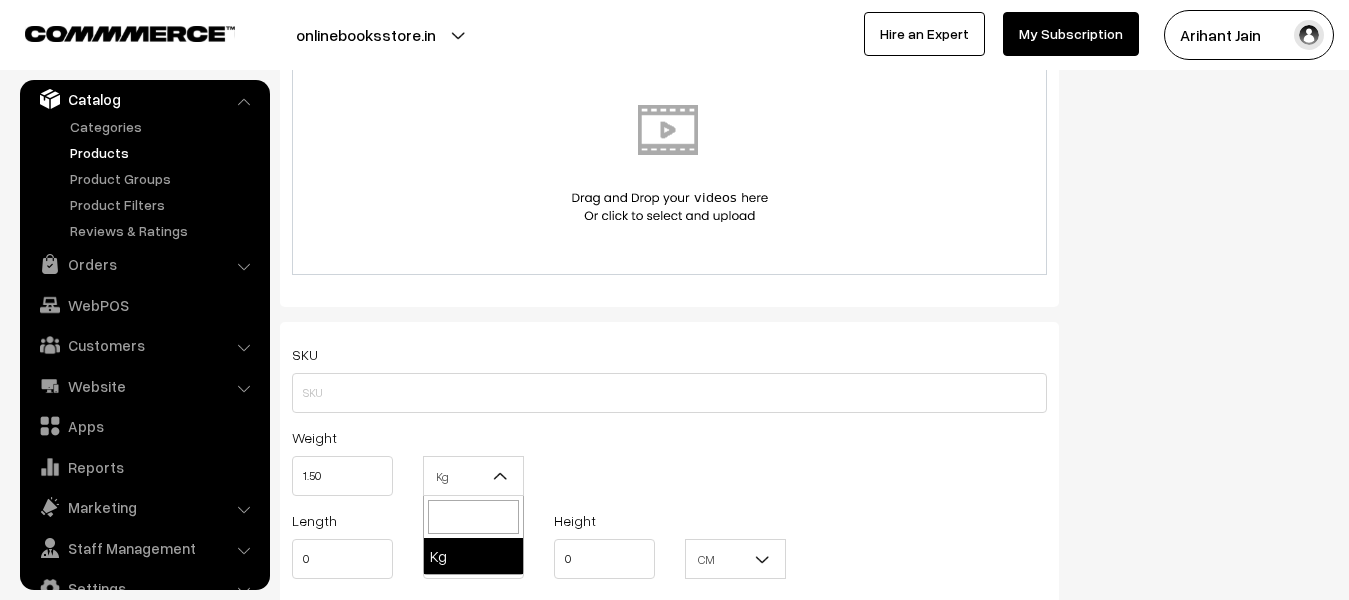 click on "Kg" at bounding box center (473, 476) 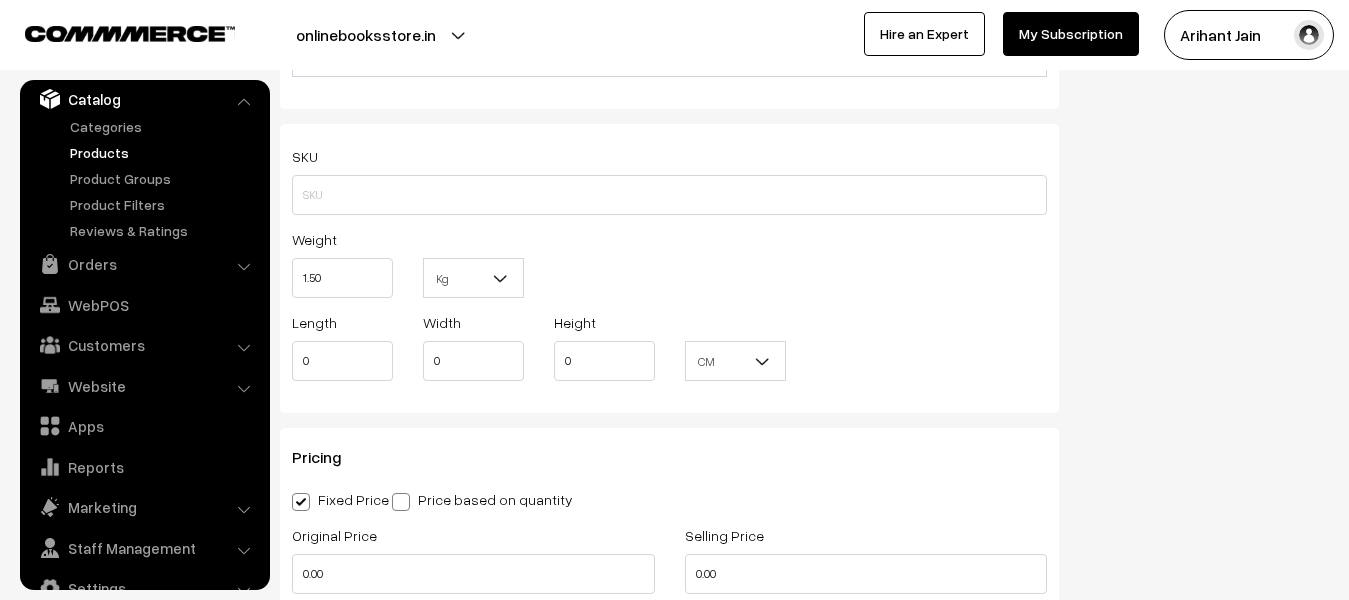 scroll, scrollTop: 1300, scrollLeft: 0, axis: vertical 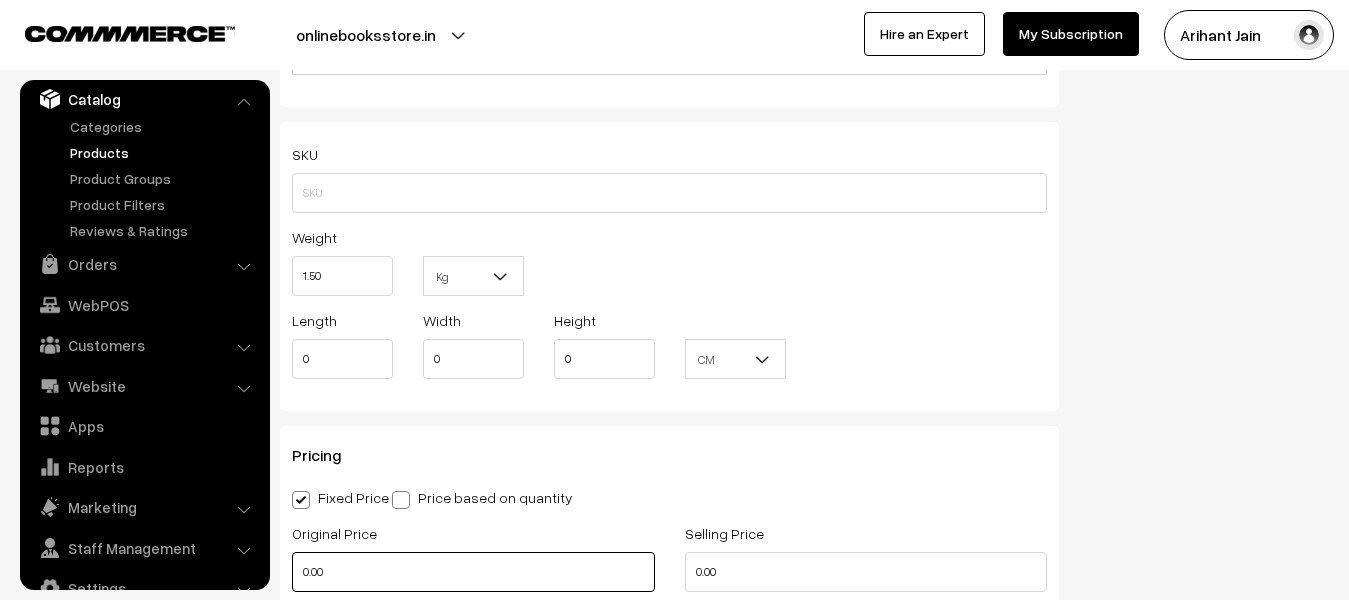 click on "0.00" at bounding box center [473, 572] 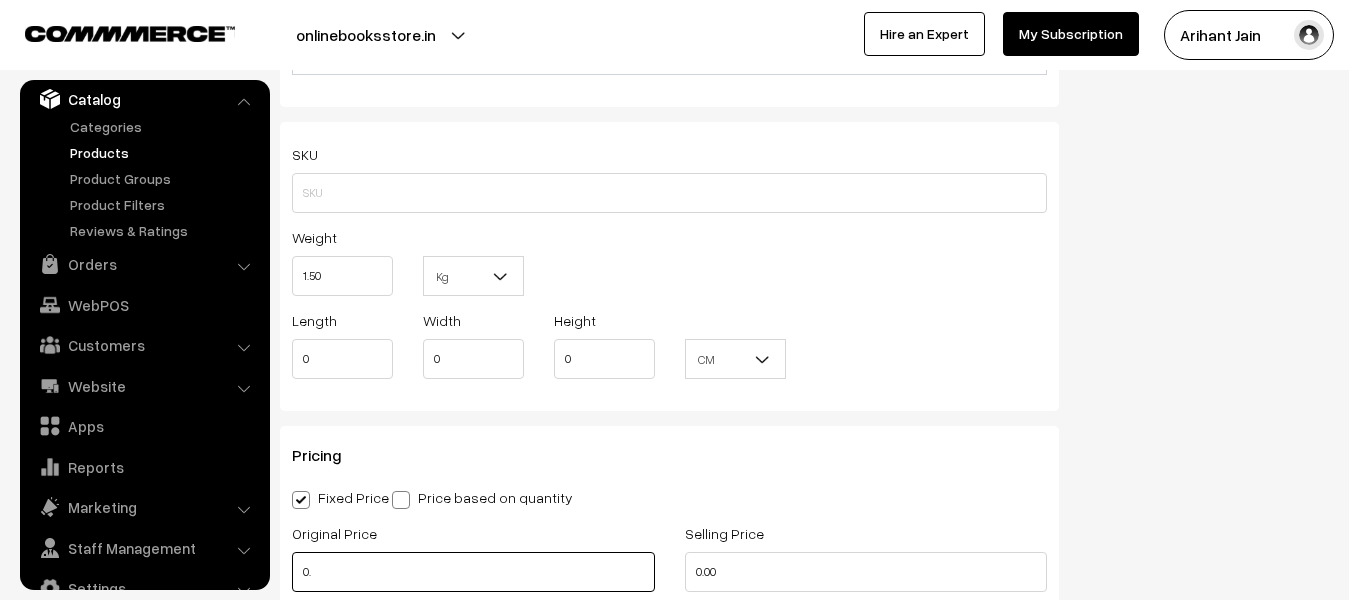 type on "0" 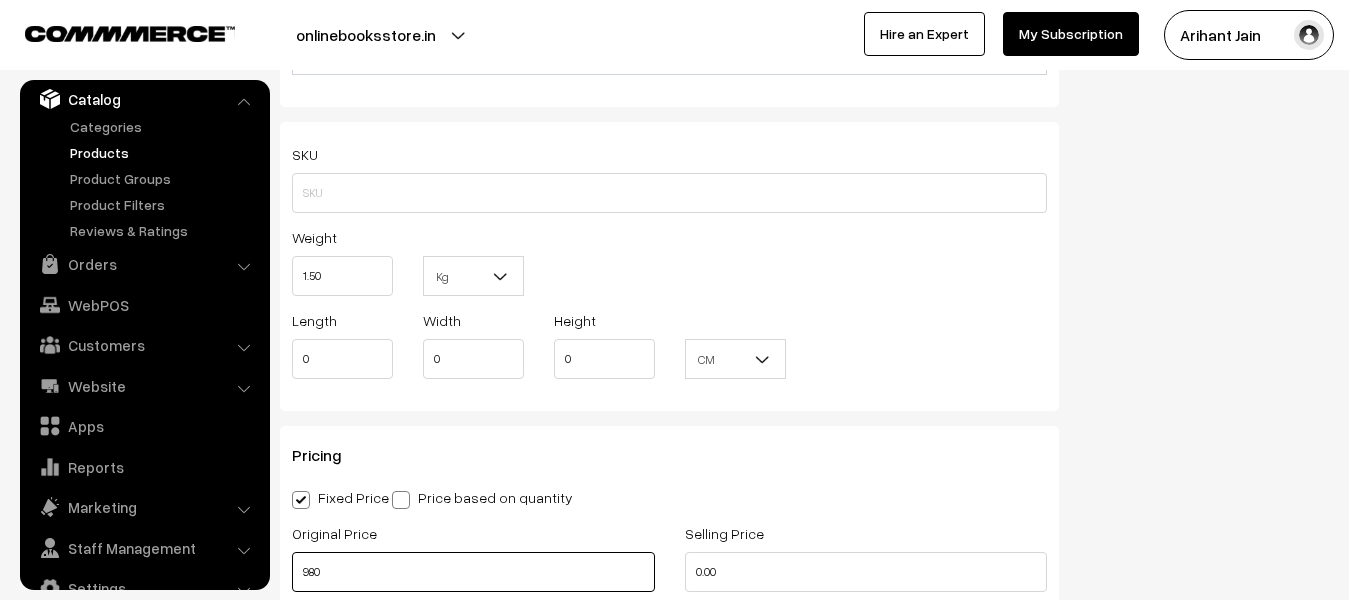 type on "980" 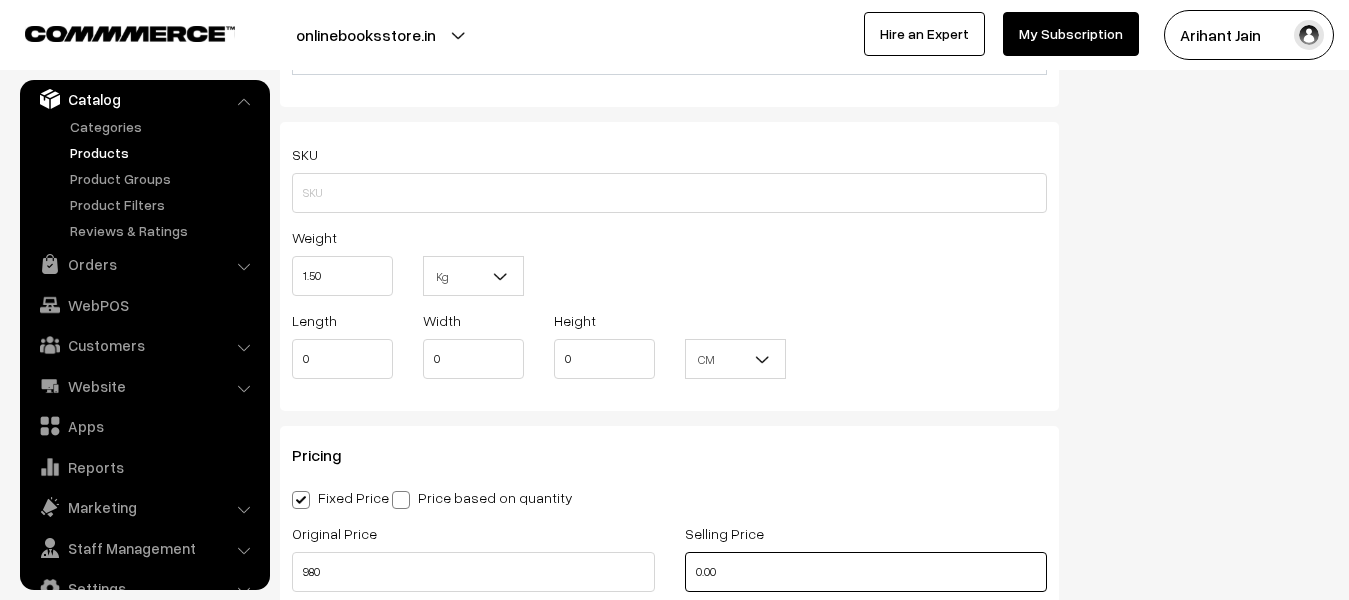 click on "0.00" at bounding box center [866, 572] 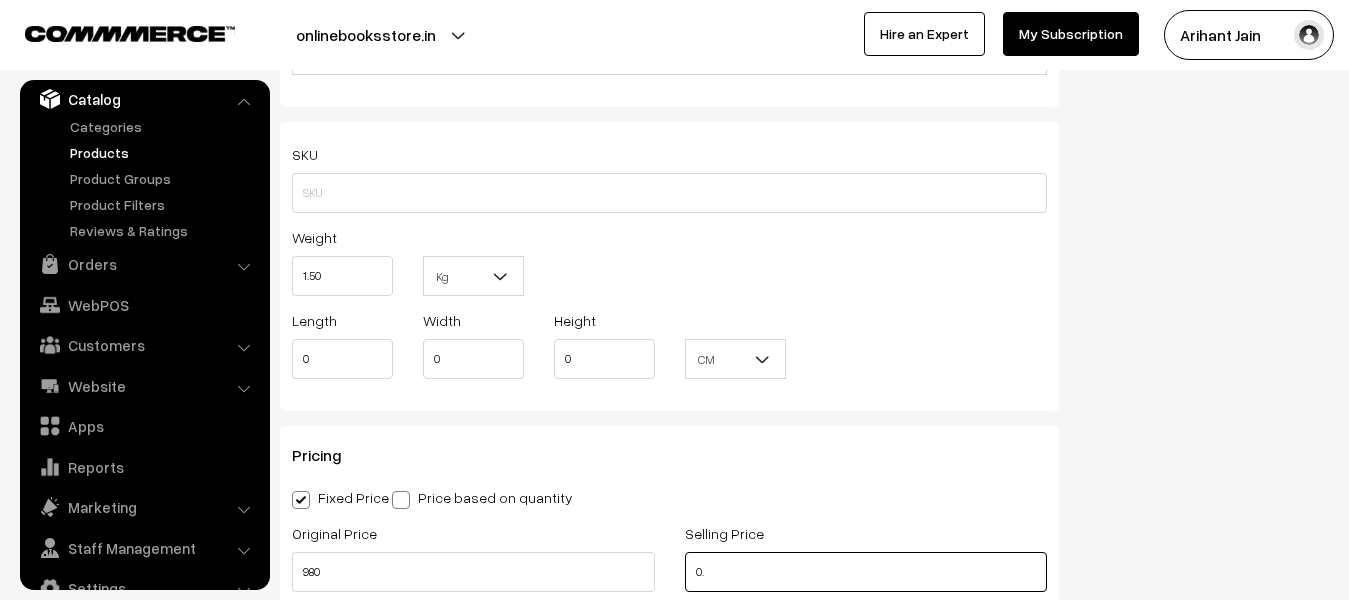 type on "0" 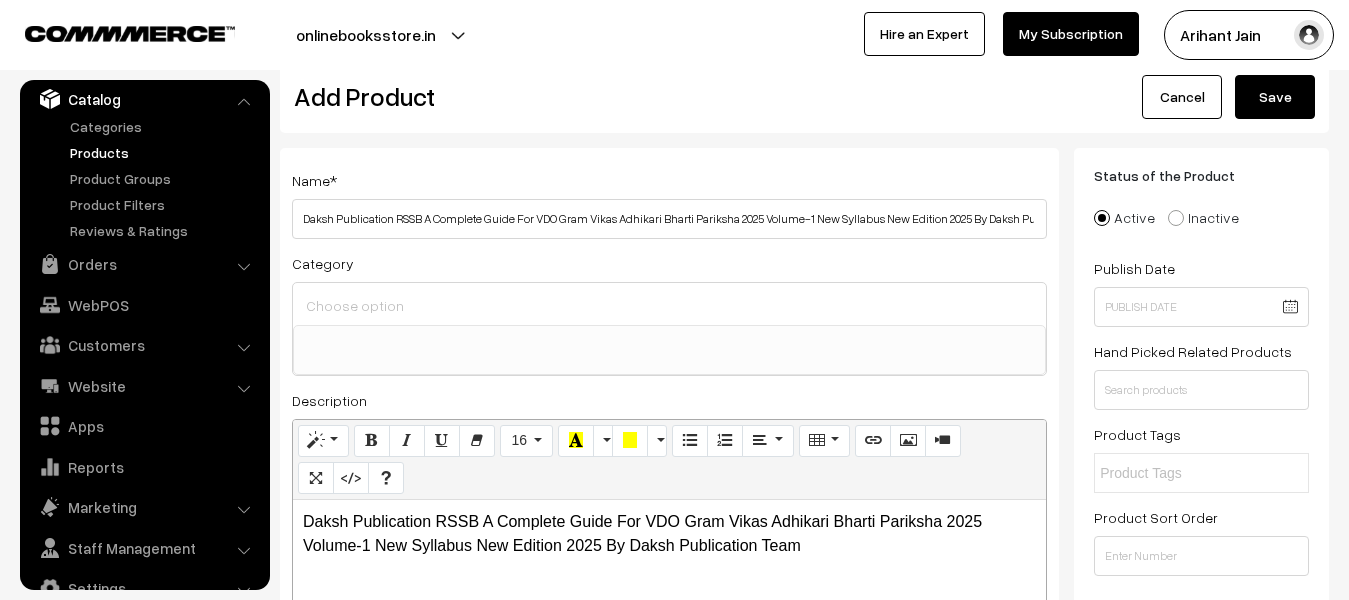 scroll, scrollTop: 0, scrollLeft: 0, axis: both 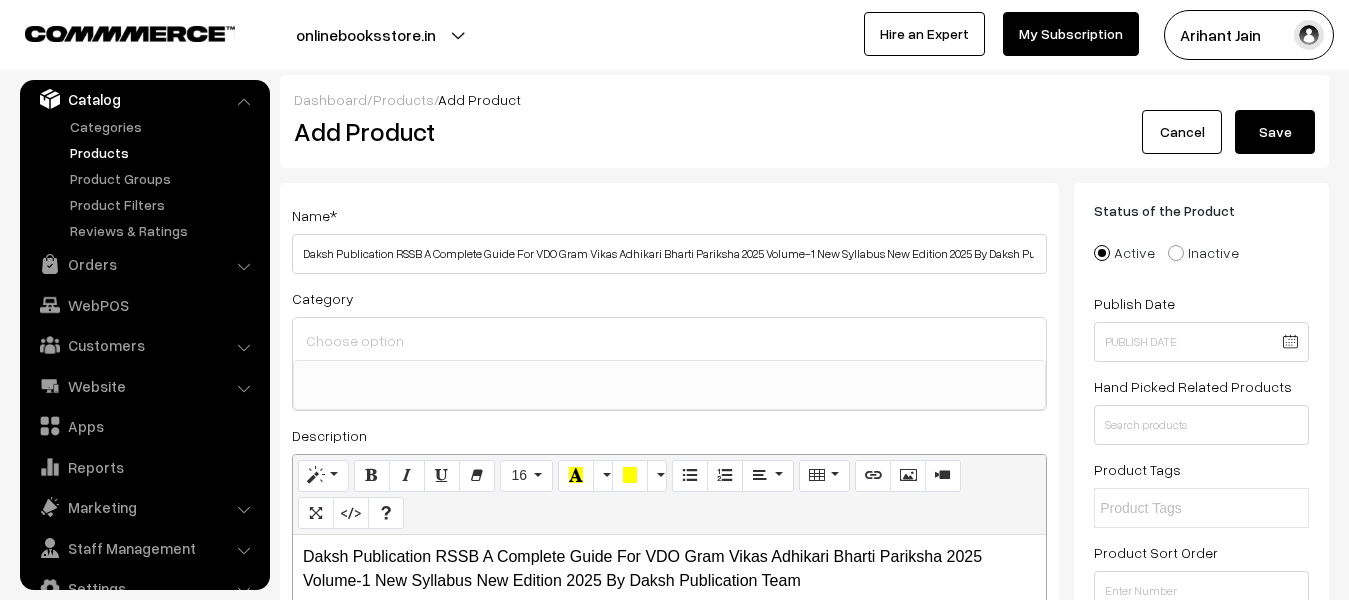 type on "375" 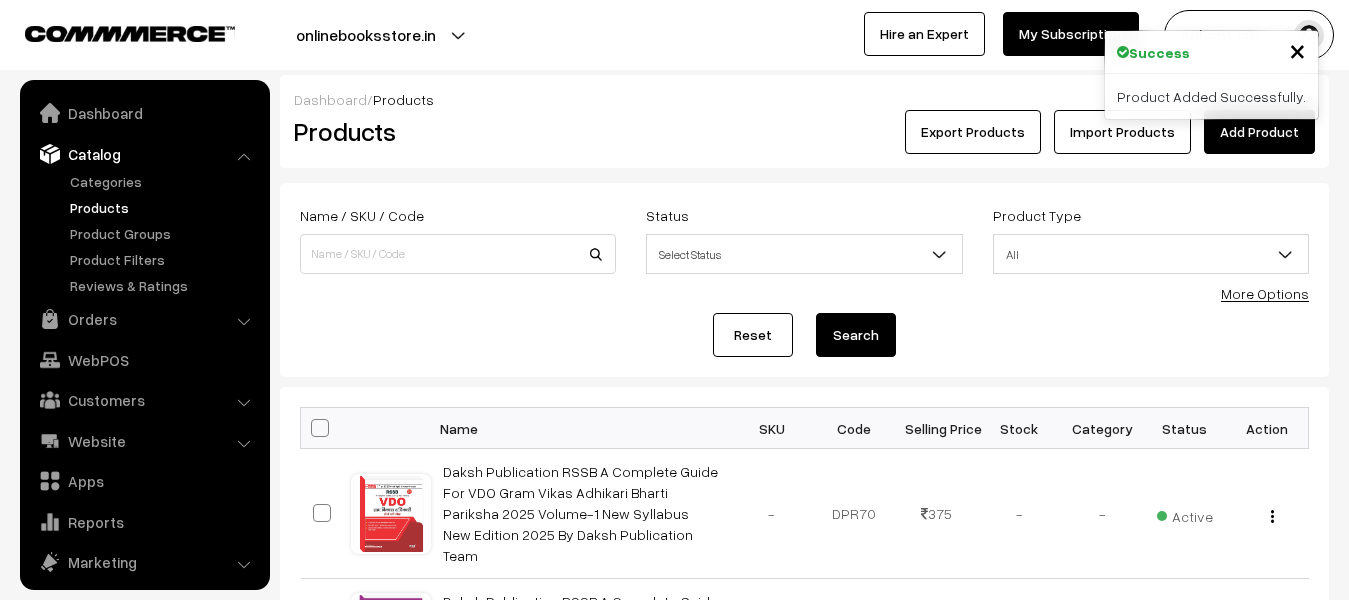 scroll, scrollTop: 100, scrollLeft: 0, axis: vertical 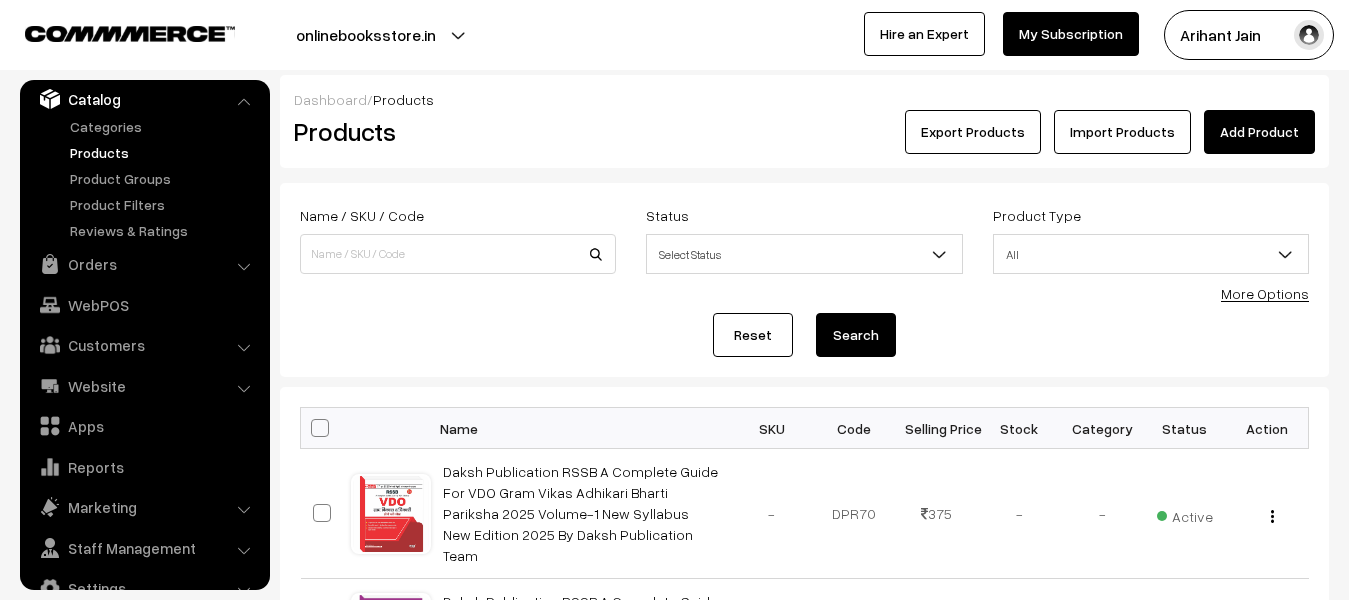 click on "Add Product" at bounding box center [1259, 132] 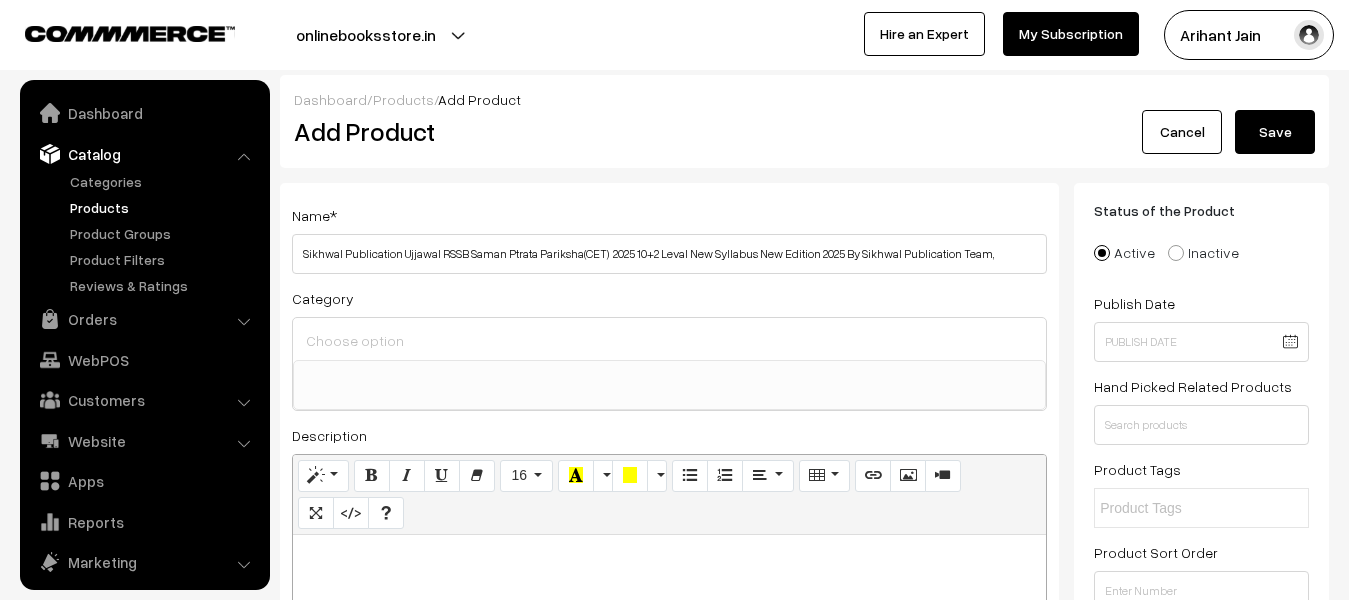 select 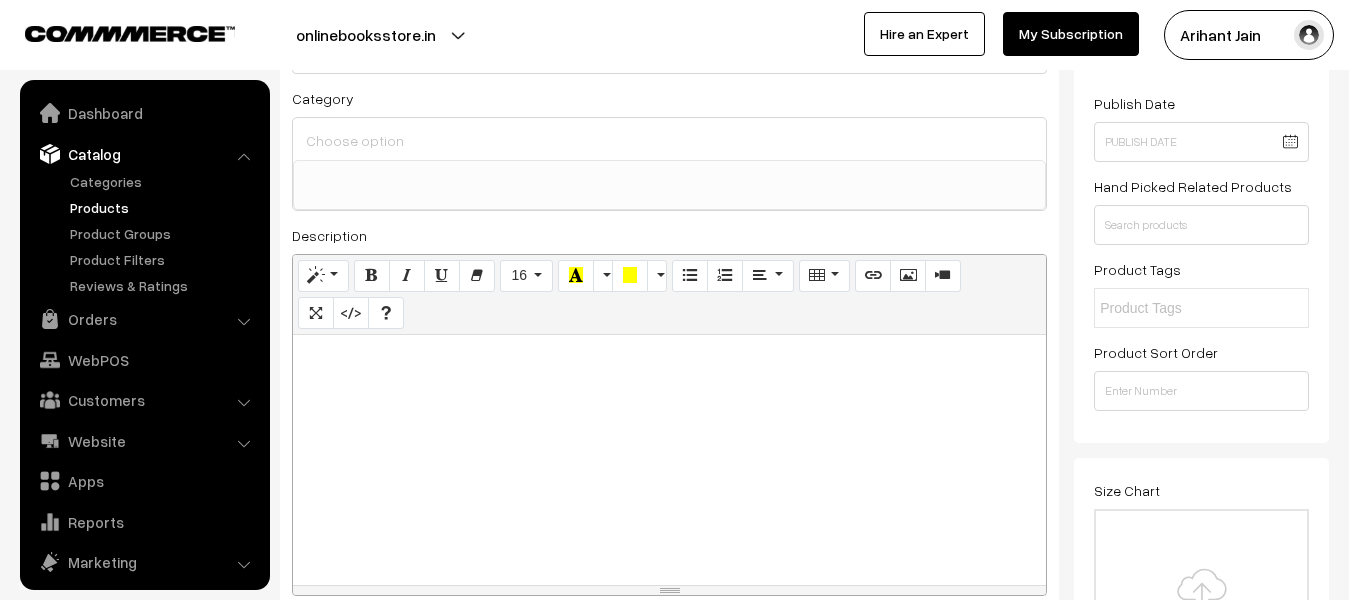 scroll, scrollTop: 200, scrollLeft: 0, axis: vertical 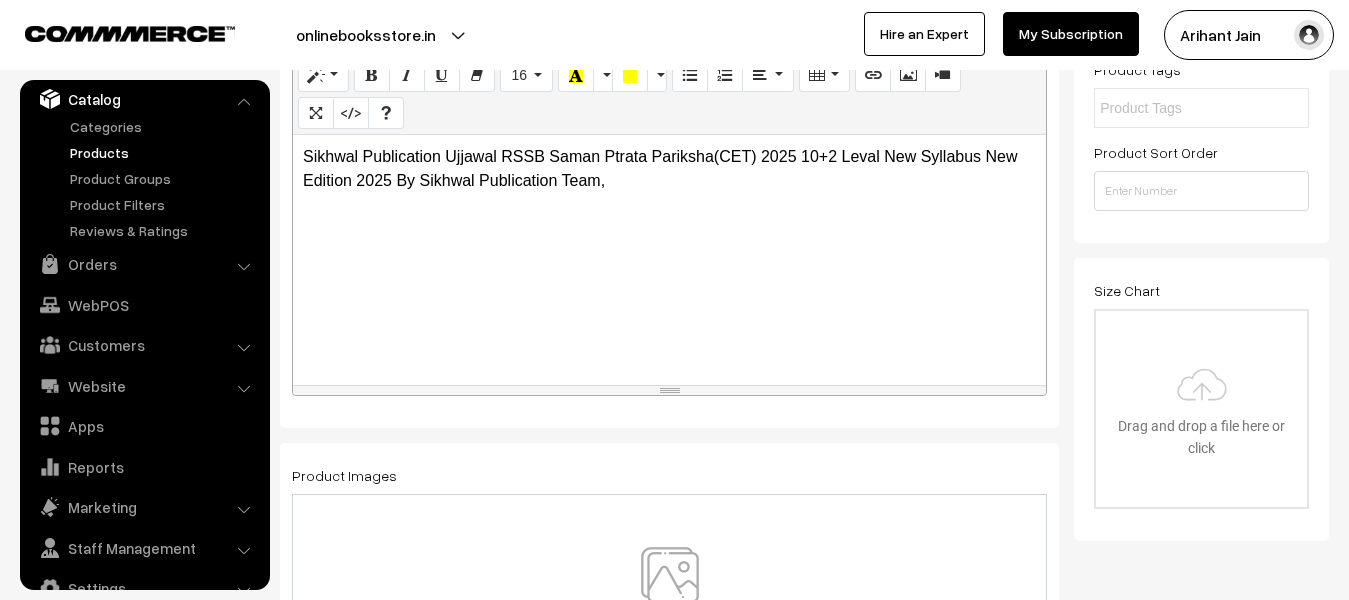 click at bounding box center (670, 605) 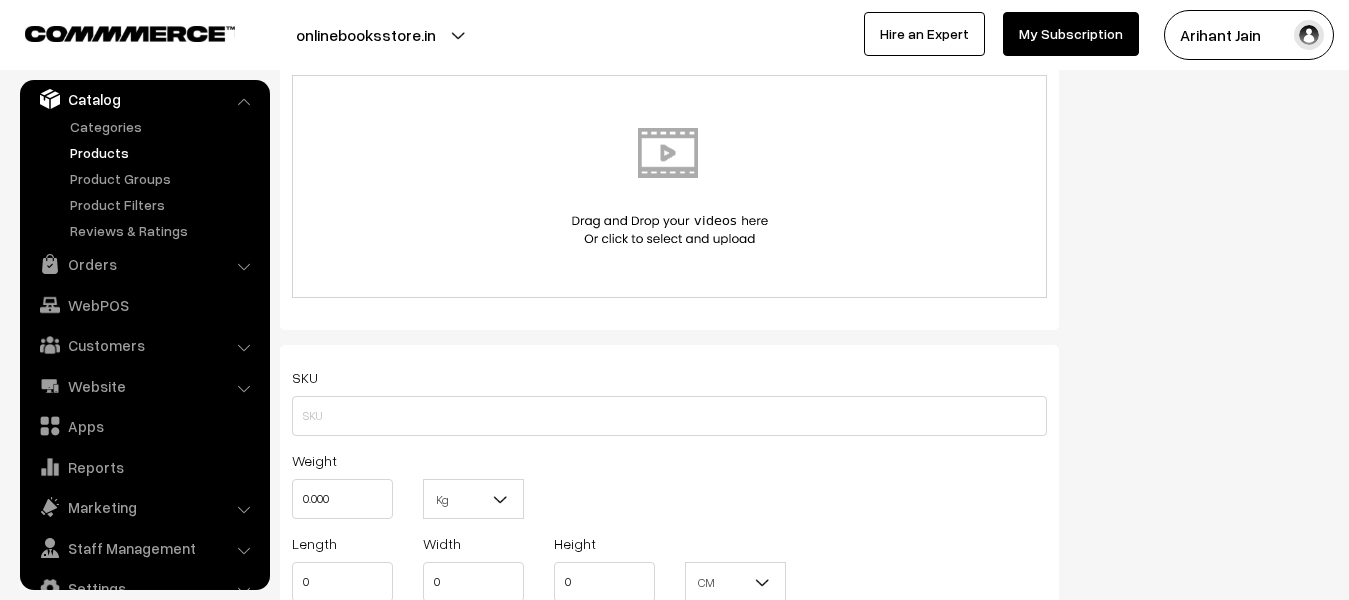 scroll, scrollTop: 1100, scrollLeft: 0, axis: vertical 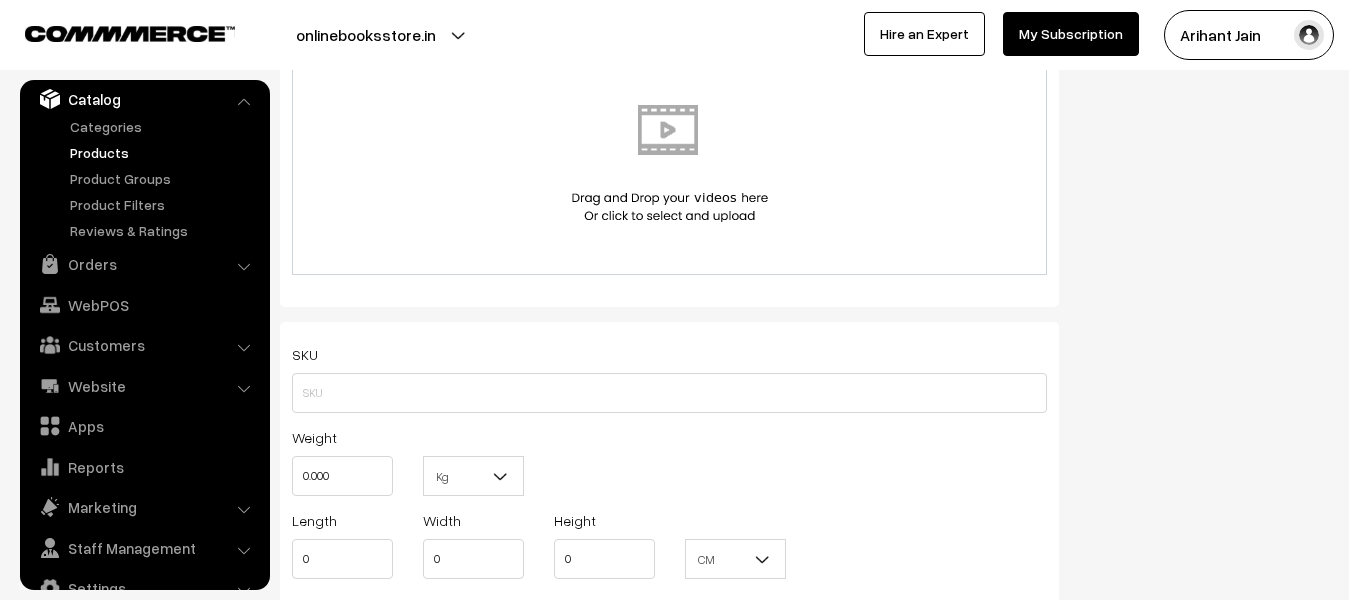 click on "Weight
0.000" at bounding box center (342, 460) 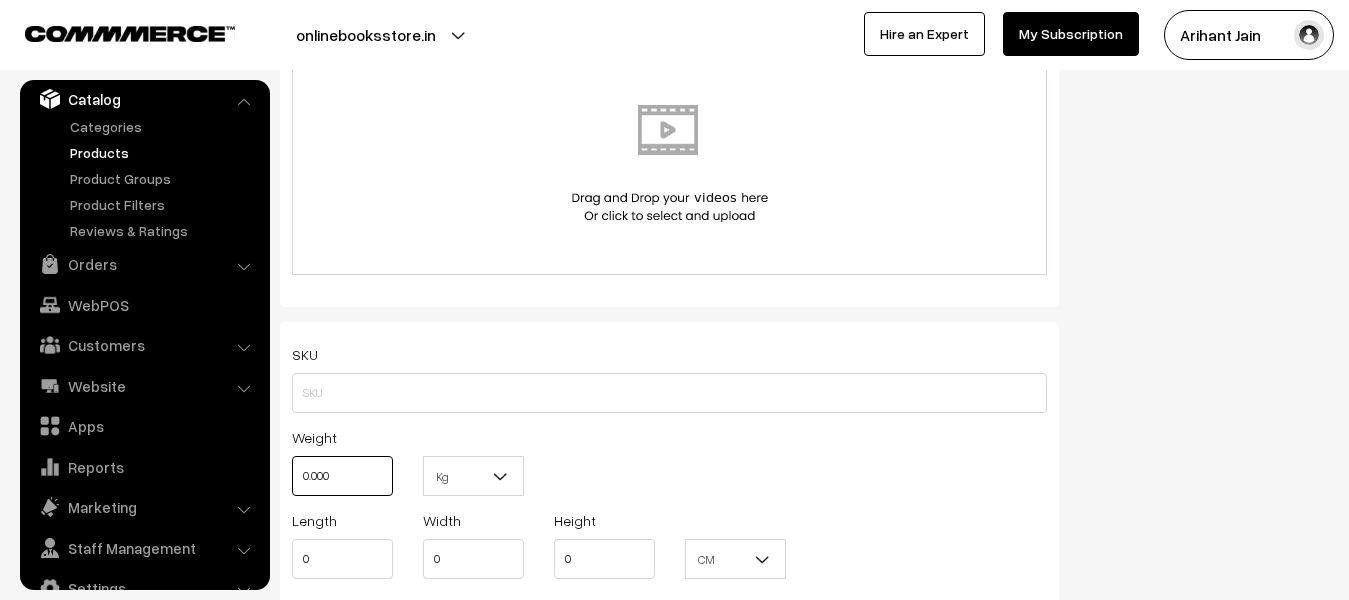click on "0.000" at bounding box center (342, 476) 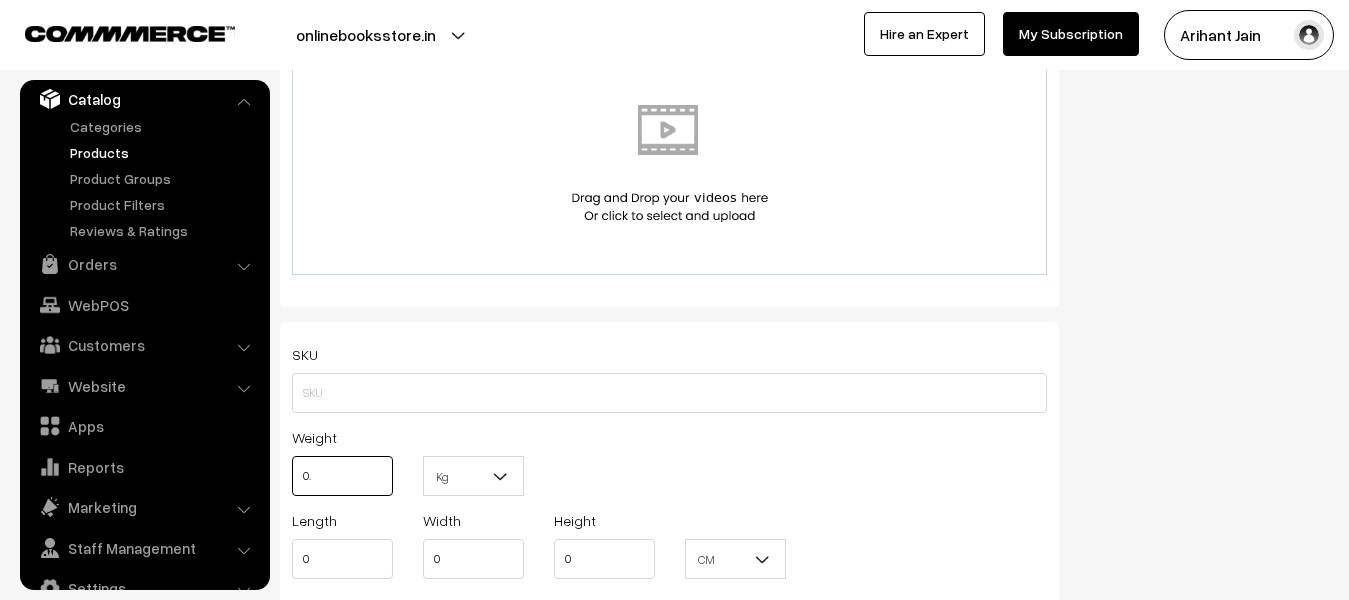 type on "0" 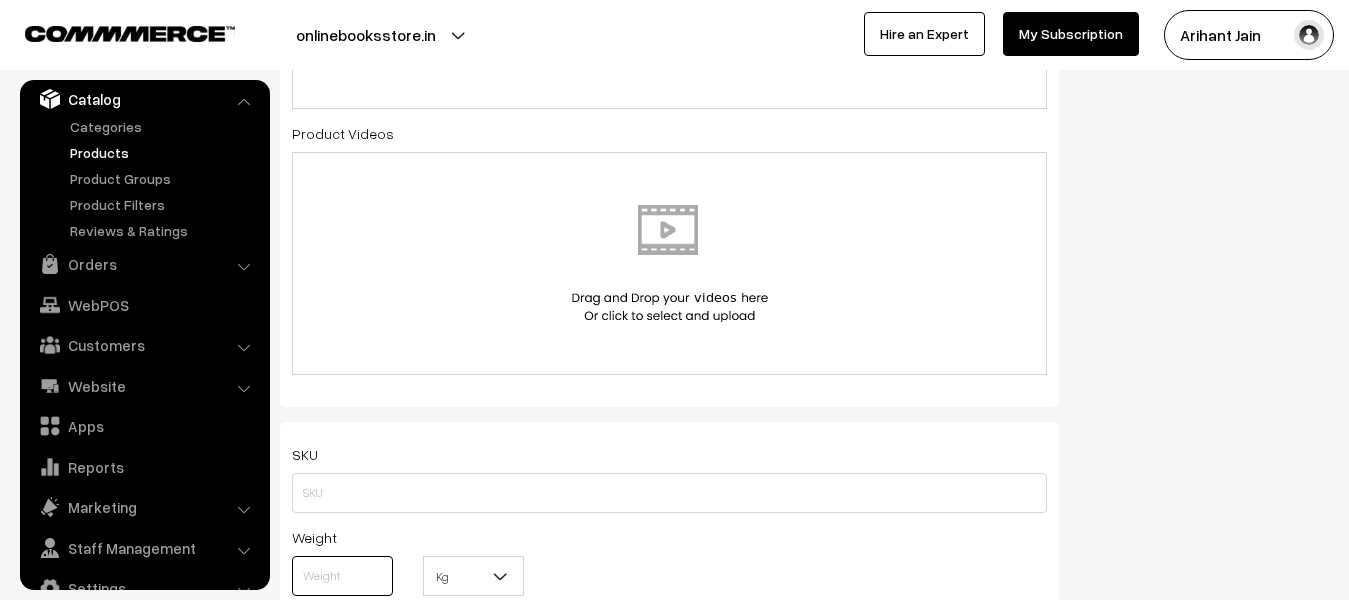 scroll, scrollTop: 1100, scrollLeft: 0, axis: vertical 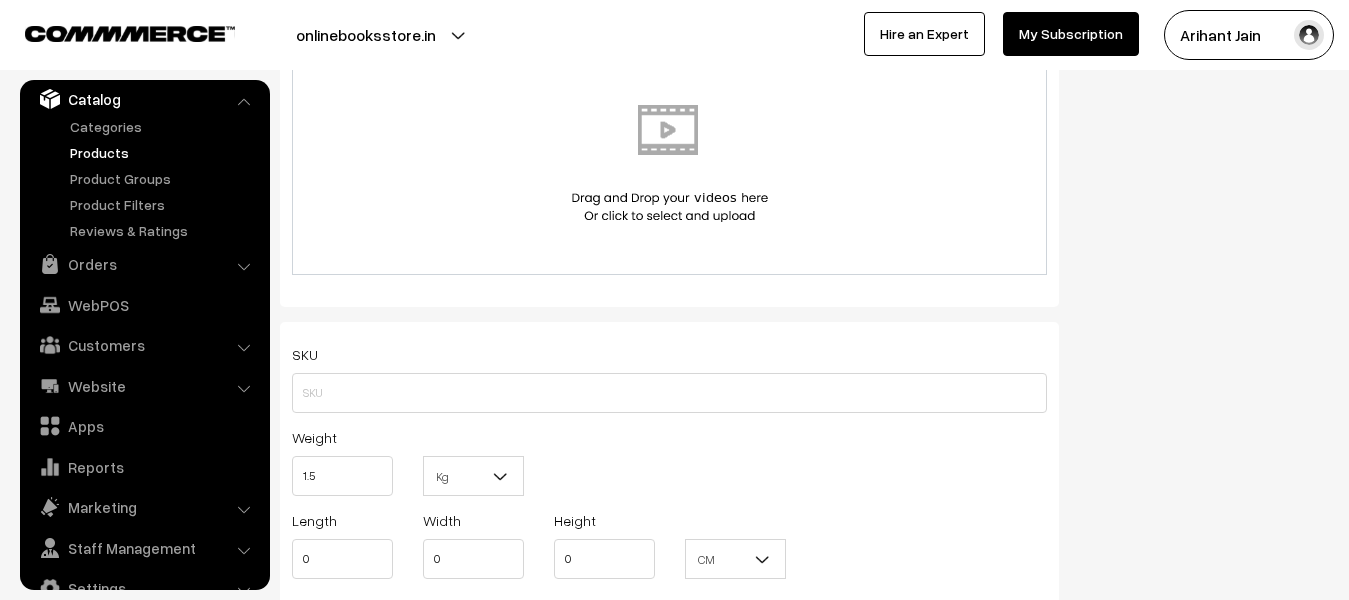 type on "1.50" 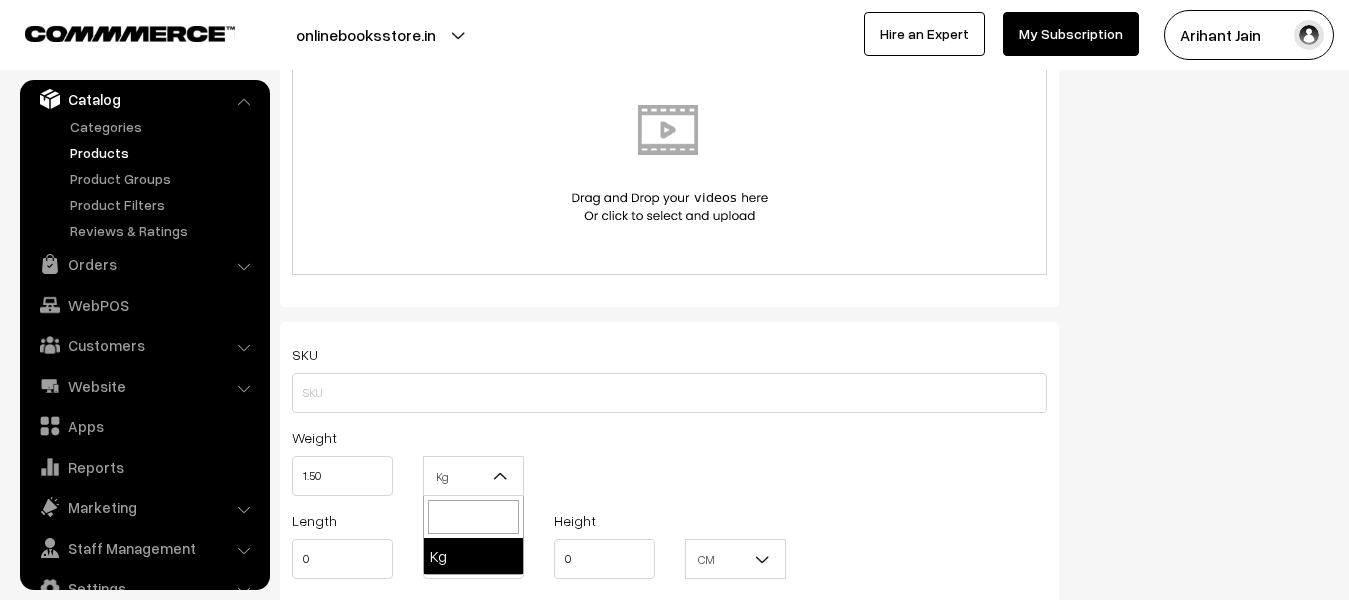 click at bounding box center (501, 476) 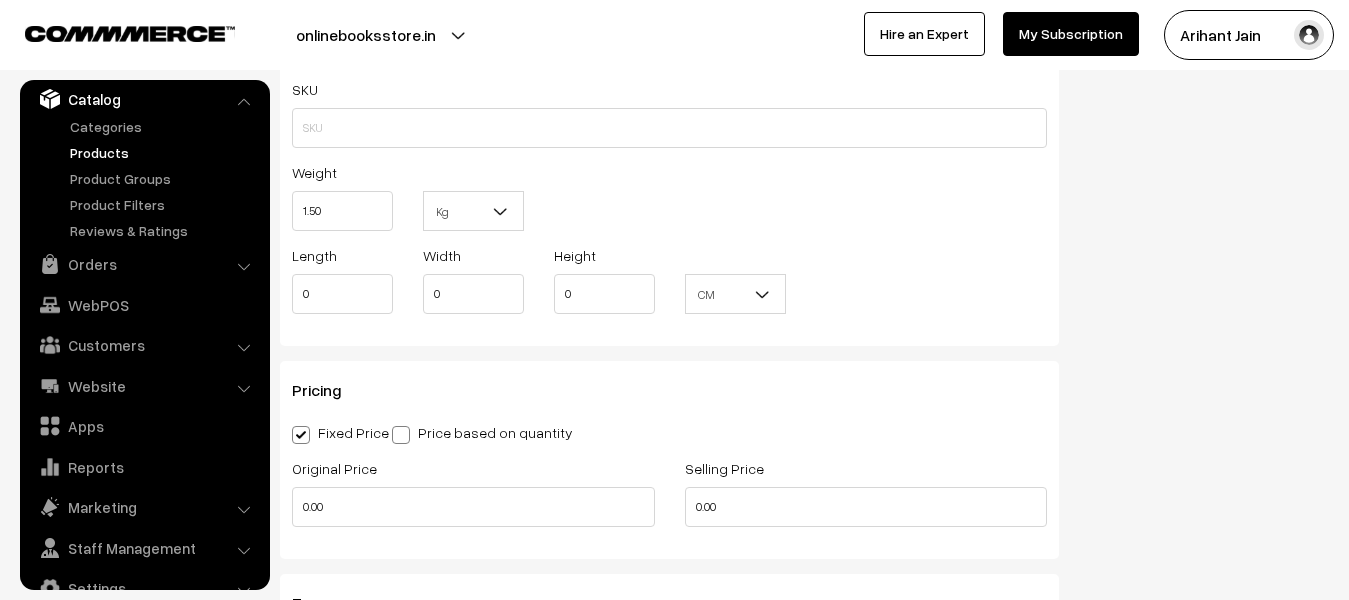 scroll, scrollTop: 1400, scrollLeft: 0, axis: vertical 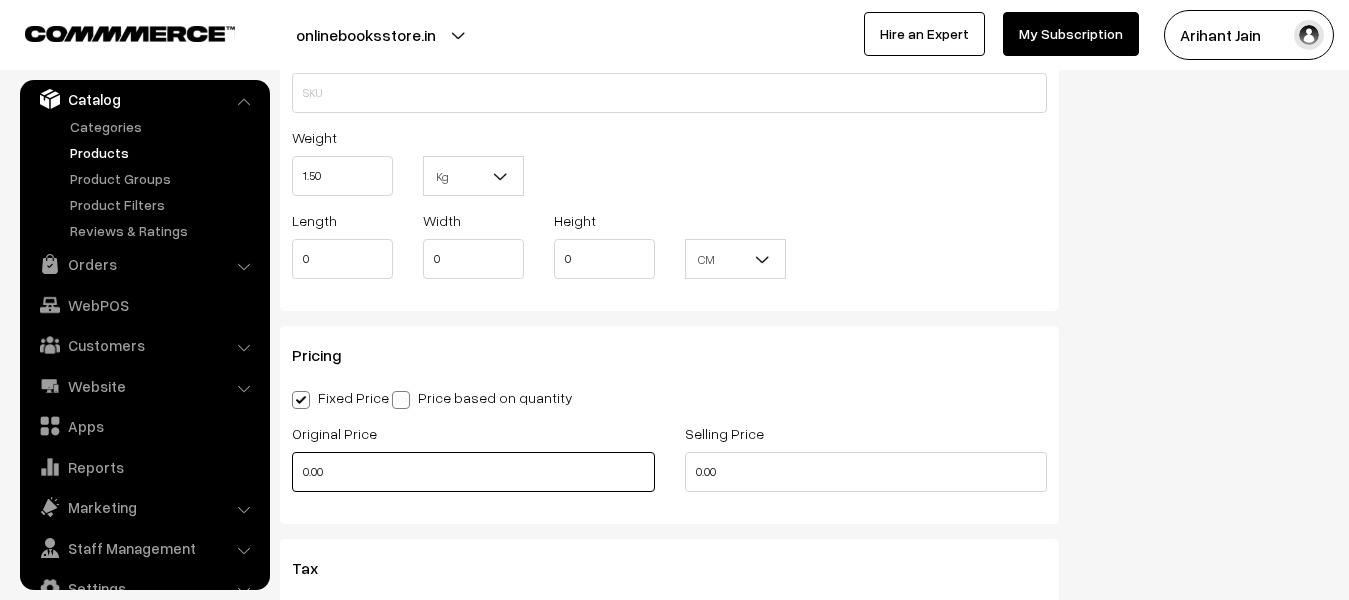 click on "0.00" at bounding box center (473, 472) 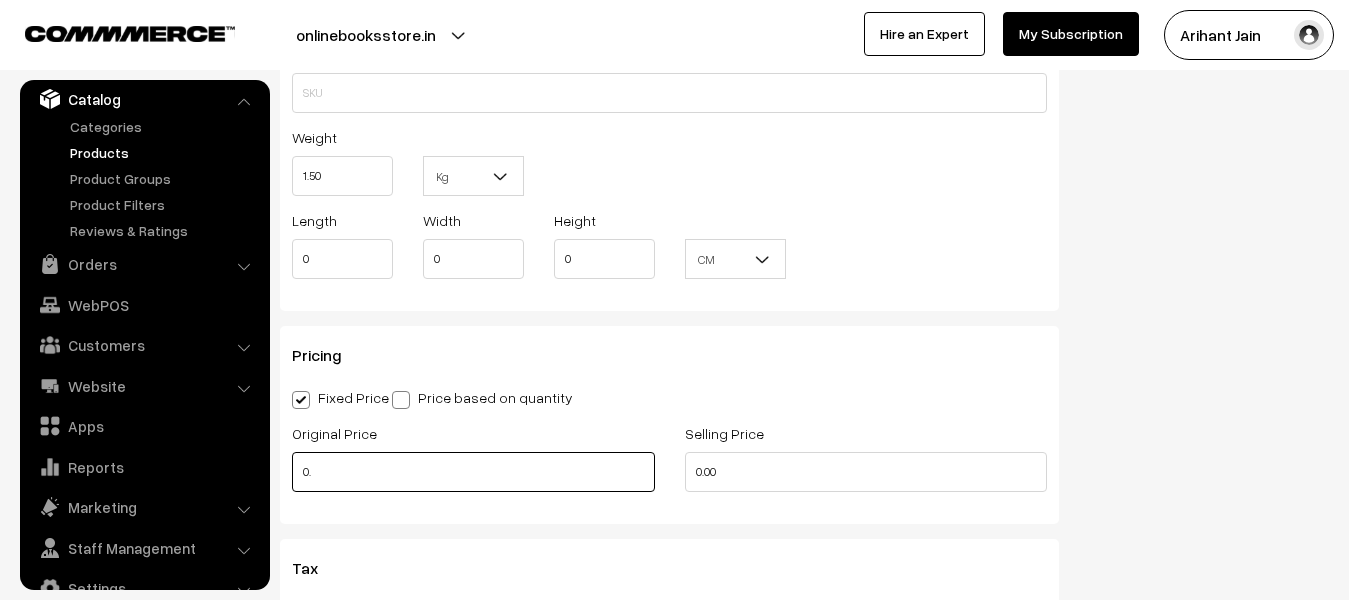 type on "0" 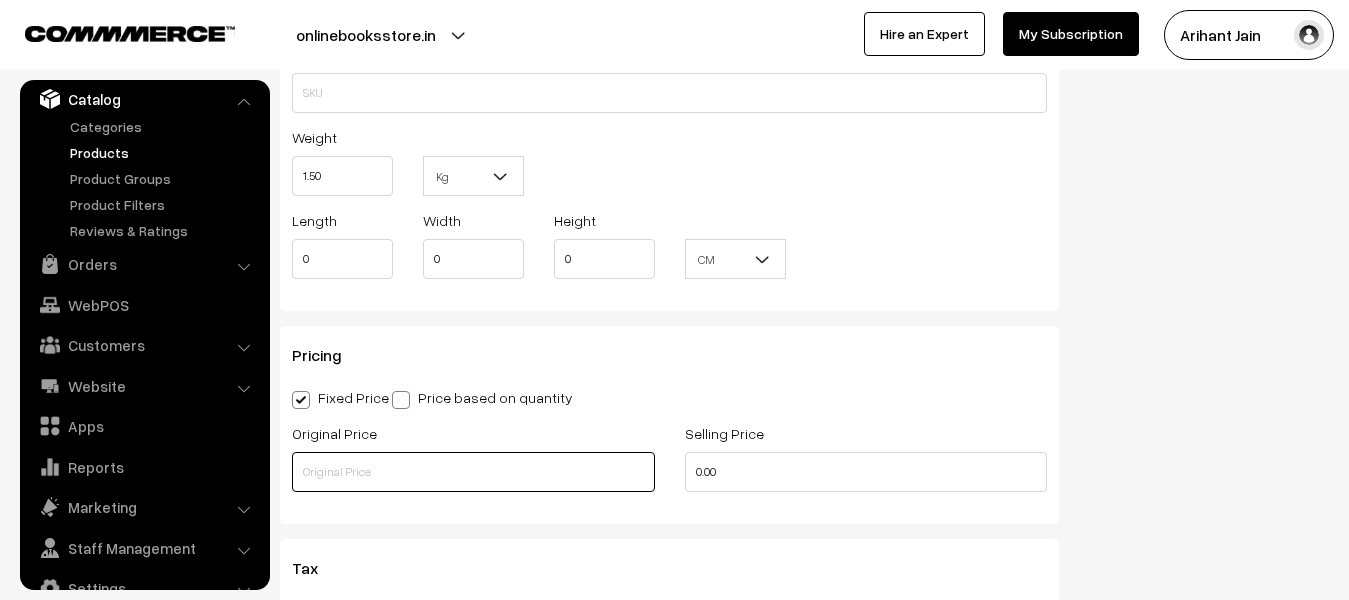 type 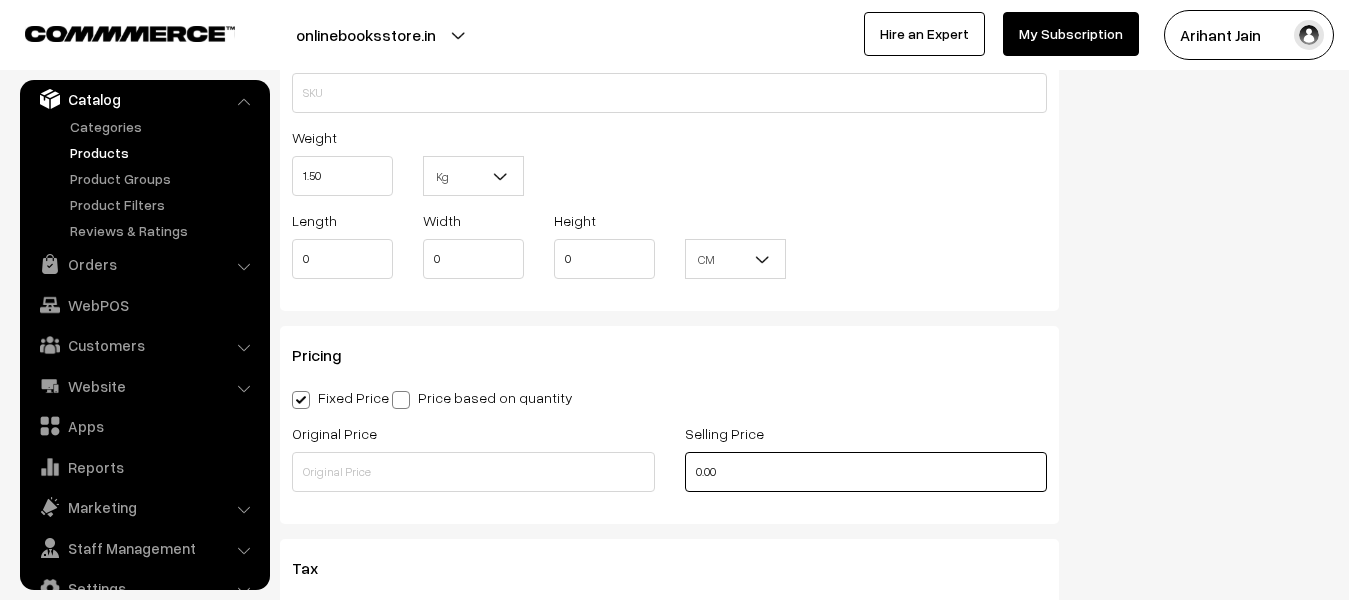 click on "0.00" at bounding box center (866, 472) 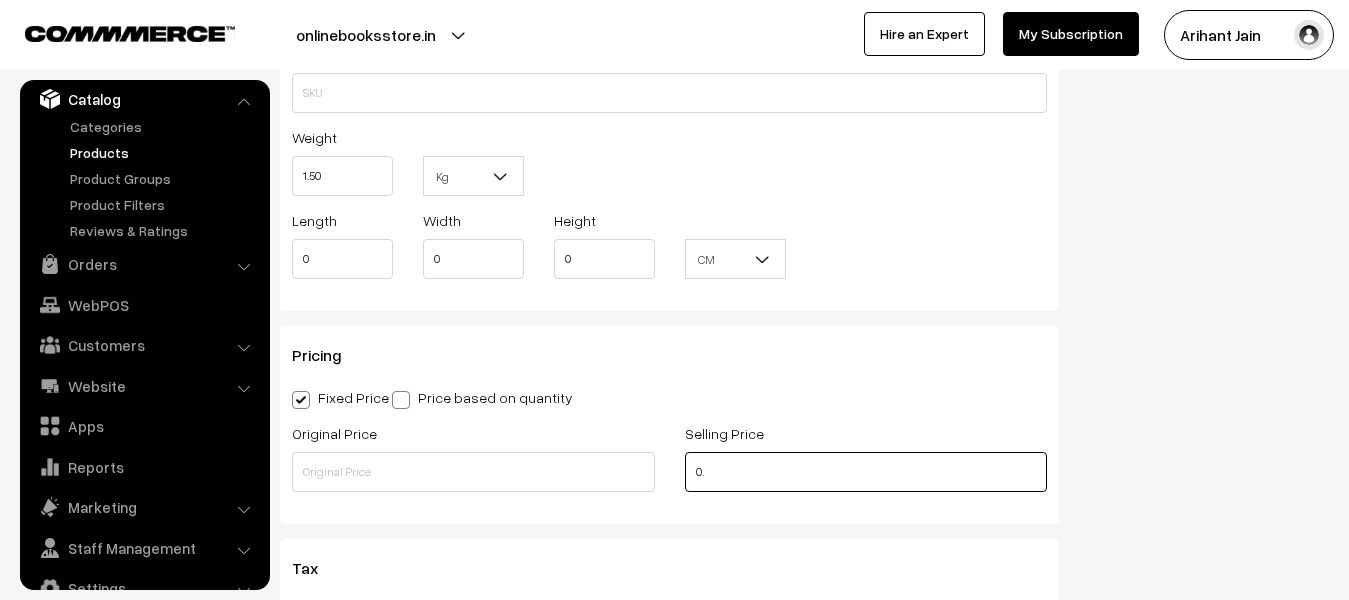 type on "0" 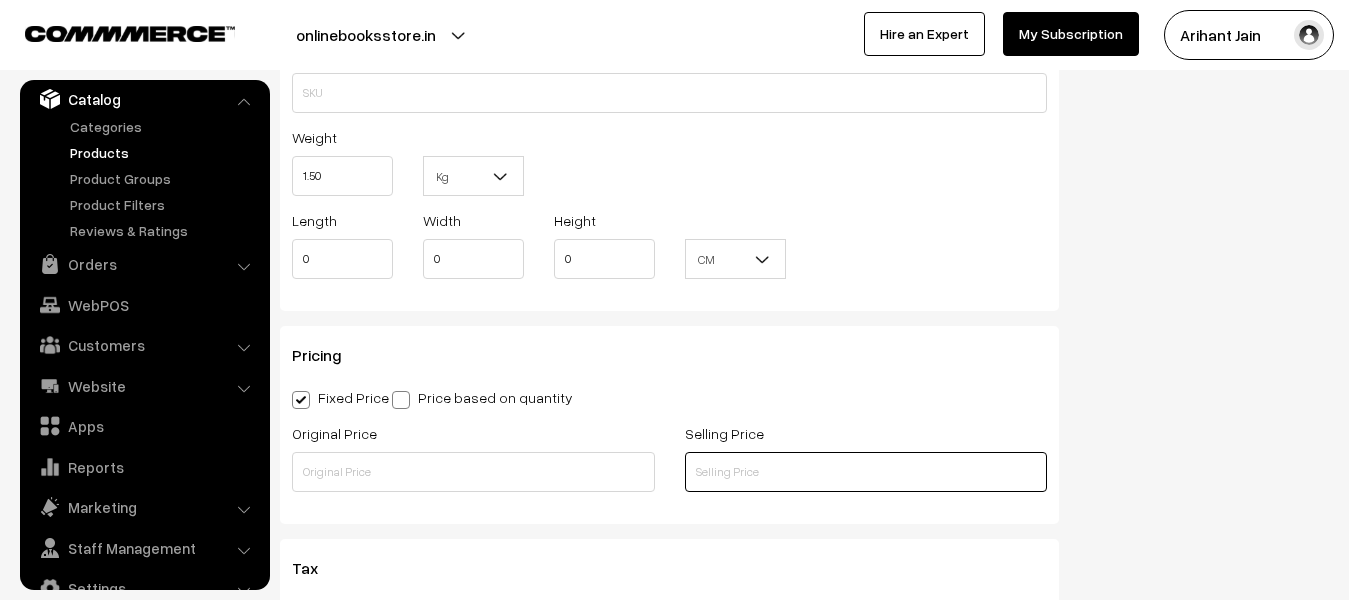 type 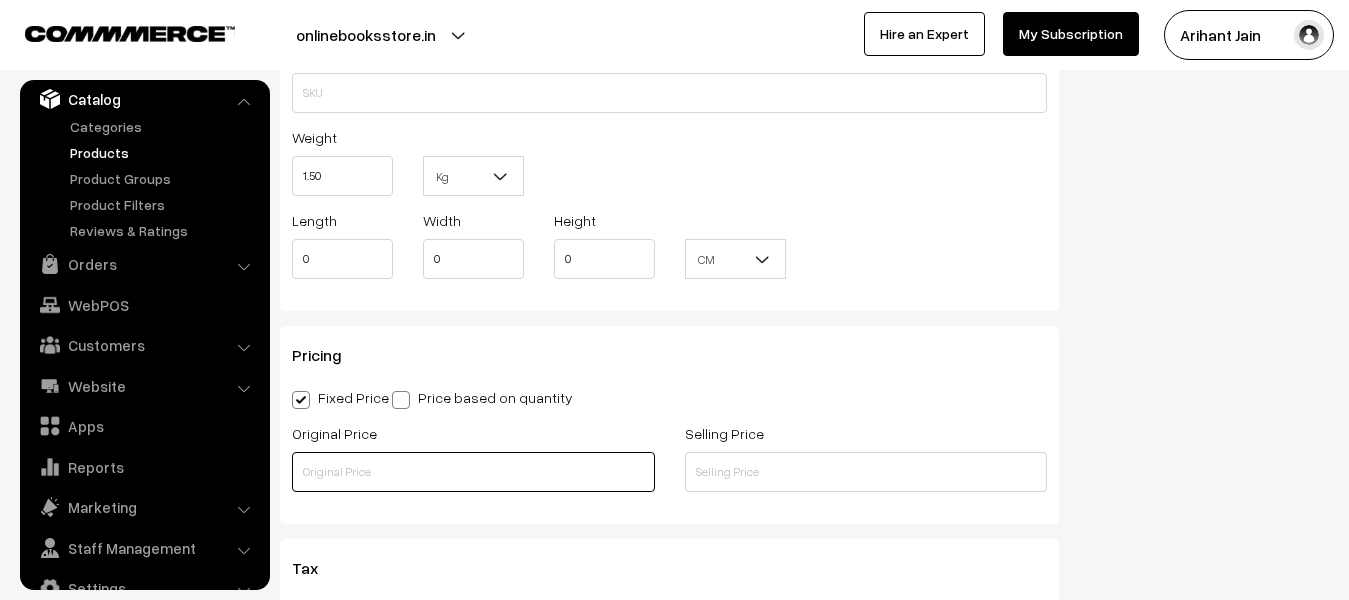 click at bounding box center (473, 472) 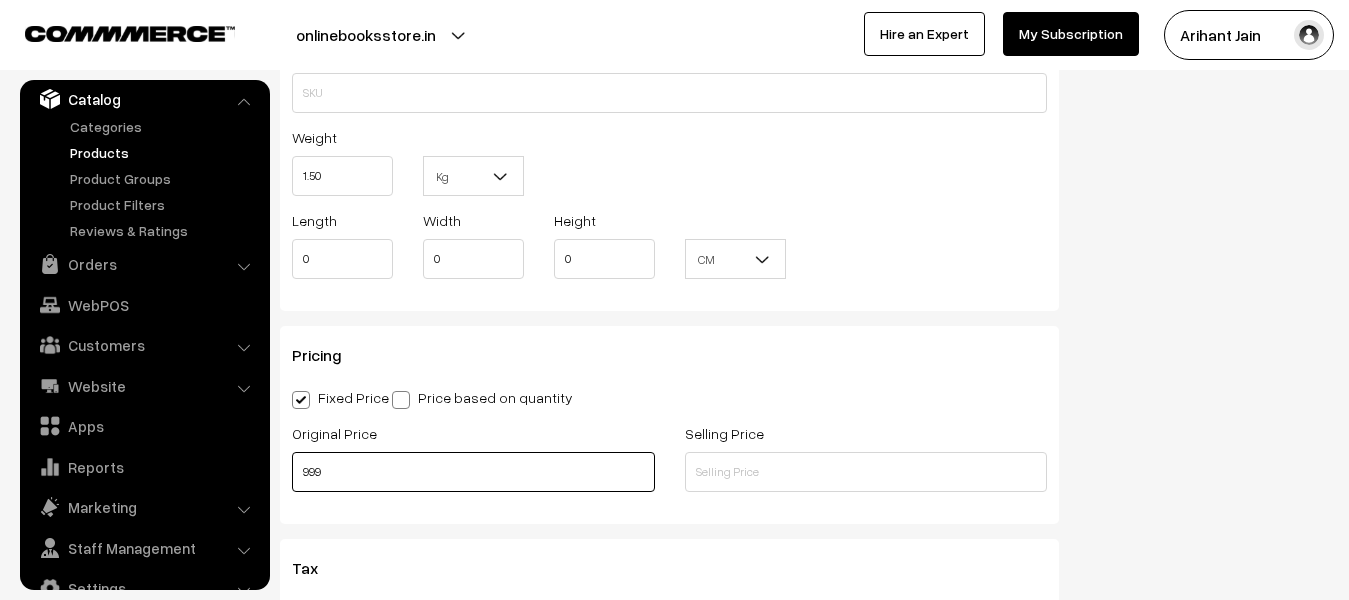 type on "999" 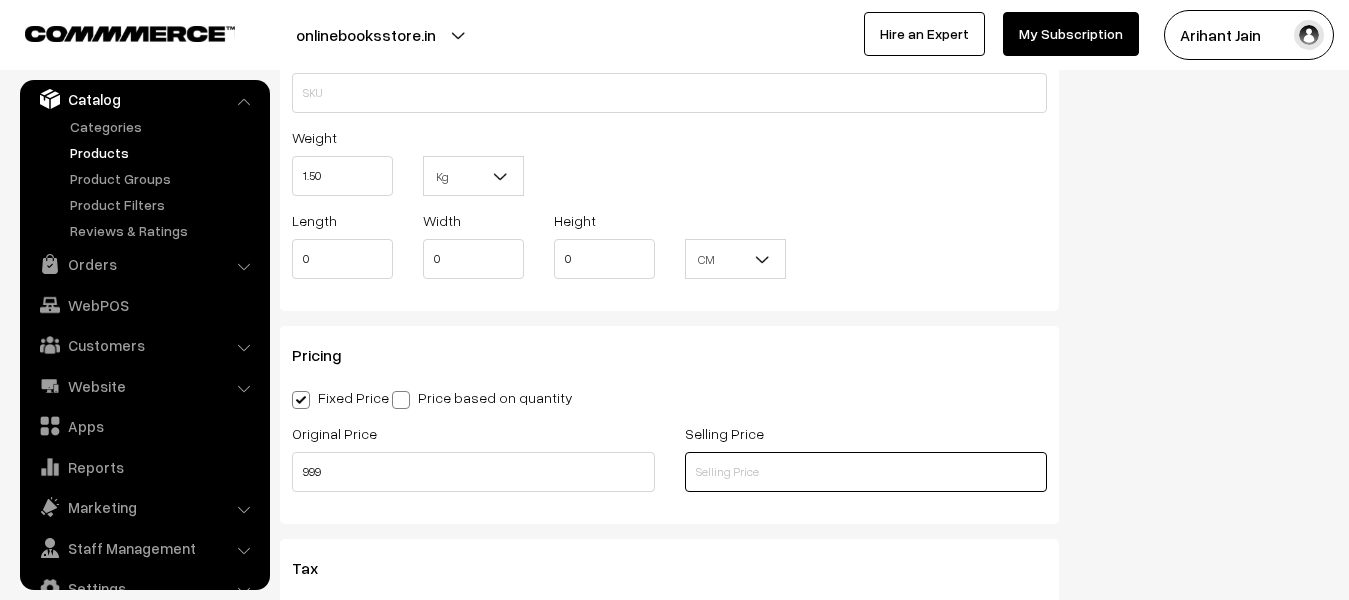 click at bounding box center (866, 472) 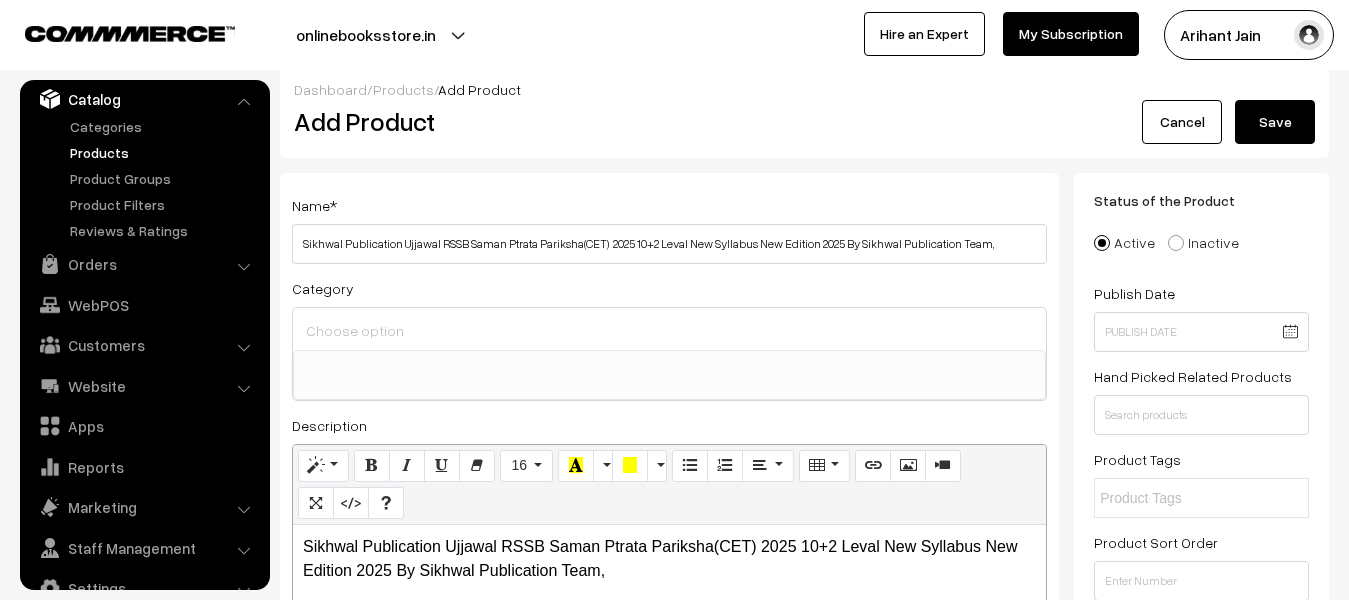 scroll, scrollTop: 0, scrollLeft: 0, axis: both 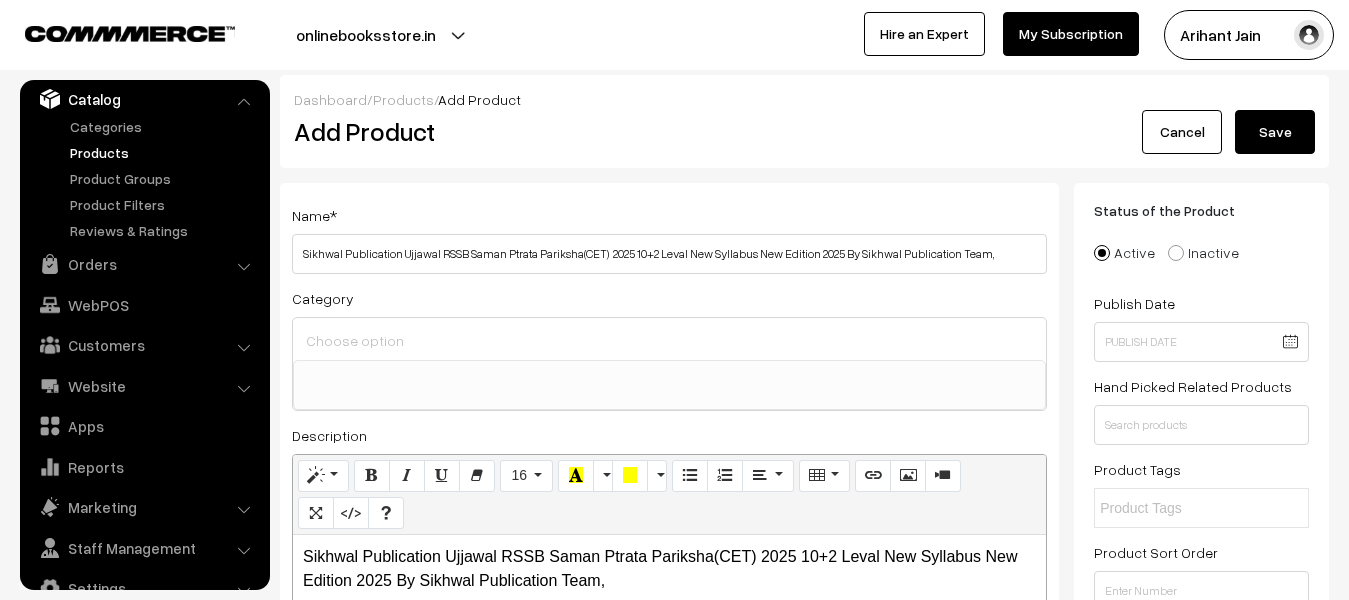 type on "350" 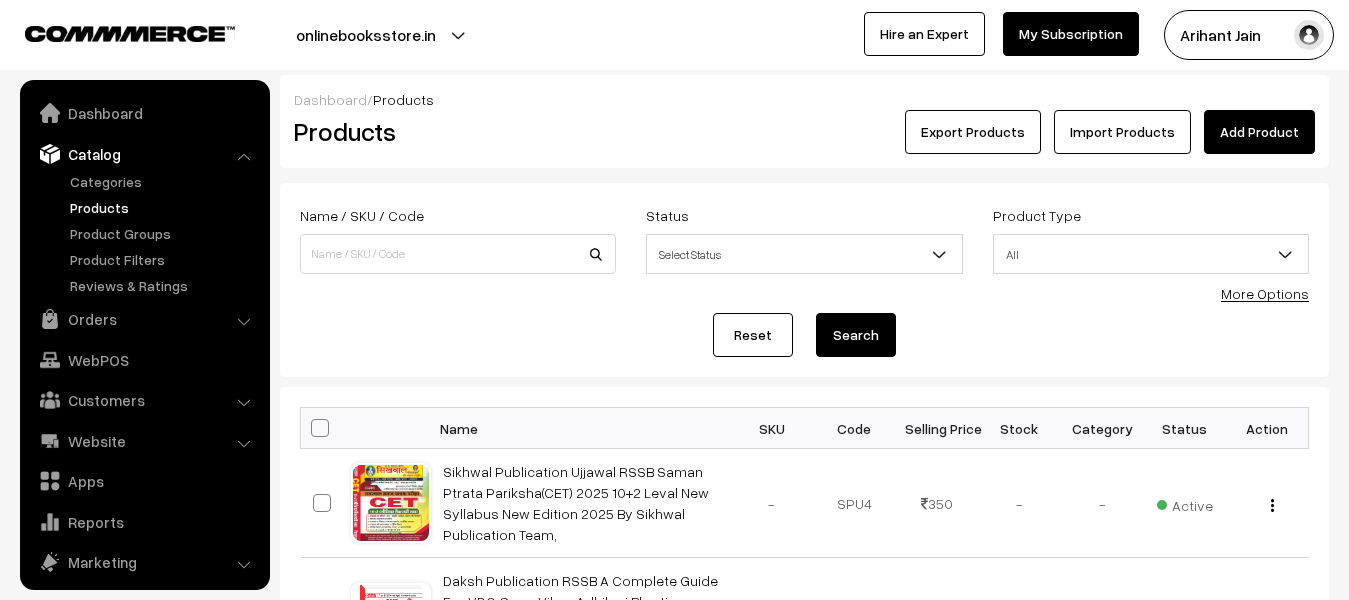 scroll, scrollTop: 0, scrollLeft: 0, axis: both 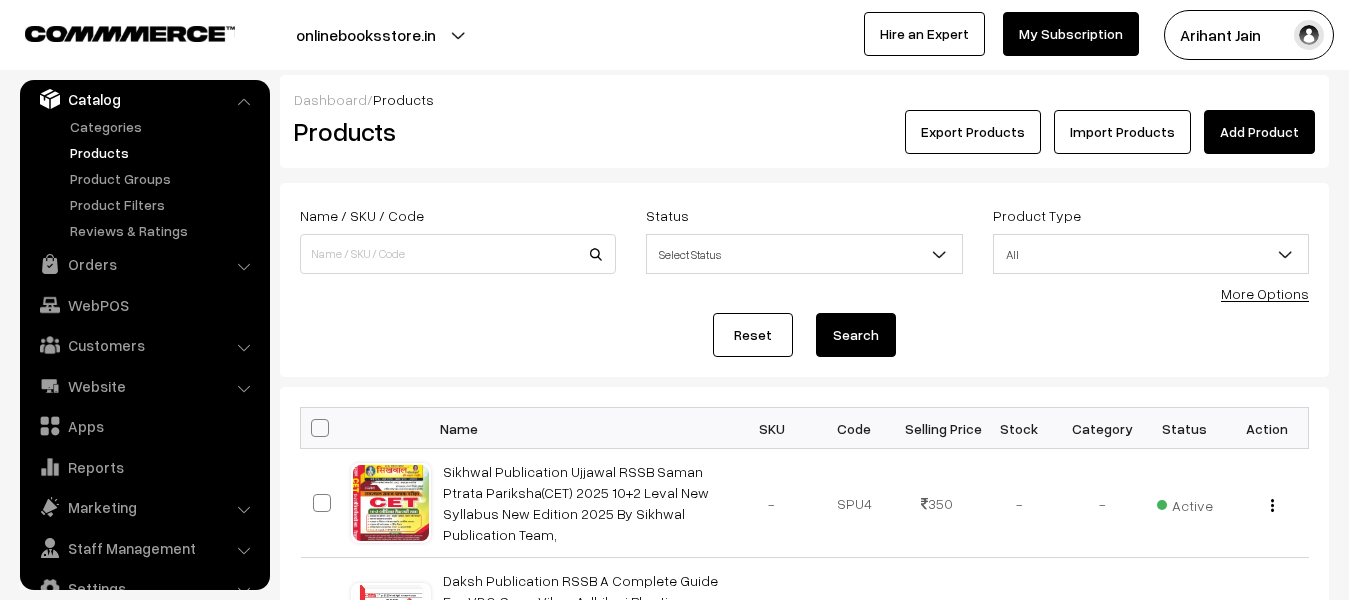 click on "Add Product" at bounding box center [1259, 132] 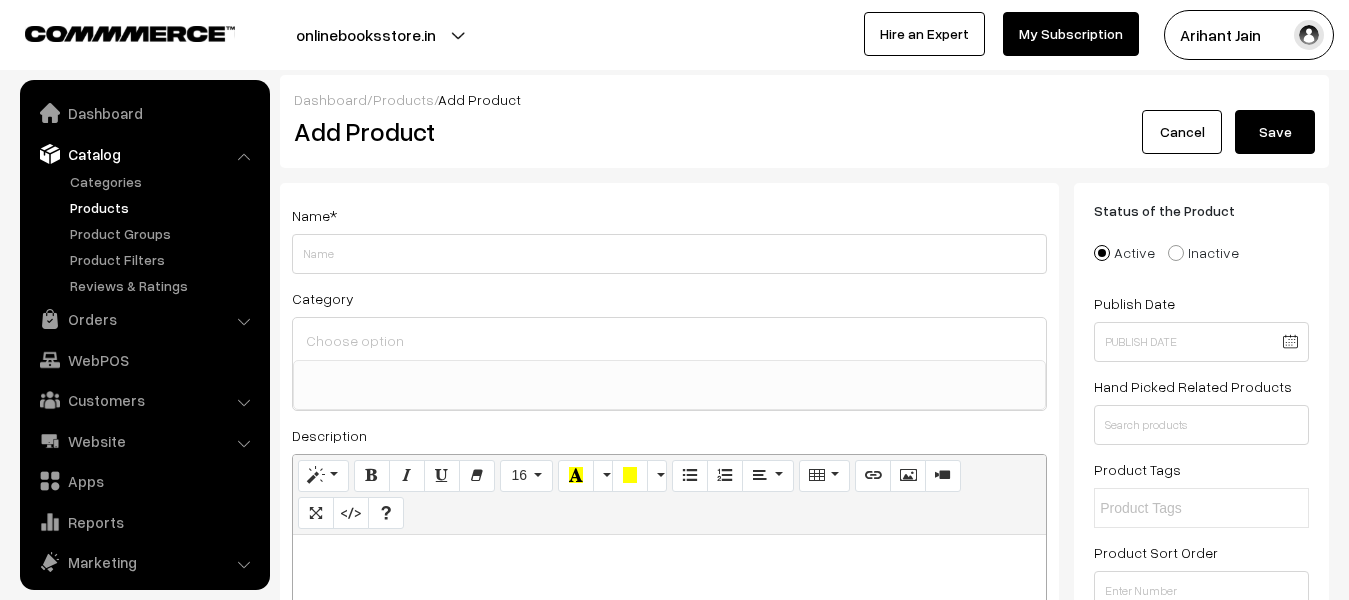 select 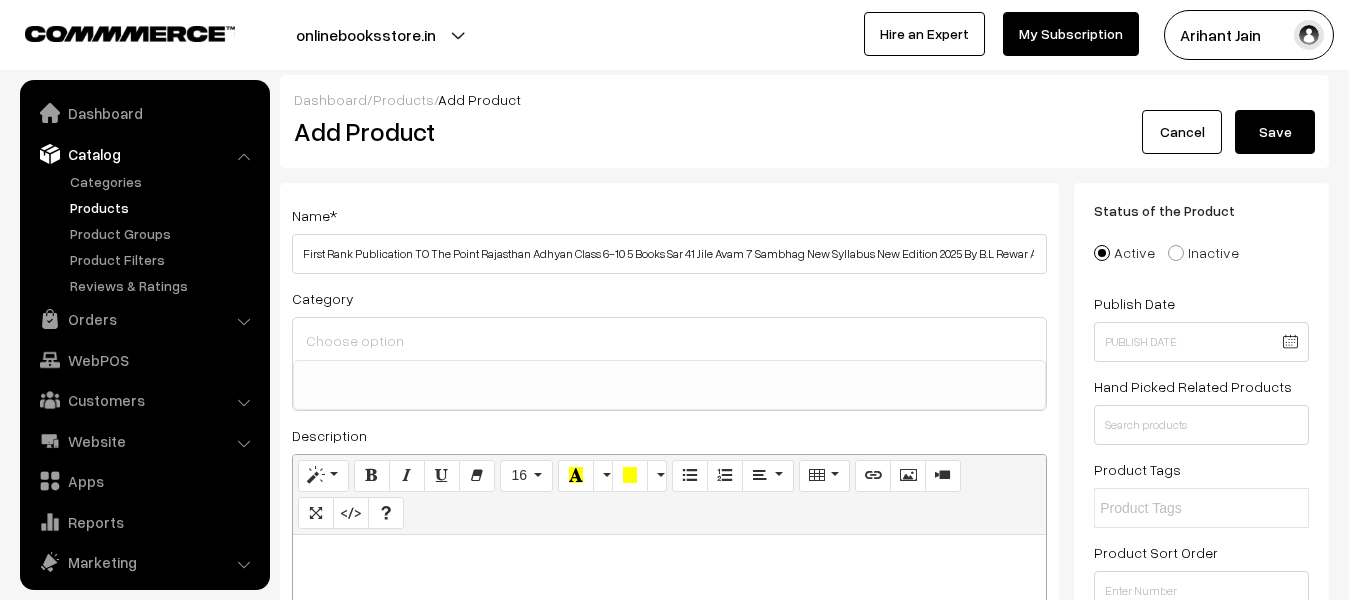 scroll, scrollTop: 0, scrollLeft: 0, axis: both 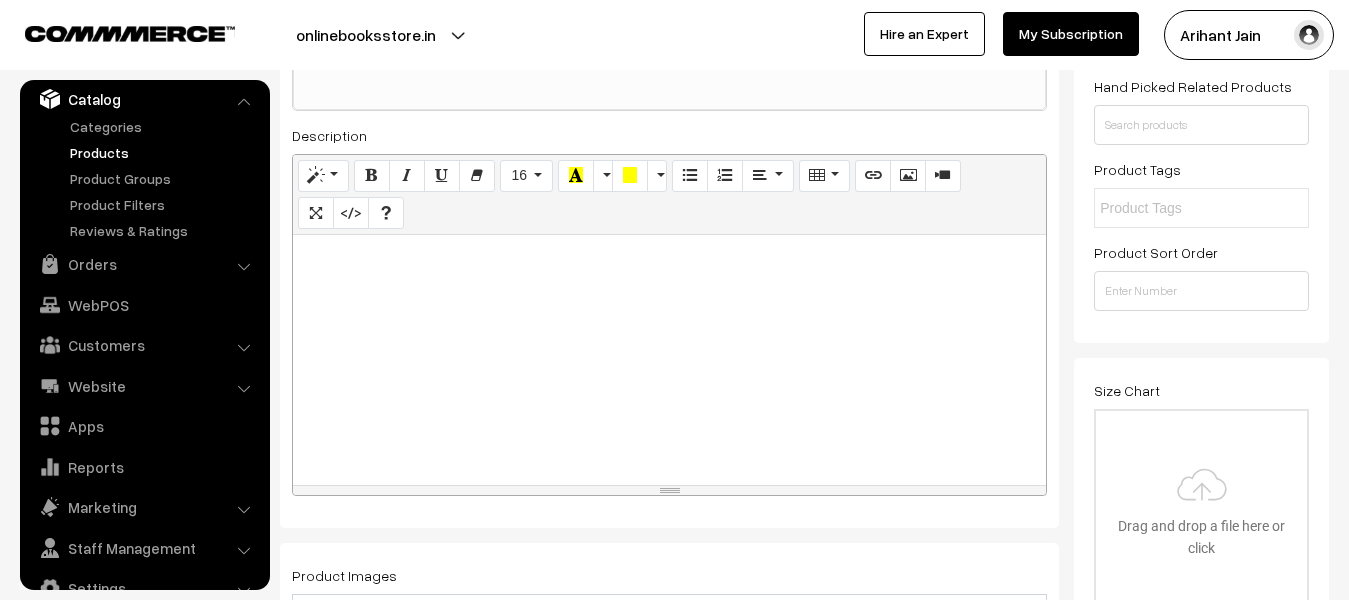 type on "First Rank Publication TO The Point Rajasthan Adhyan Class 6-10 5 Books Sar 41 Jile Avam 7 Sambhag New Syllabus New Edition 2025 By B.L Rewar And Garima Rewar" 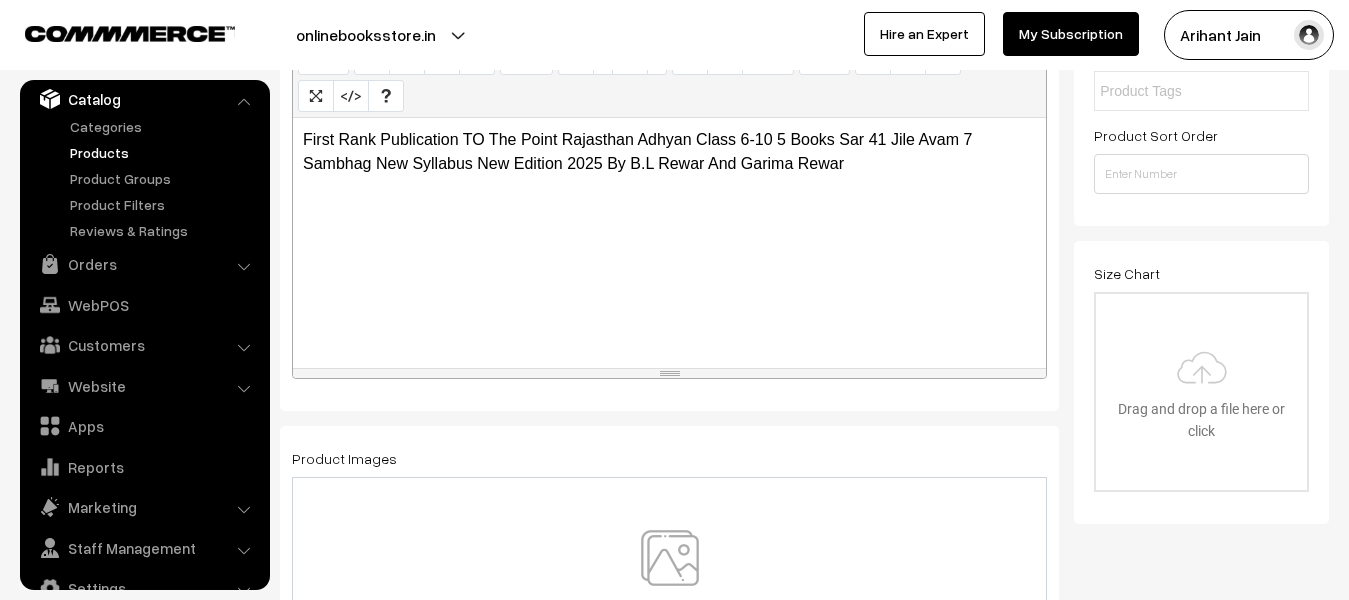 scroll, scrollTop: 600, scrollLeft: 0, axis: vertical 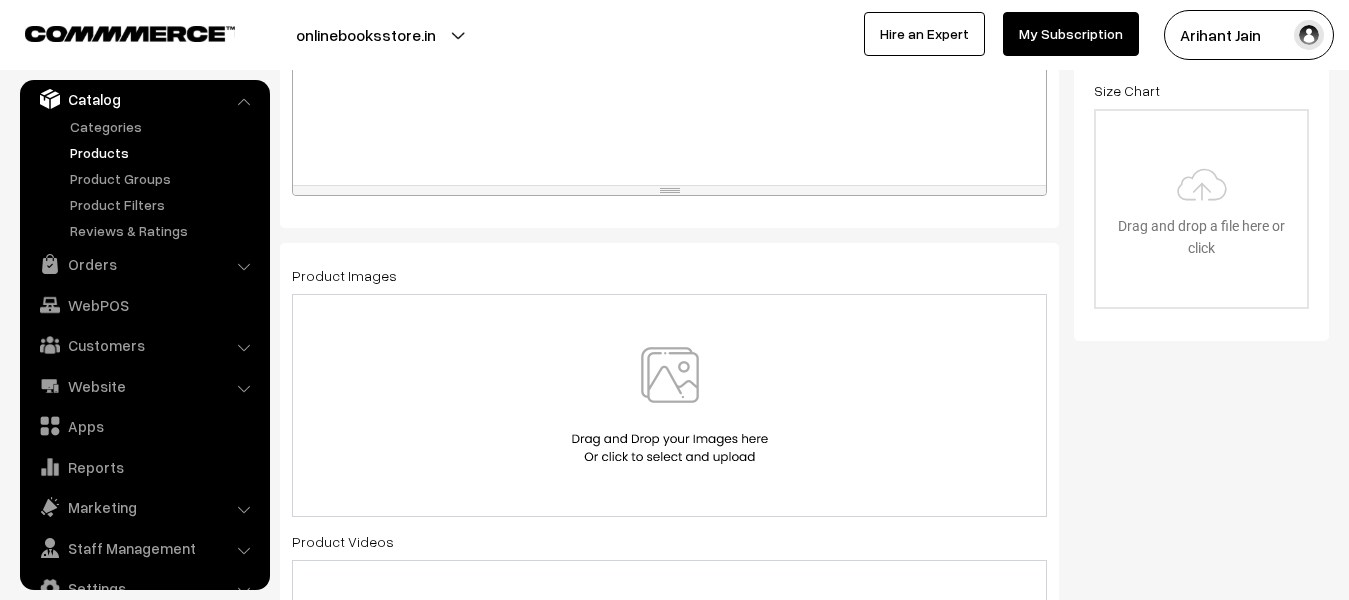 click at bounding box center [670, 405] 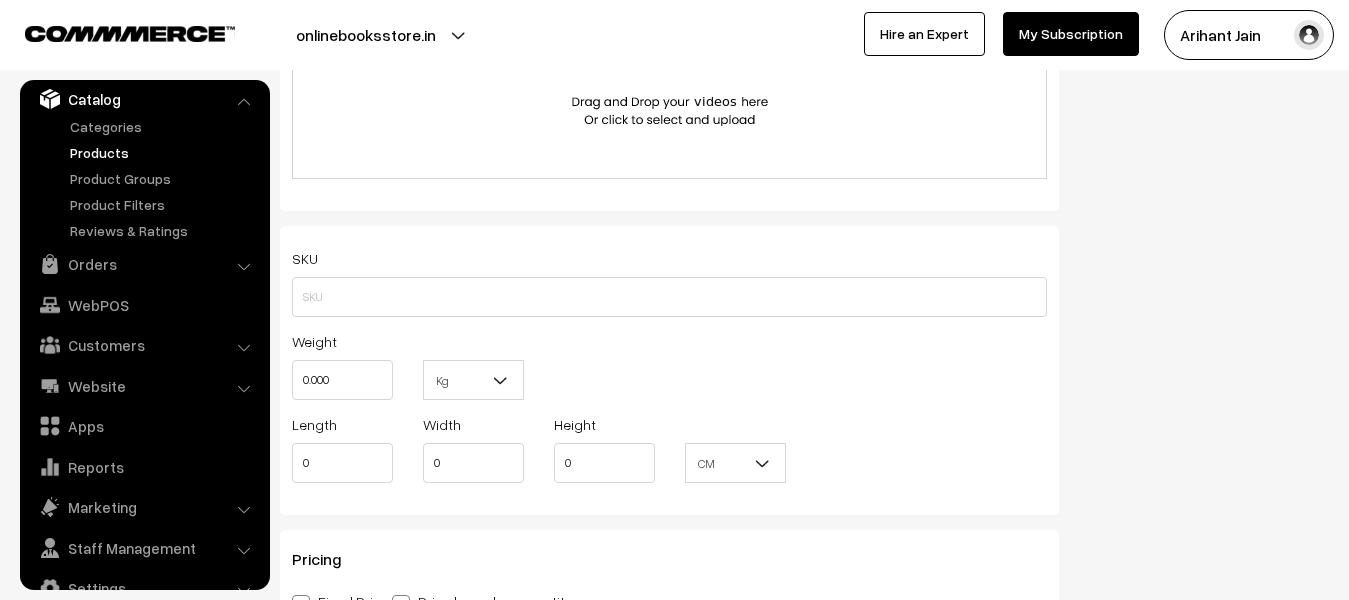 scroll, scrollTop: 1200, scrollLeft: 0, axis: vertical 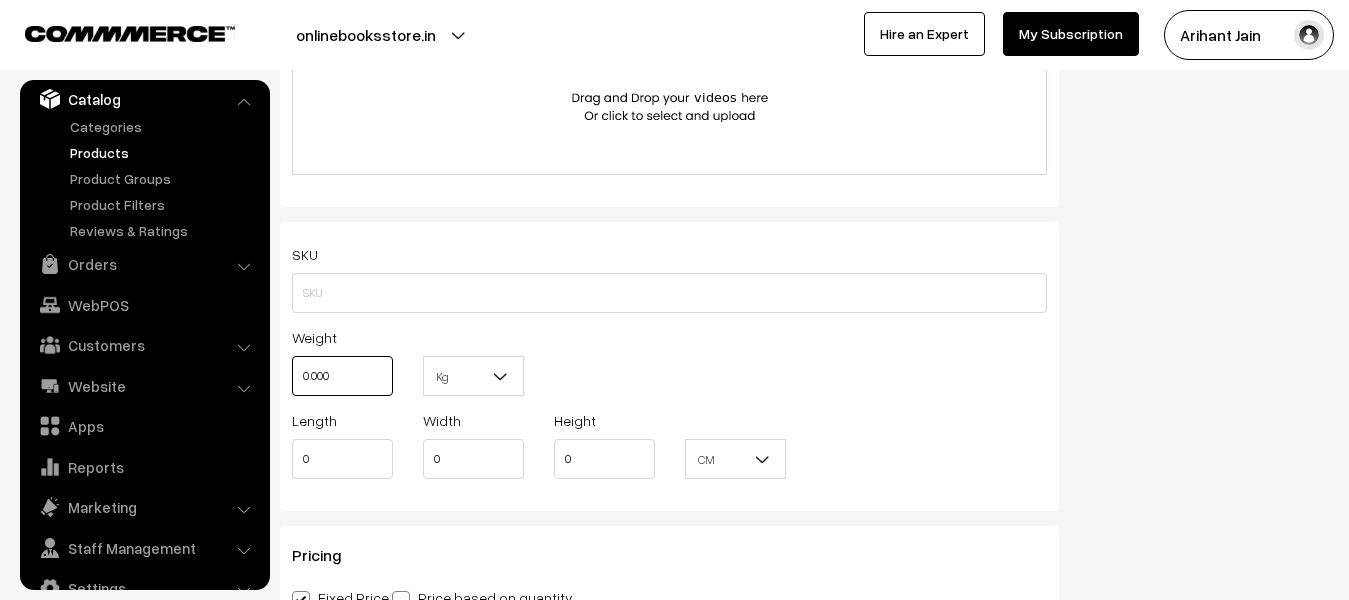 click on "0.000" at bounding box center [342, 376] 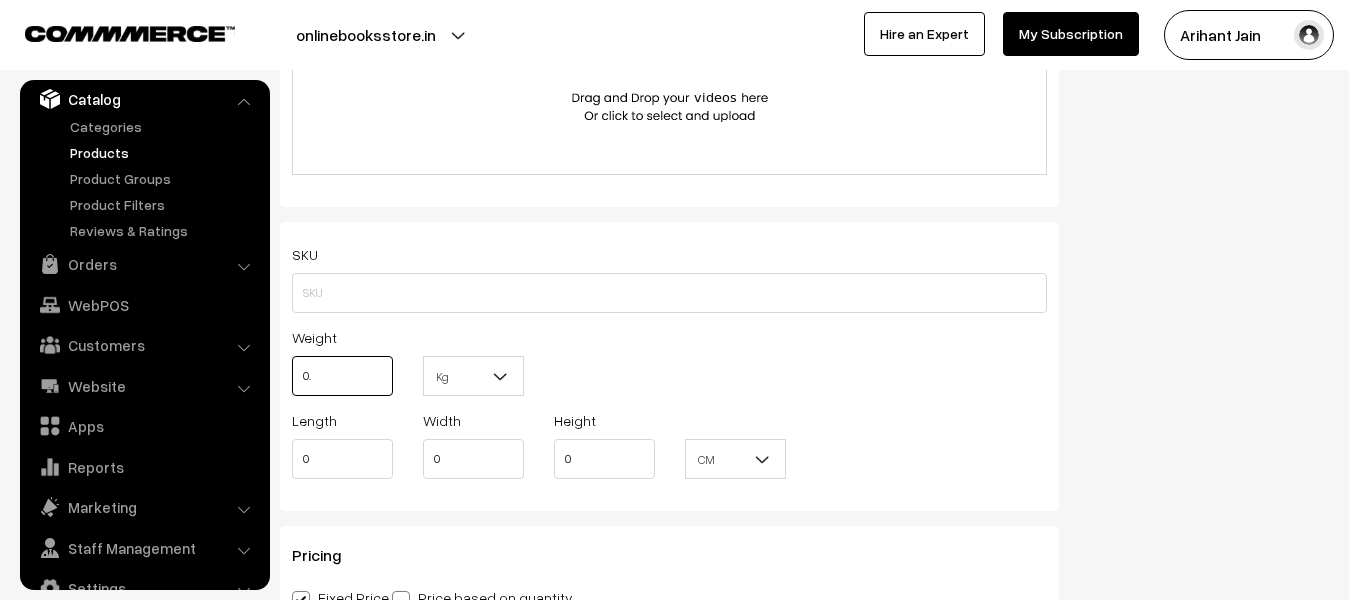type on "0" 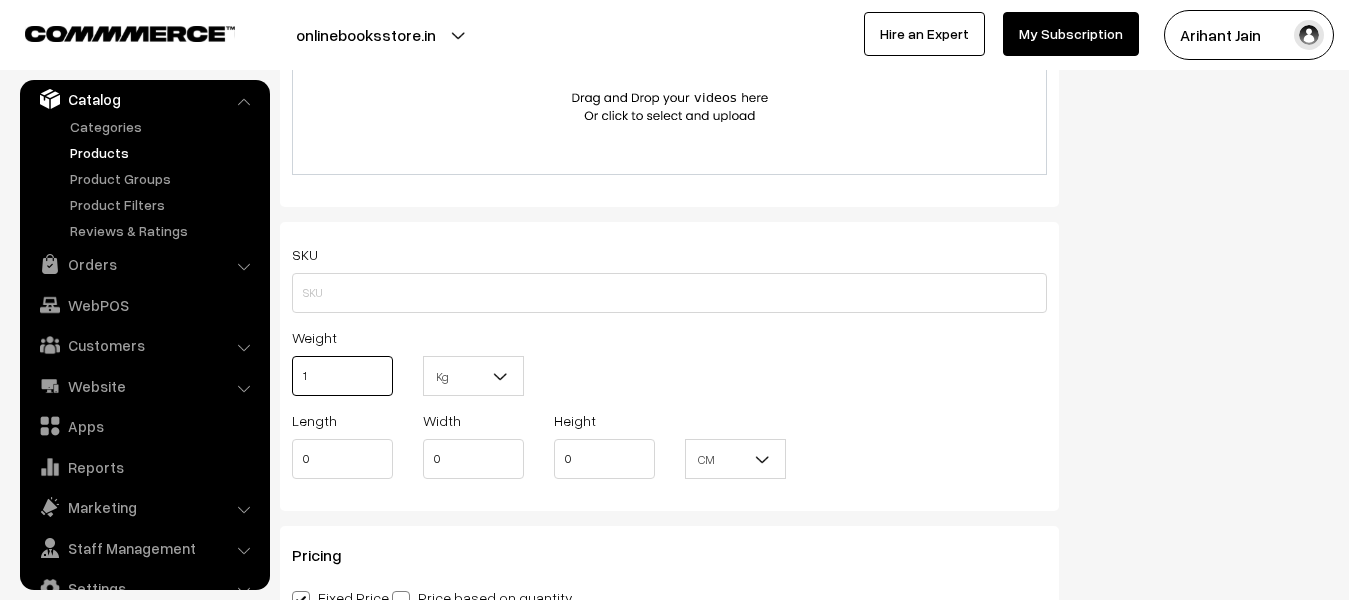 type on "1" 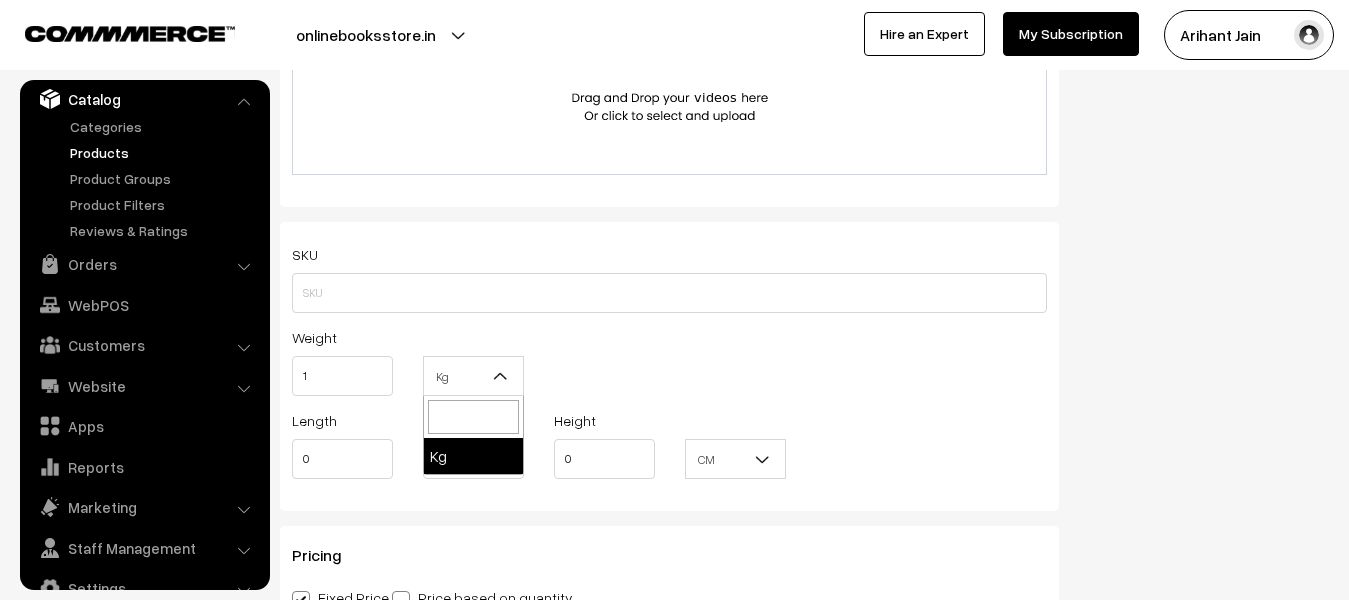 click on "Kg" at bounding box center (473, 376) 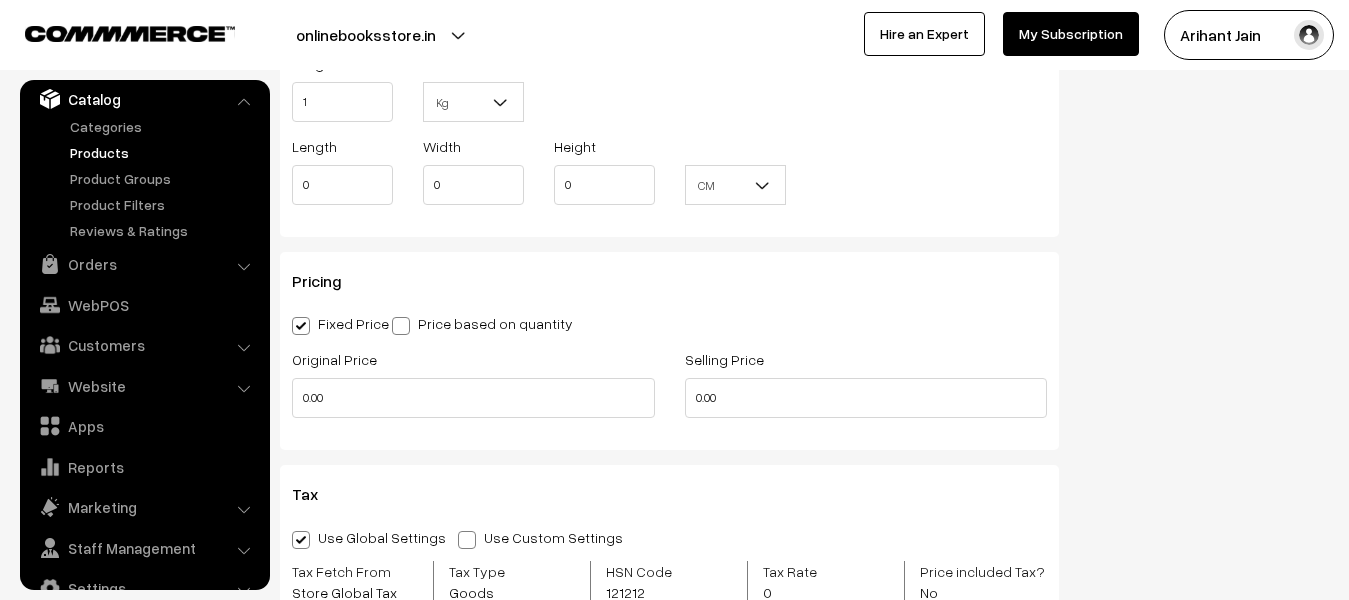 scroll, scrollTop: 1500, scrollLeft: 0, axis: vertical 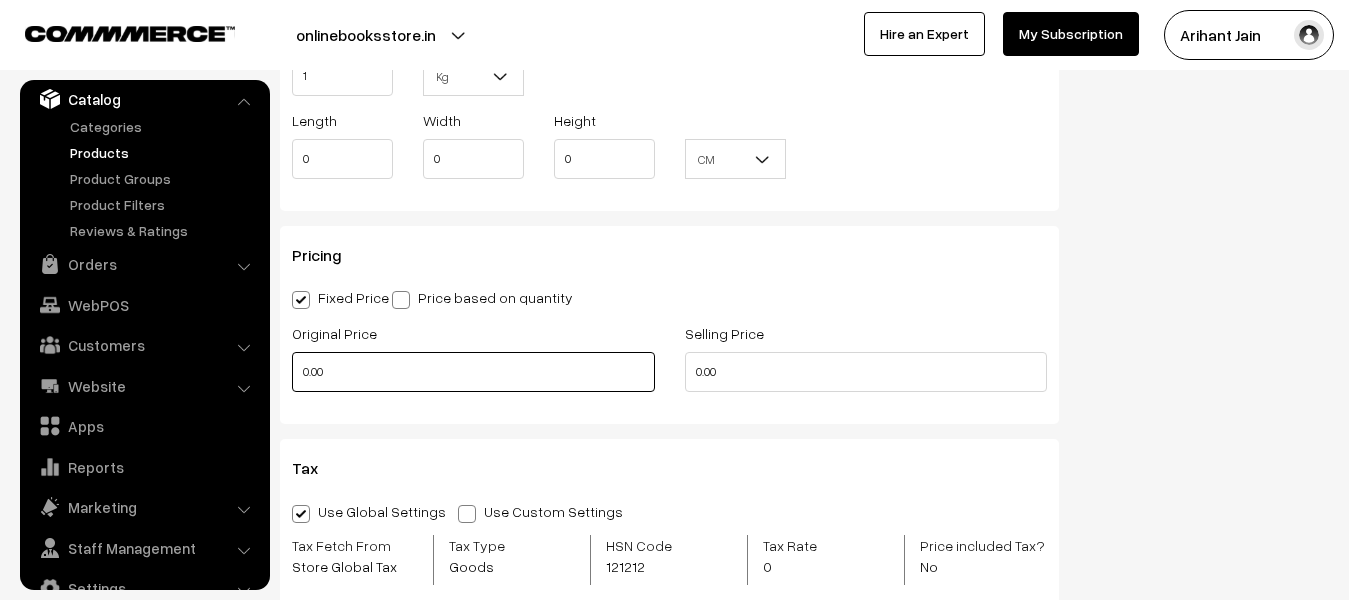 click on "0.00" at bounding box center (473, 372) 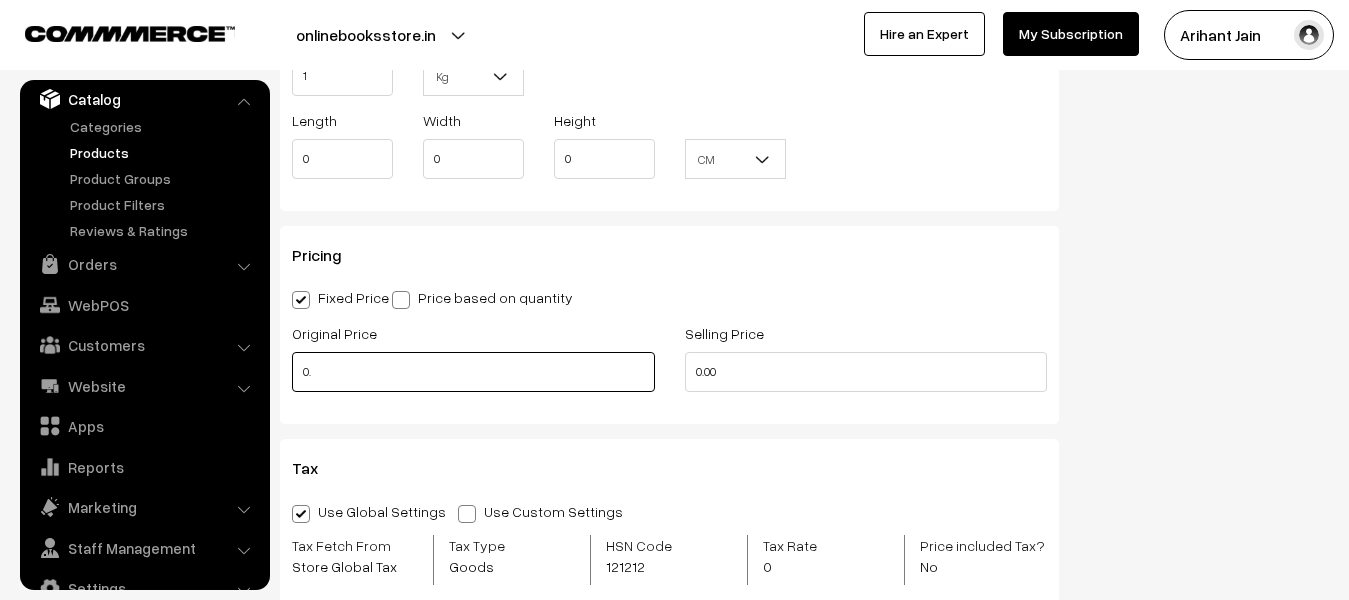 type on "0" 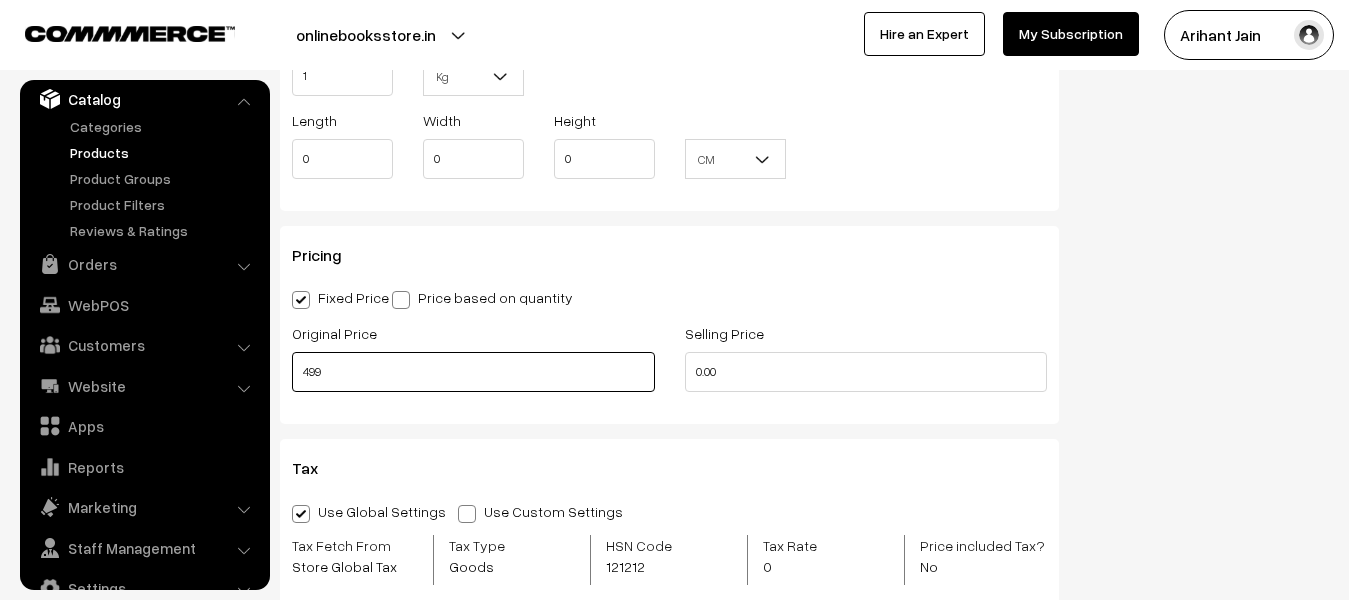 type on "499" 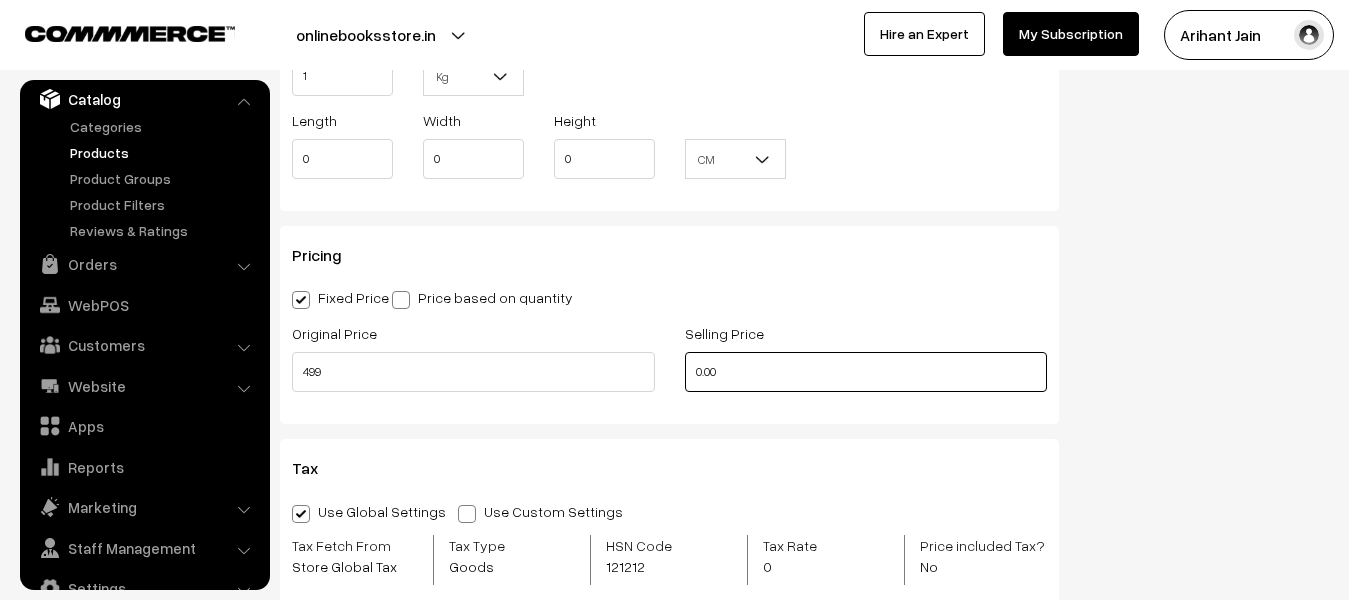 click on "0.00" at bounding box center (866, 372) 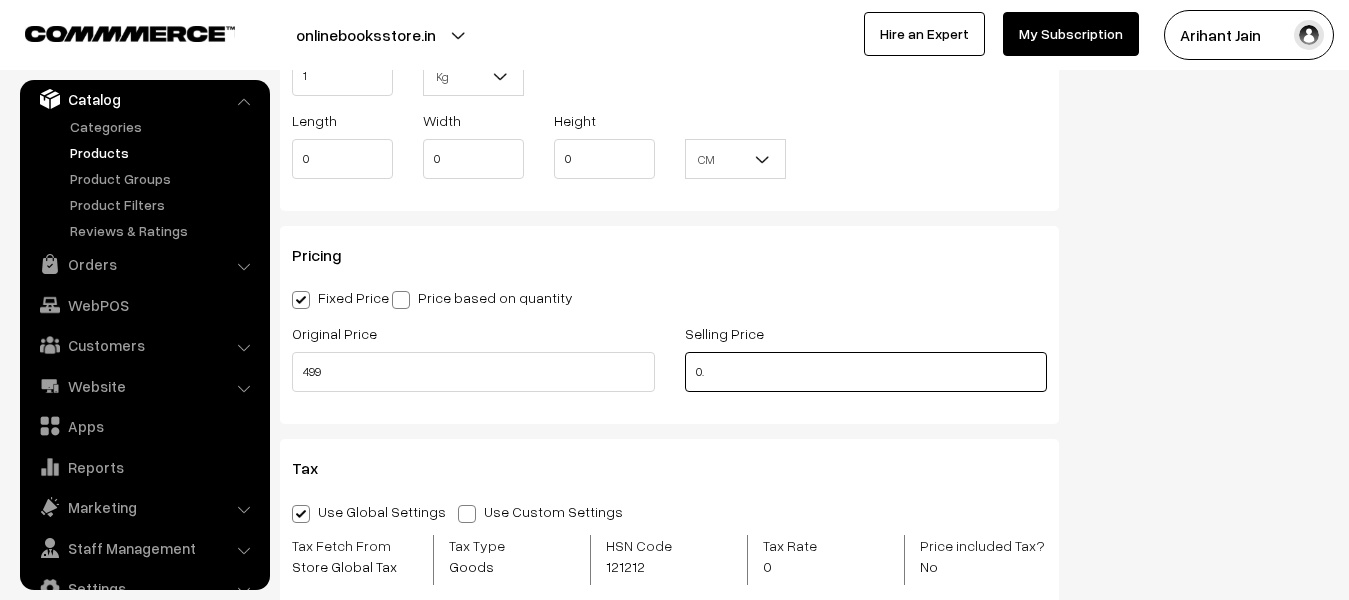 type on "0" 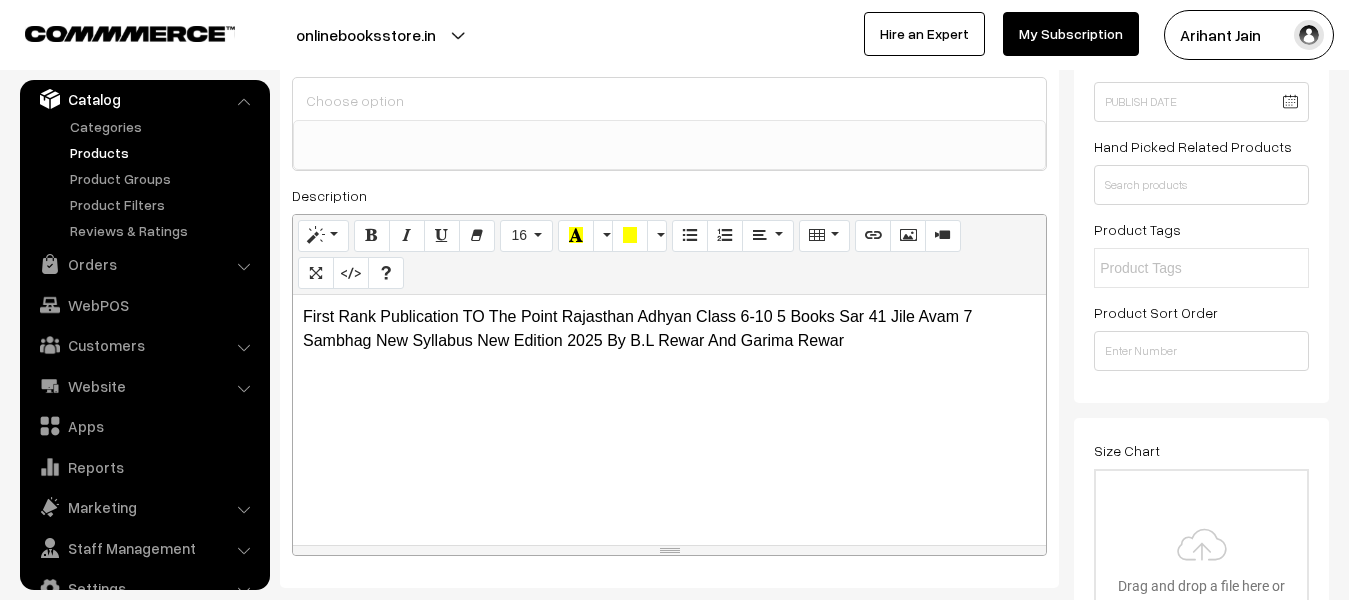 scroll, scrollTop: 0, scrollLeft: 0, axis: both 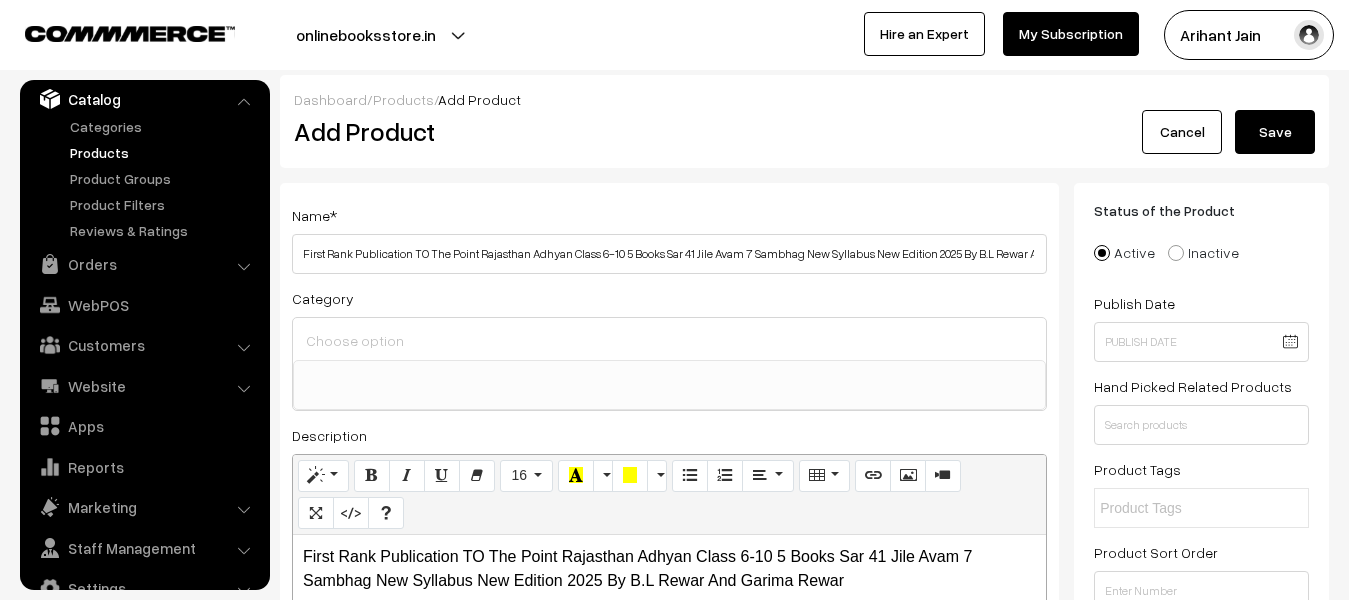 type on "225" 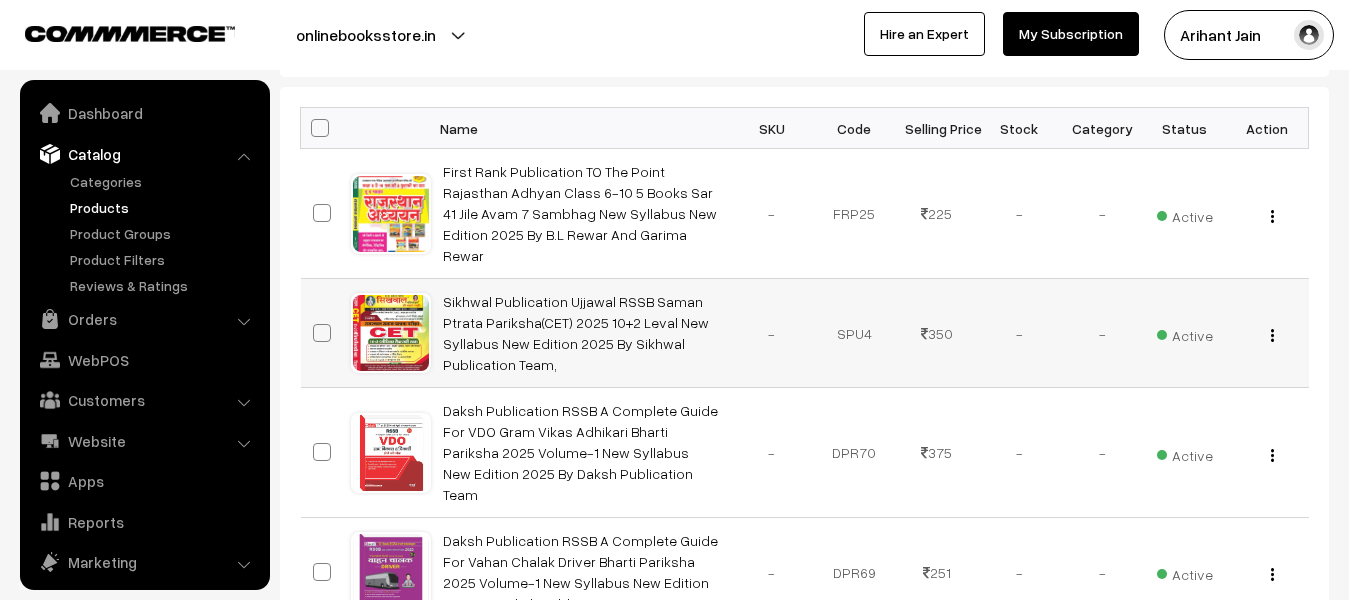 scroll, scrollTop: 300, scrollLeft: 0, axis: vertical 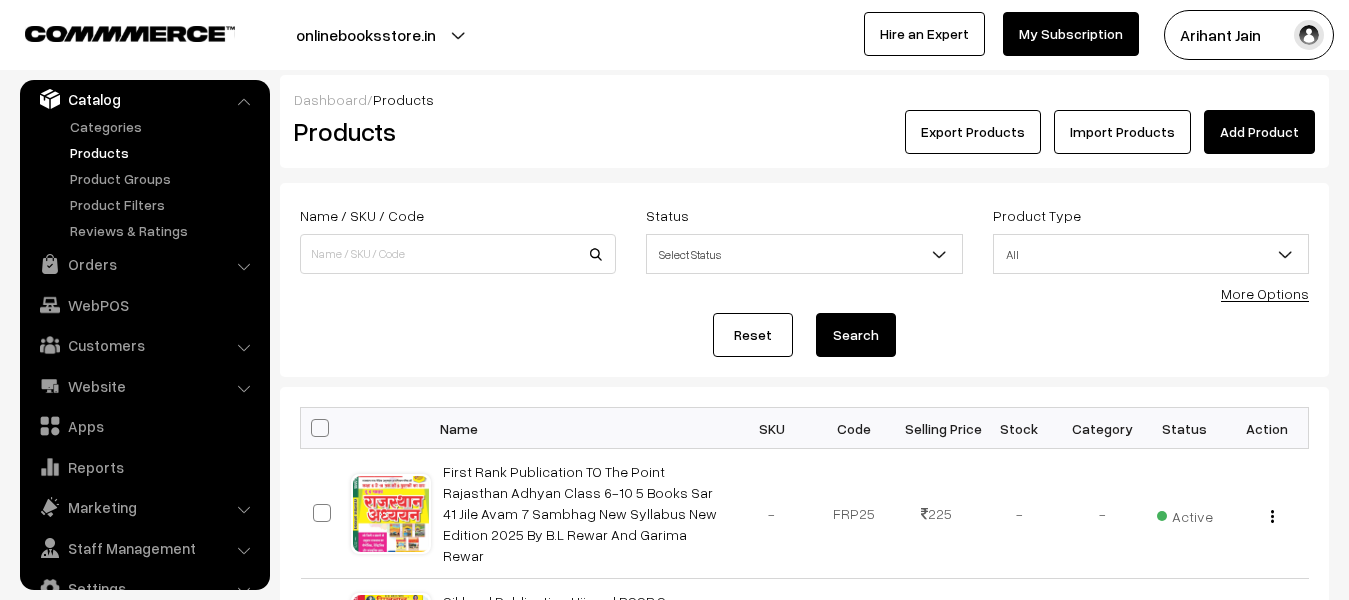 click on "Add Product" at bounding box center (1259, 132) 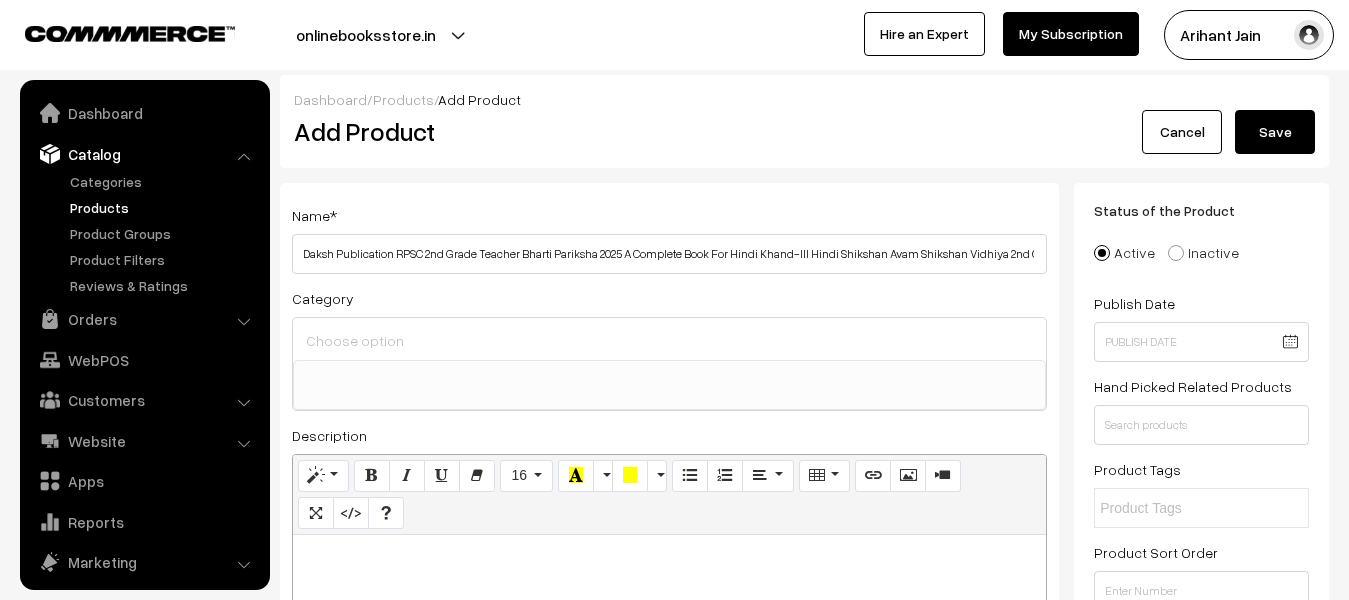 select 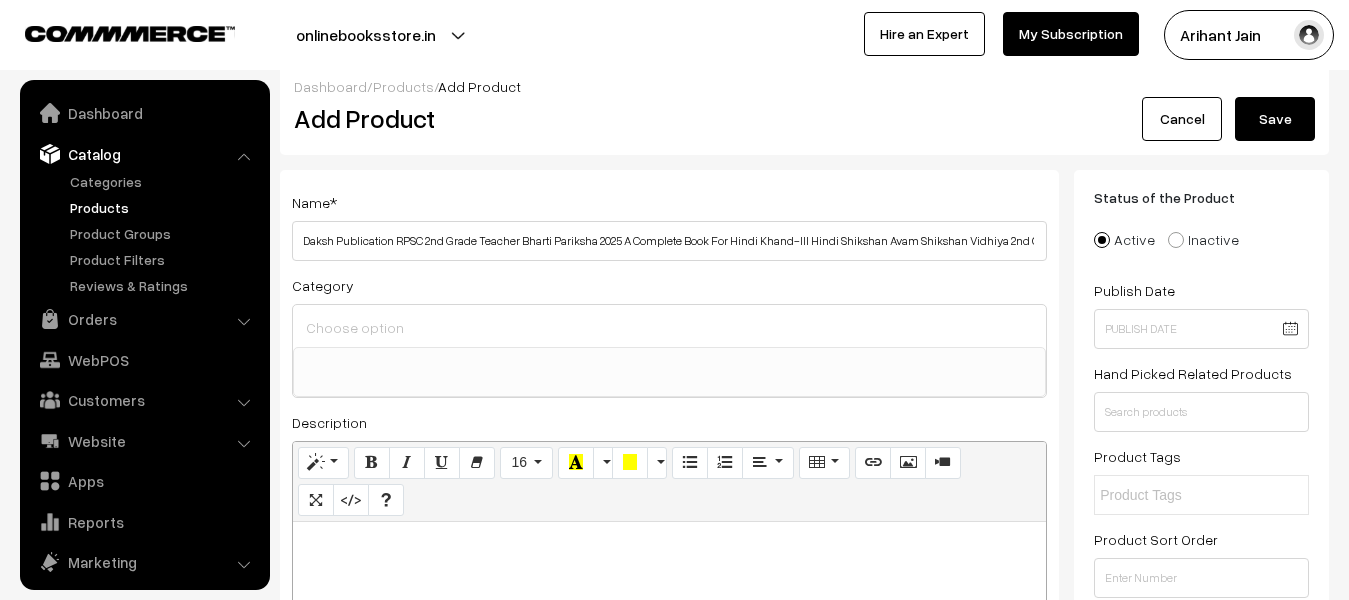 scroll, scrollTop: 169, scrollLeft: 0, axis: vertical 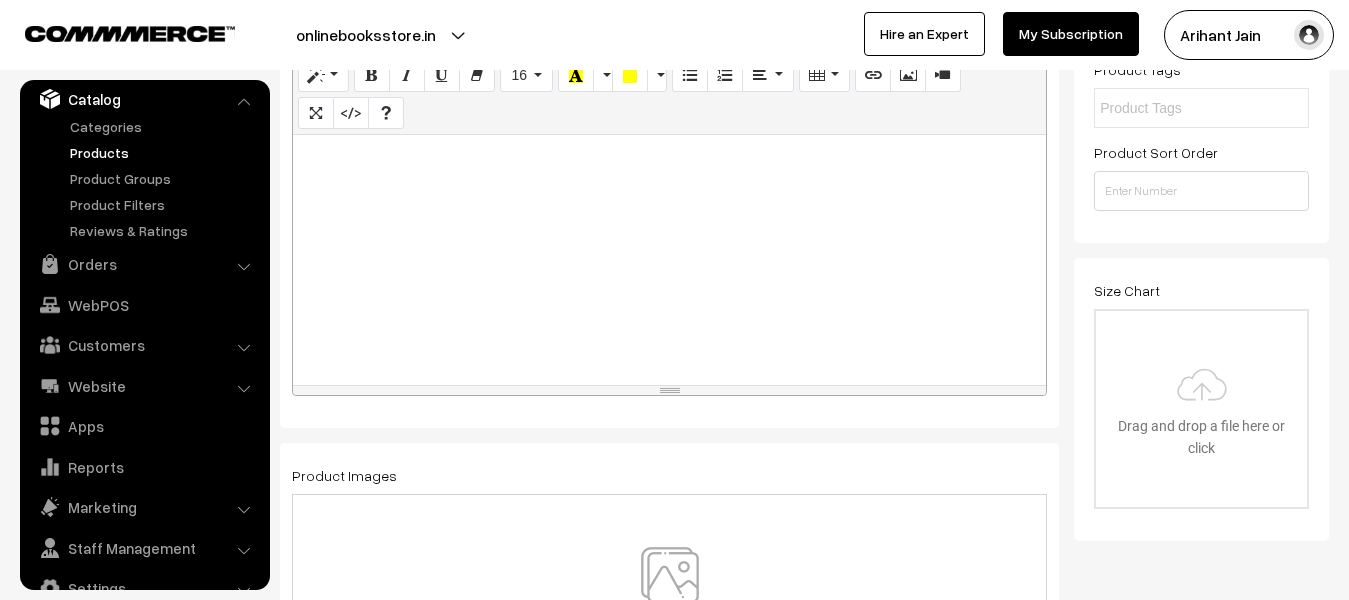 type on "Daksh Publication RPSC 2nd Grade Teacher Bharti Pariksha 2025 A Complete Book For Hindi Khand-III Hindi Shikshan Avam Shikshan Vidhiya 2nd Questions Paper New Syllabus New Edition 2025 By Aacharya Sandeep malakar" 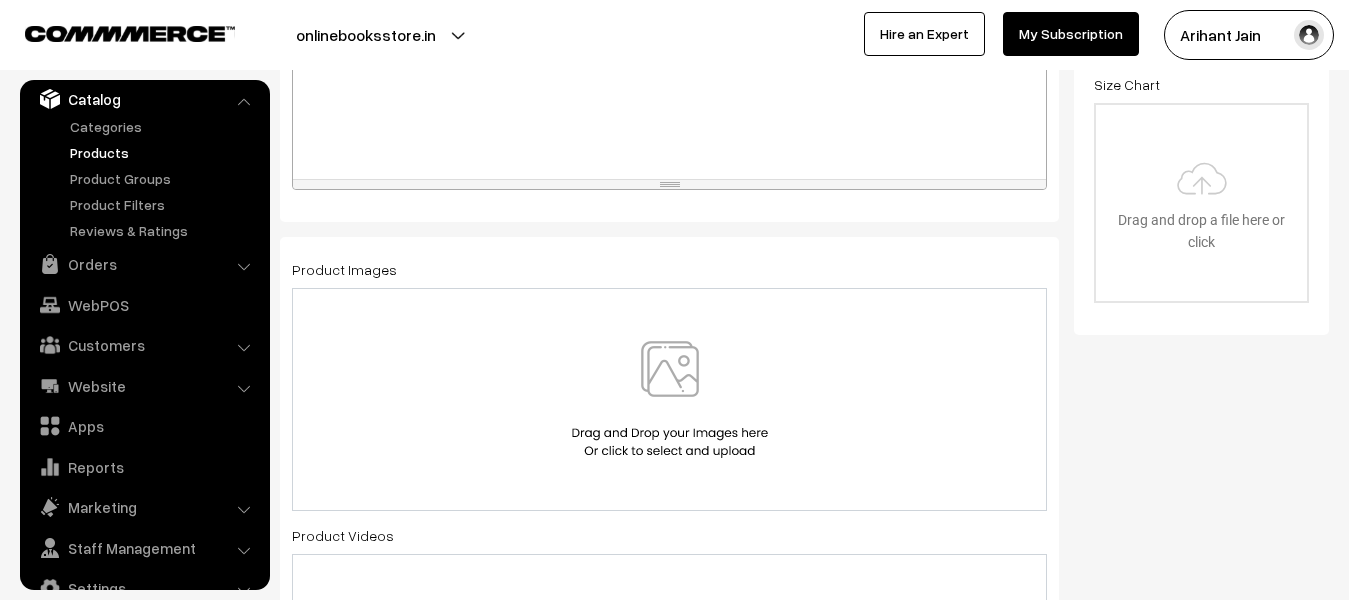 scroll, scrollTop: 700, scrollLeft: 0, axis: vertical 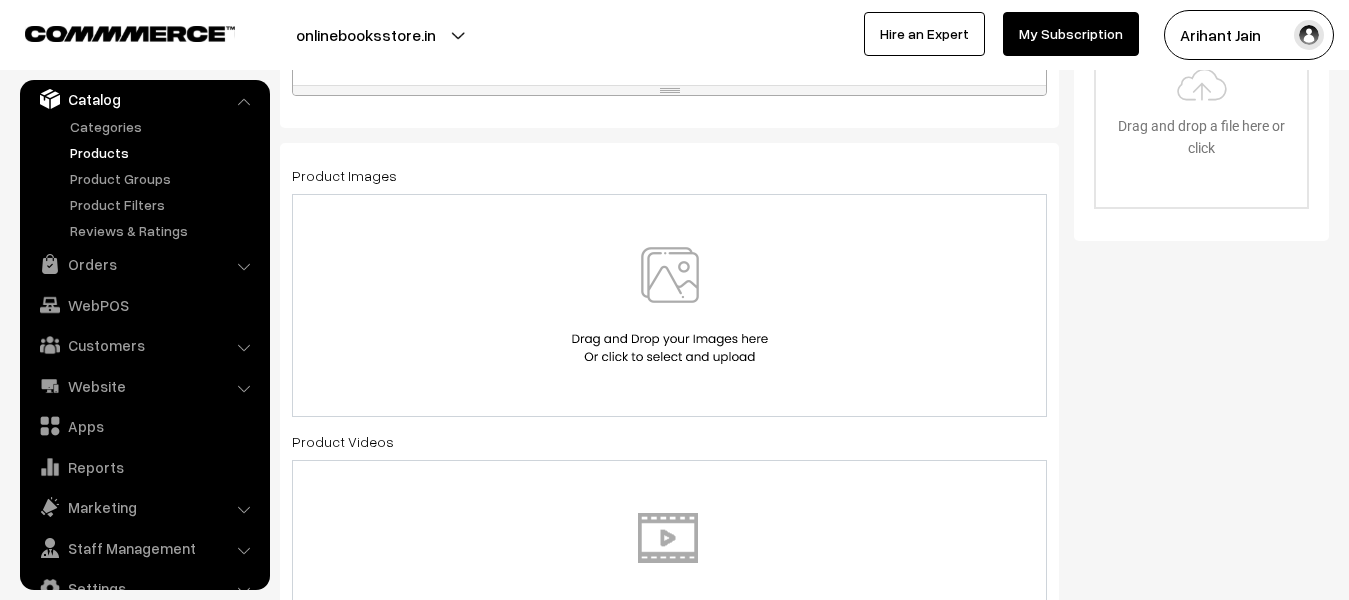 click at bounding box center (670, 305) 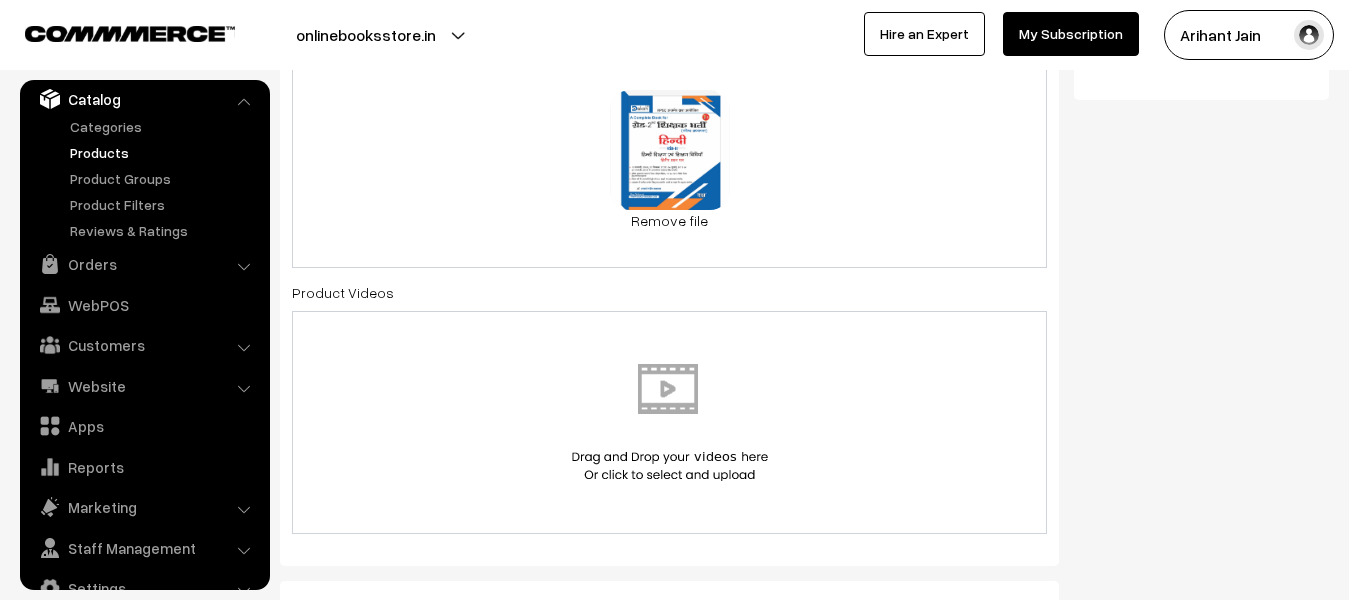 scroll, scrollTop: 1000, scrollLeft: 0, axis: vertical 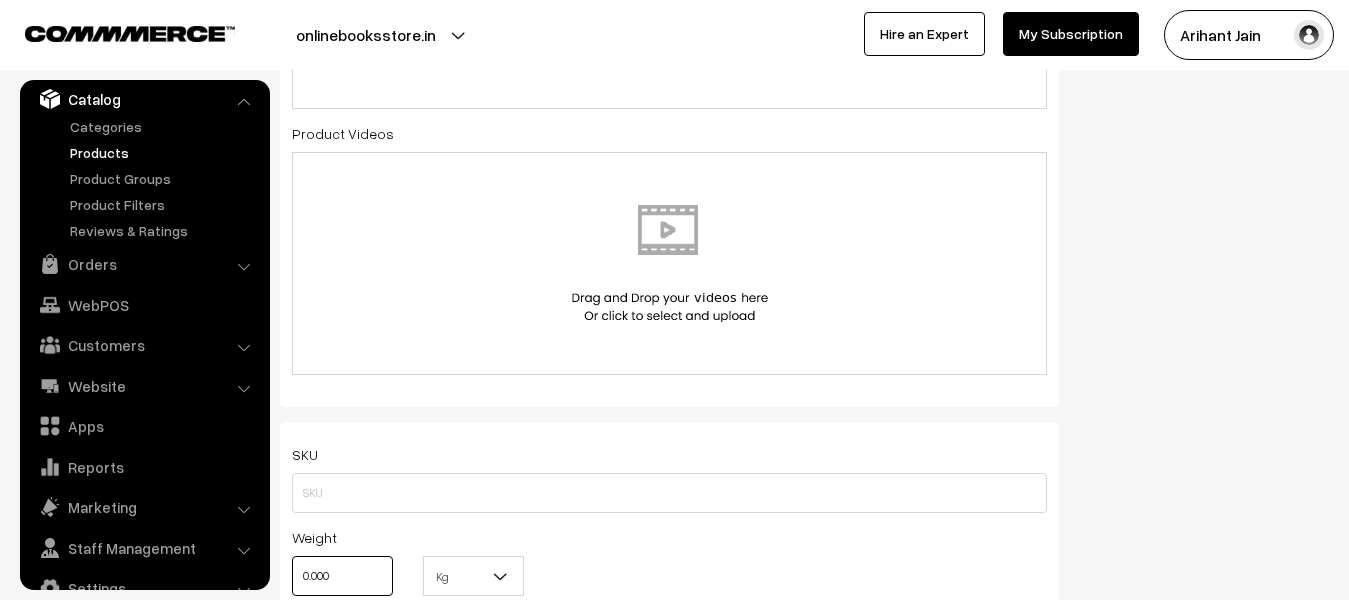 click on "0.000" at bounding box center (342, 576) 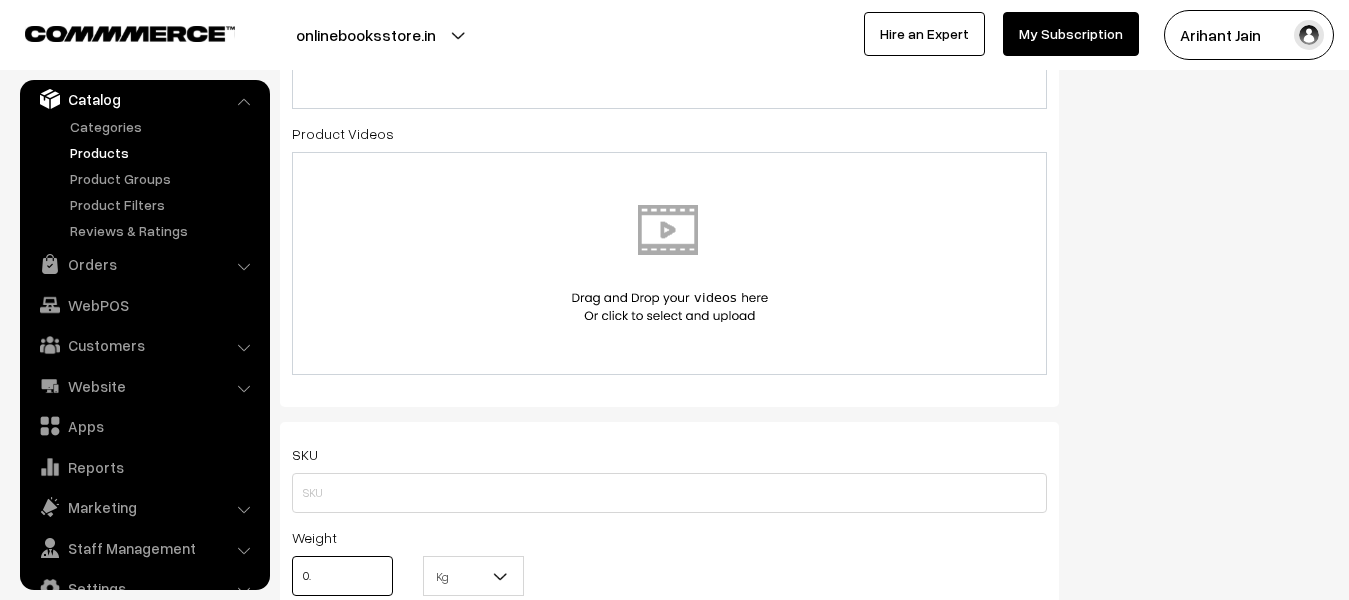 type on "0" 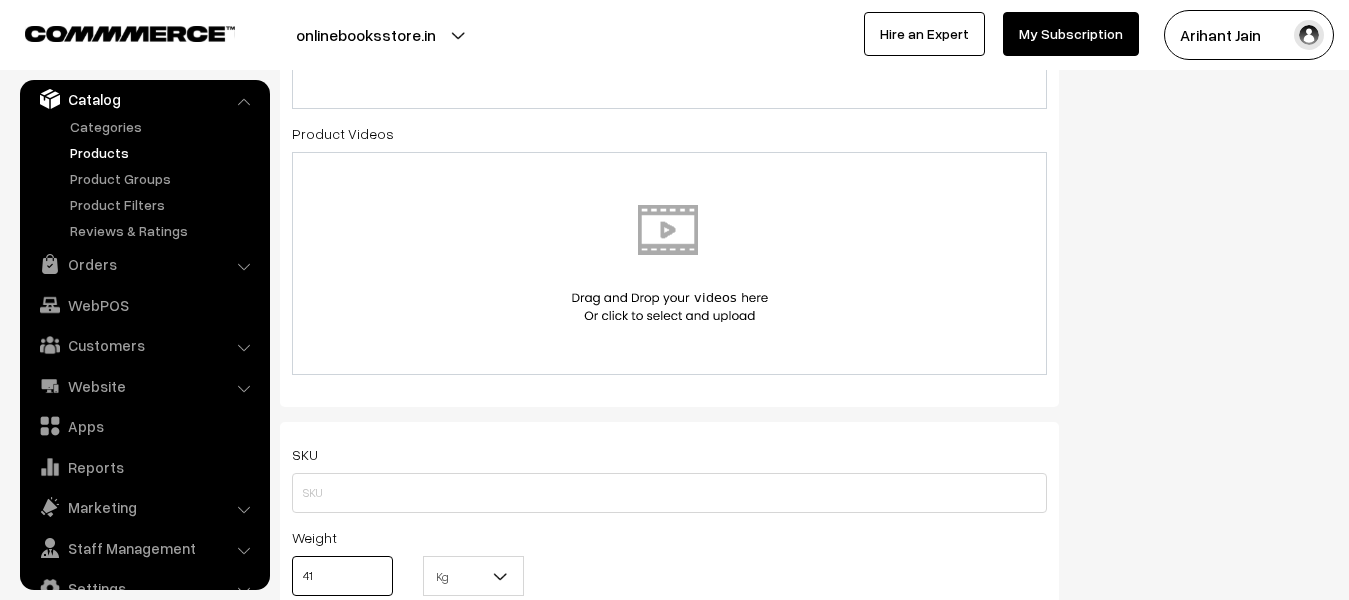 type on "4" 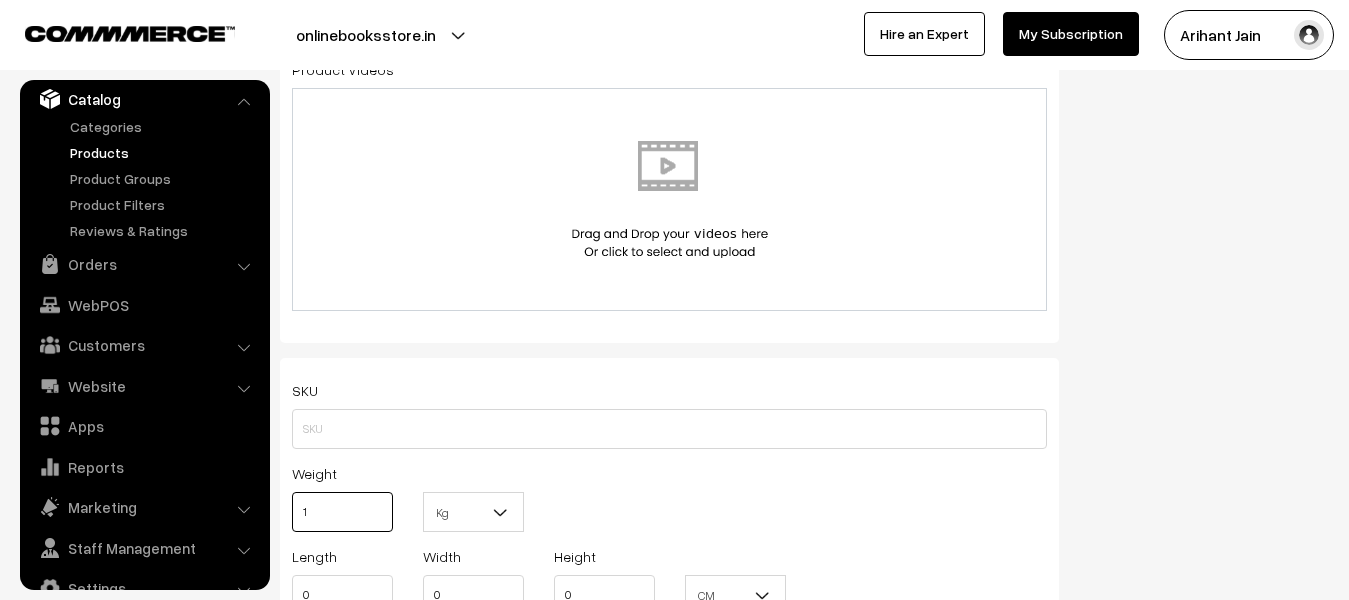 scroll, scrollTop: 1100, scrollLeft: 0, axis: vertical 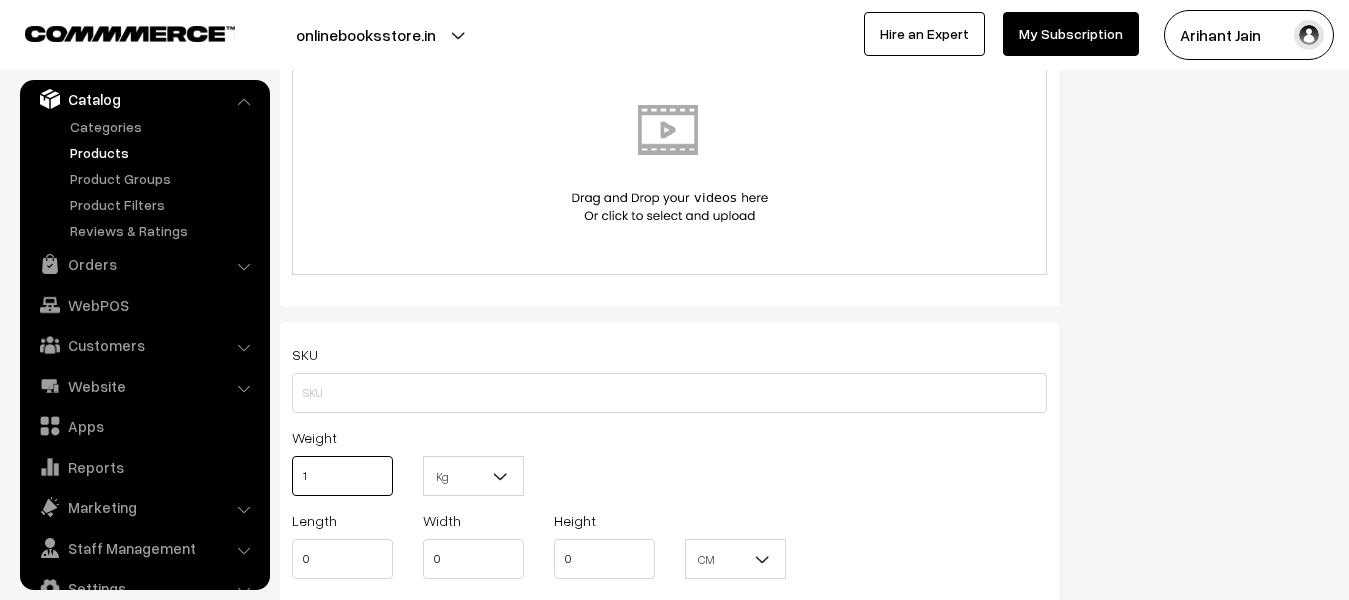 type on "1" 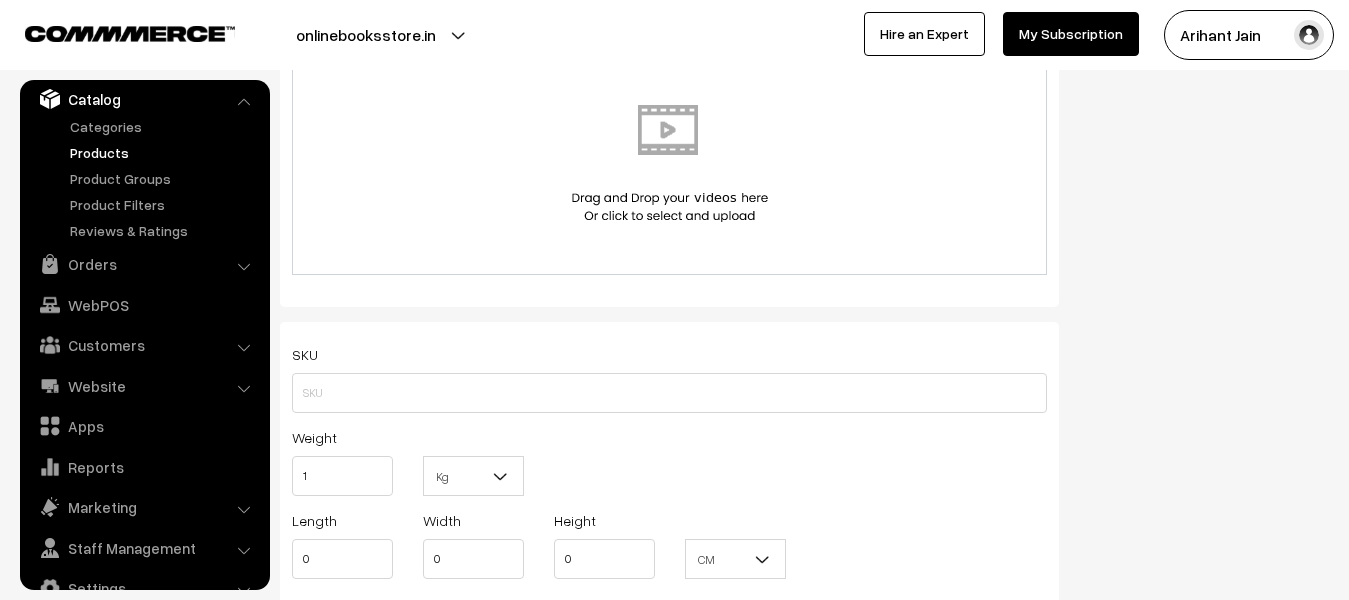 click at bounding box center [509, 482] 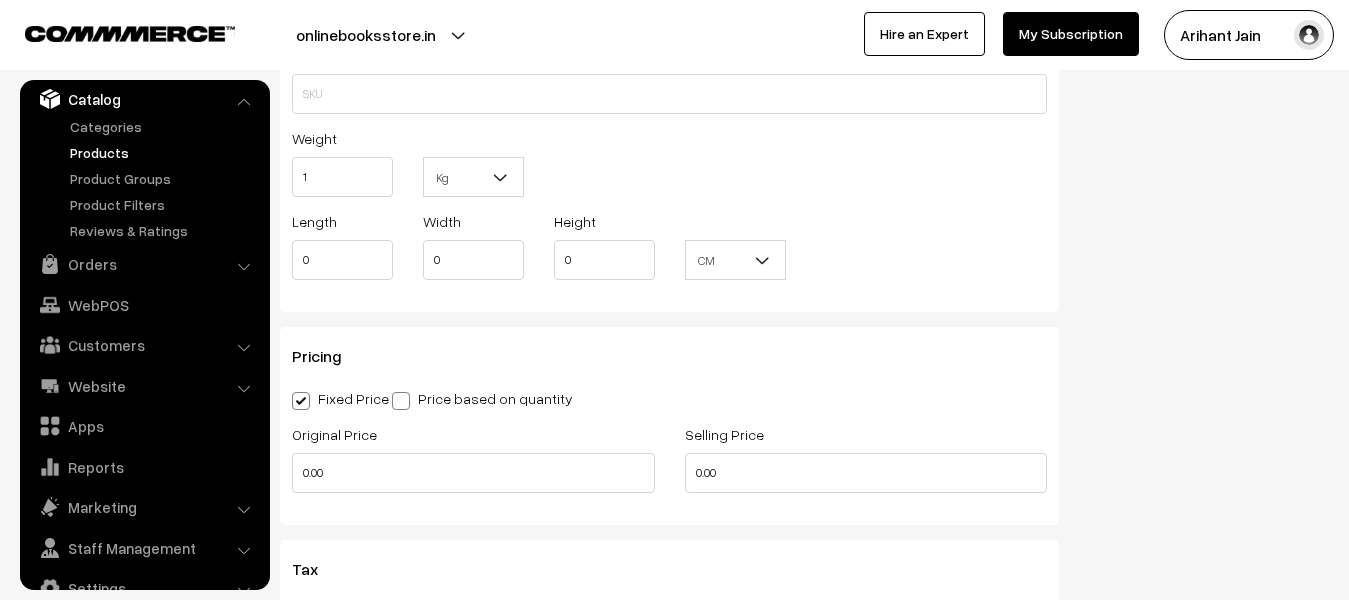 scroll, scrollTop: 1400, scrollLeft: 0, axis: vertical 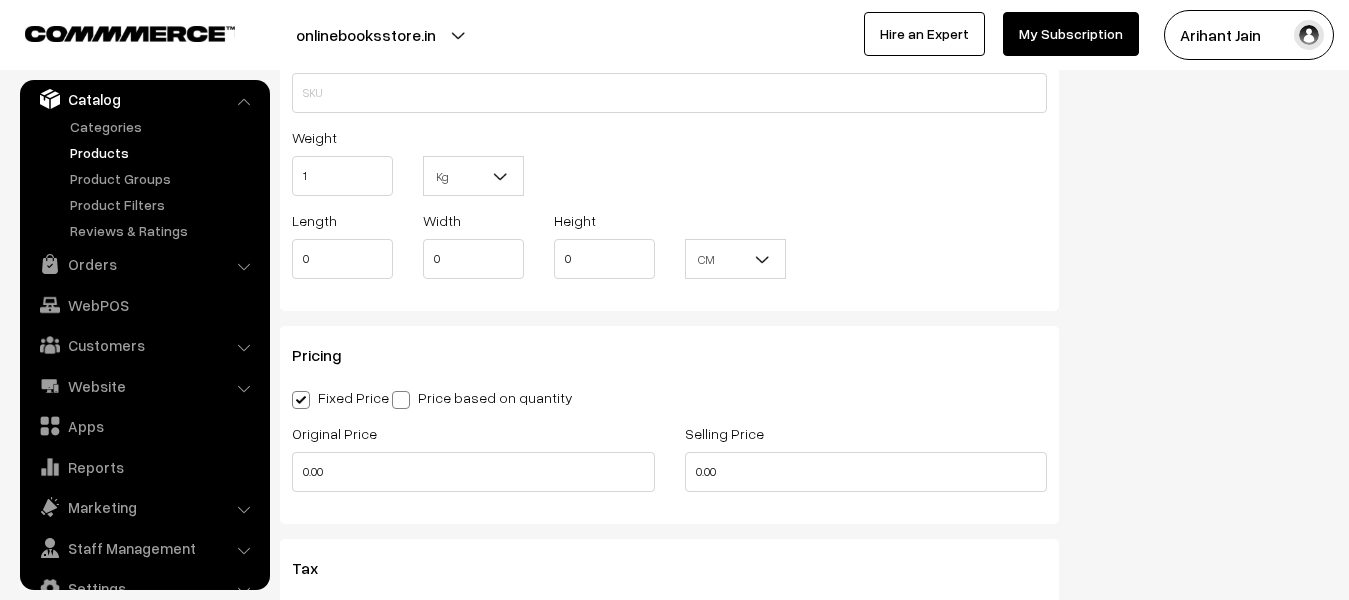 click on "Original Price
0.00" at bounding box center (473, 462) 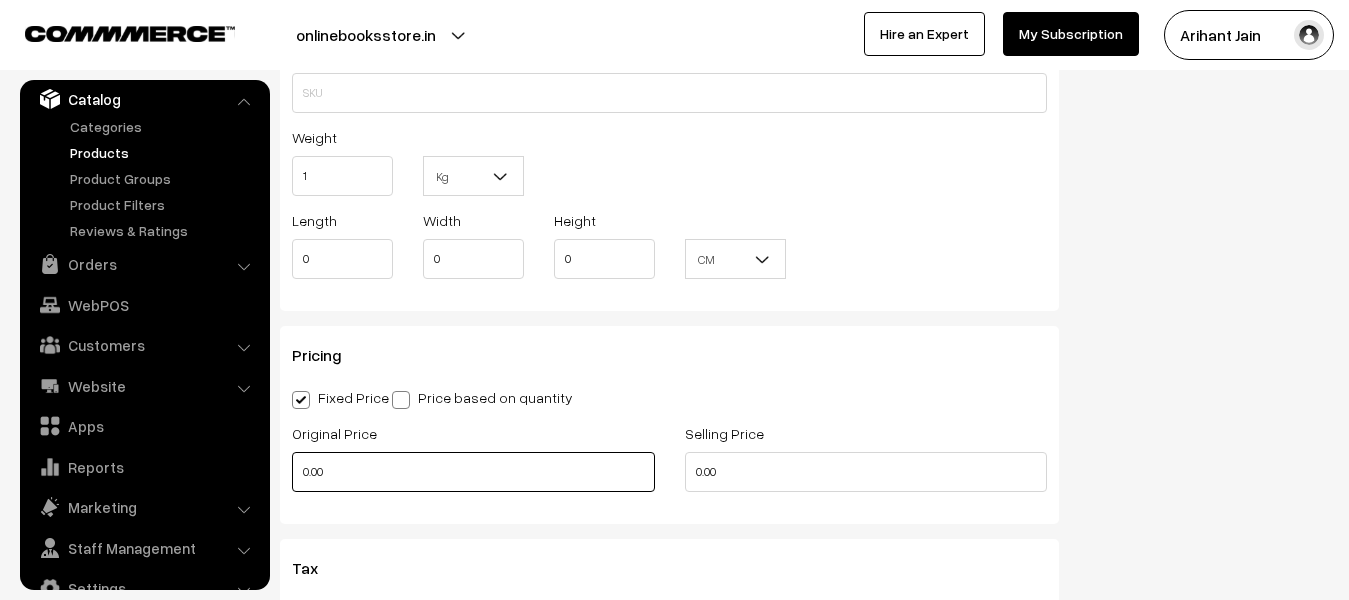 click on "0.00" at bounding box center [473, 472] 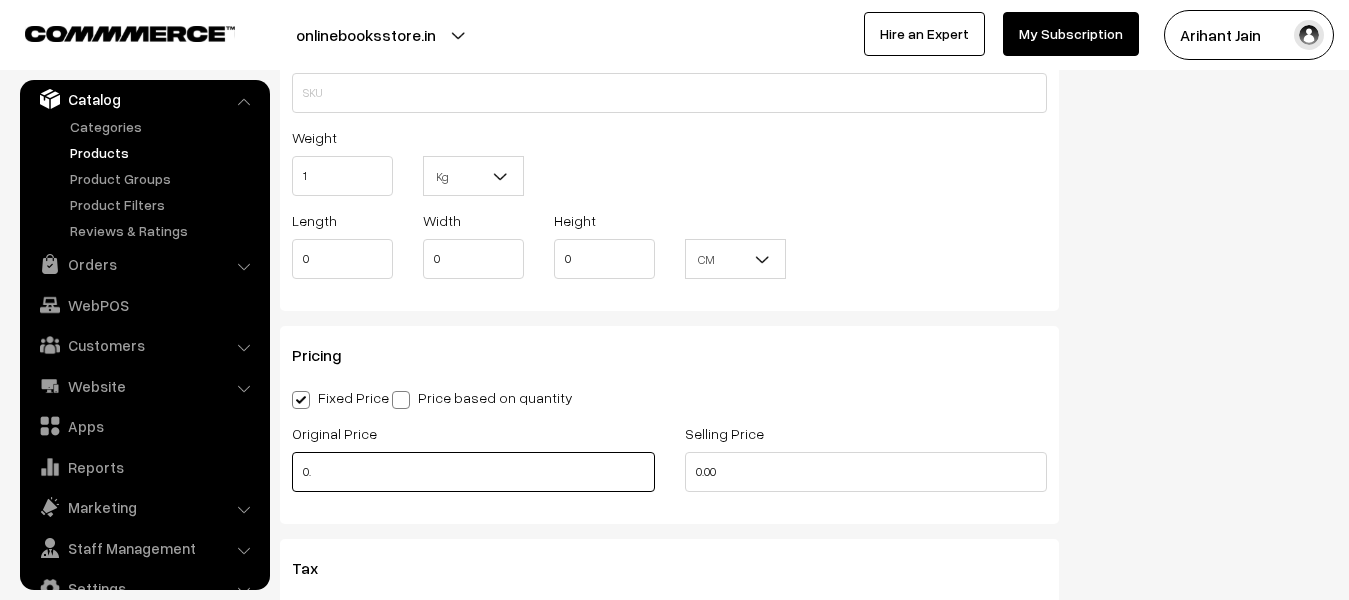 type on "0" 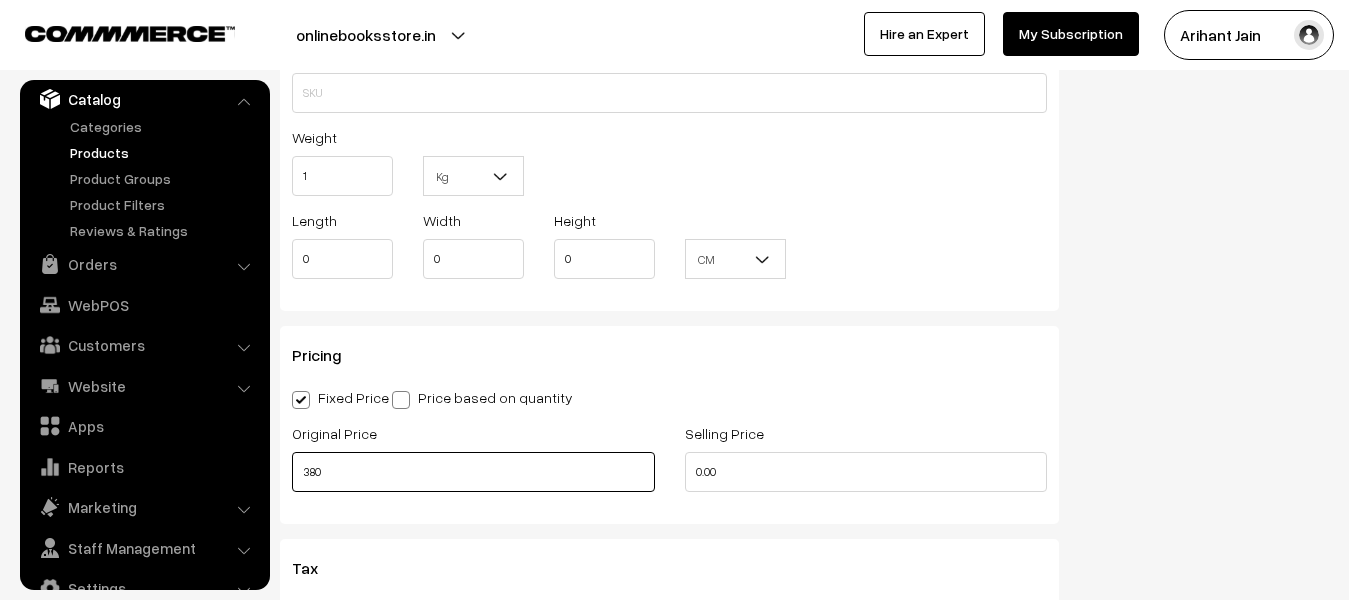 type on "380" 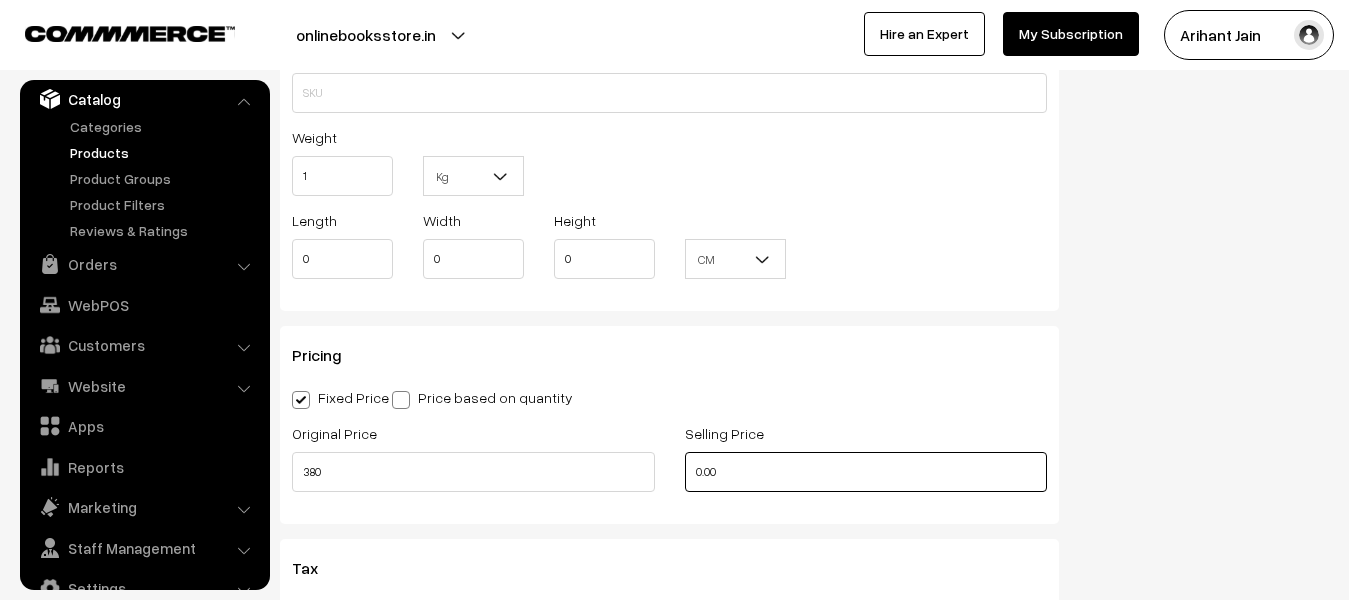 click on "0.00" at bounding box center (866, 472) 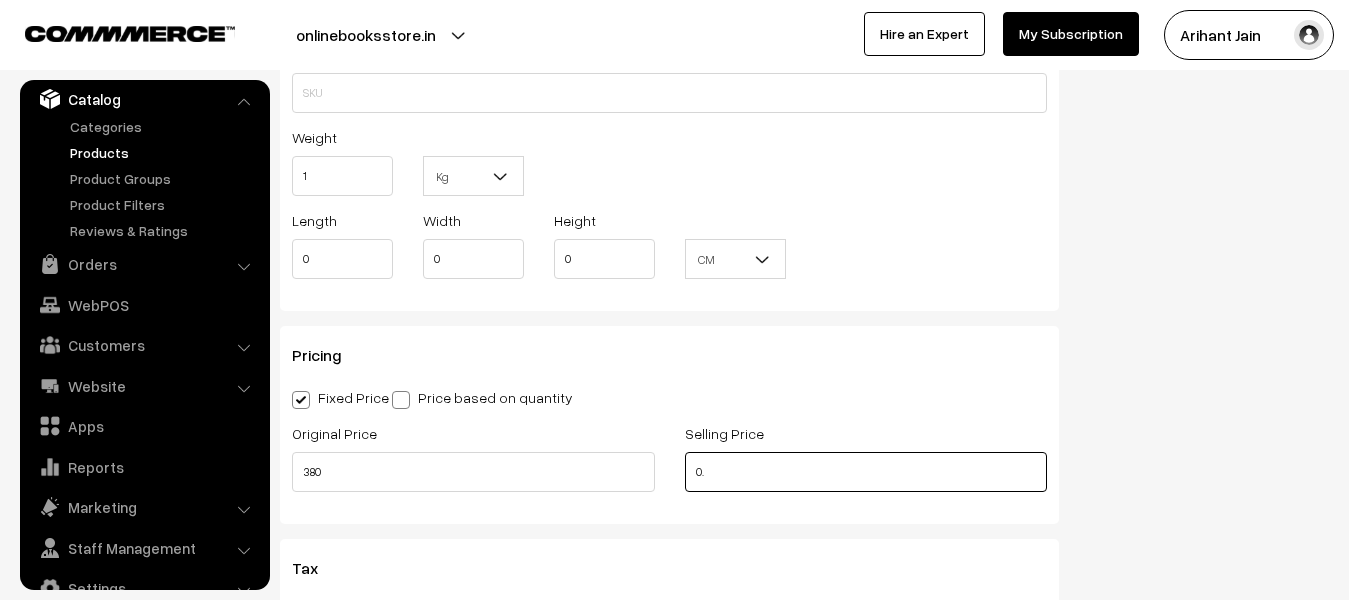 type on "0" 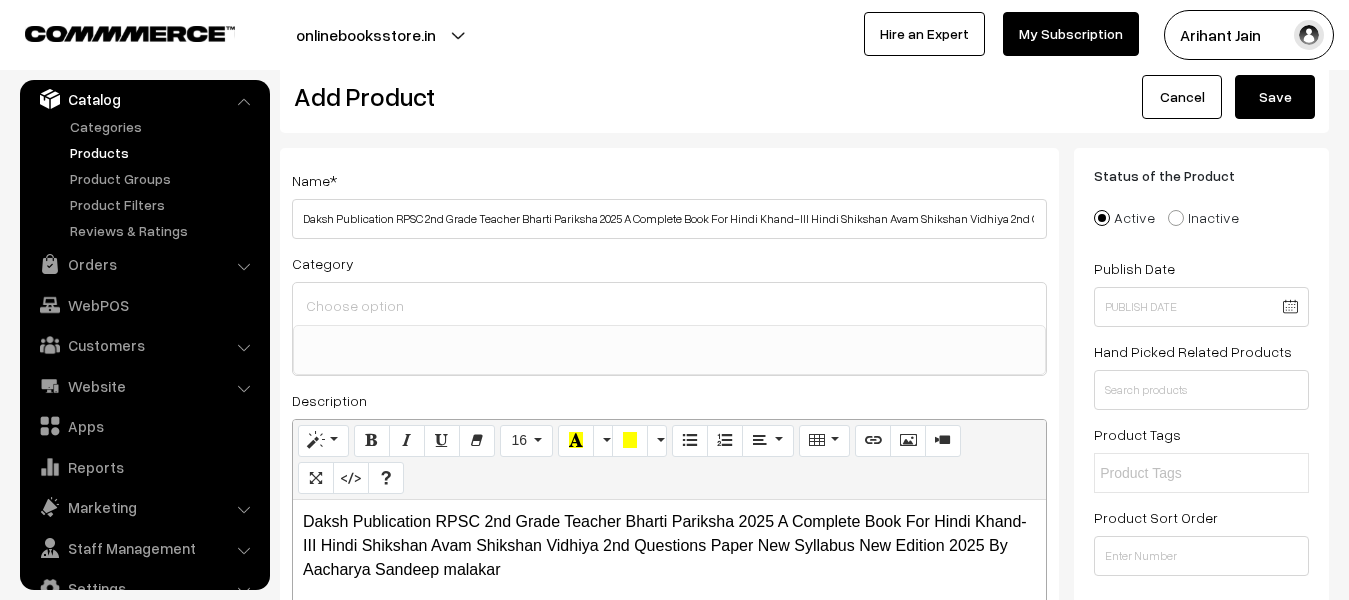 scroll, scrollTop: 0, scrollLeft: 0, axis: both 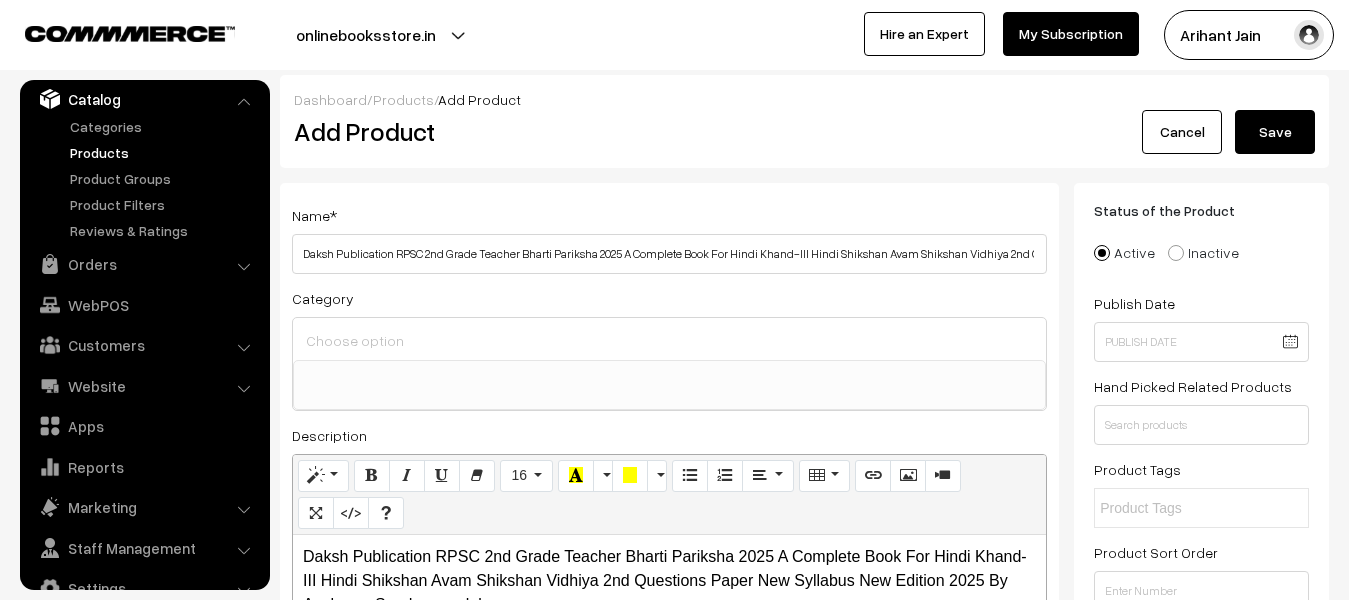 type on "175" 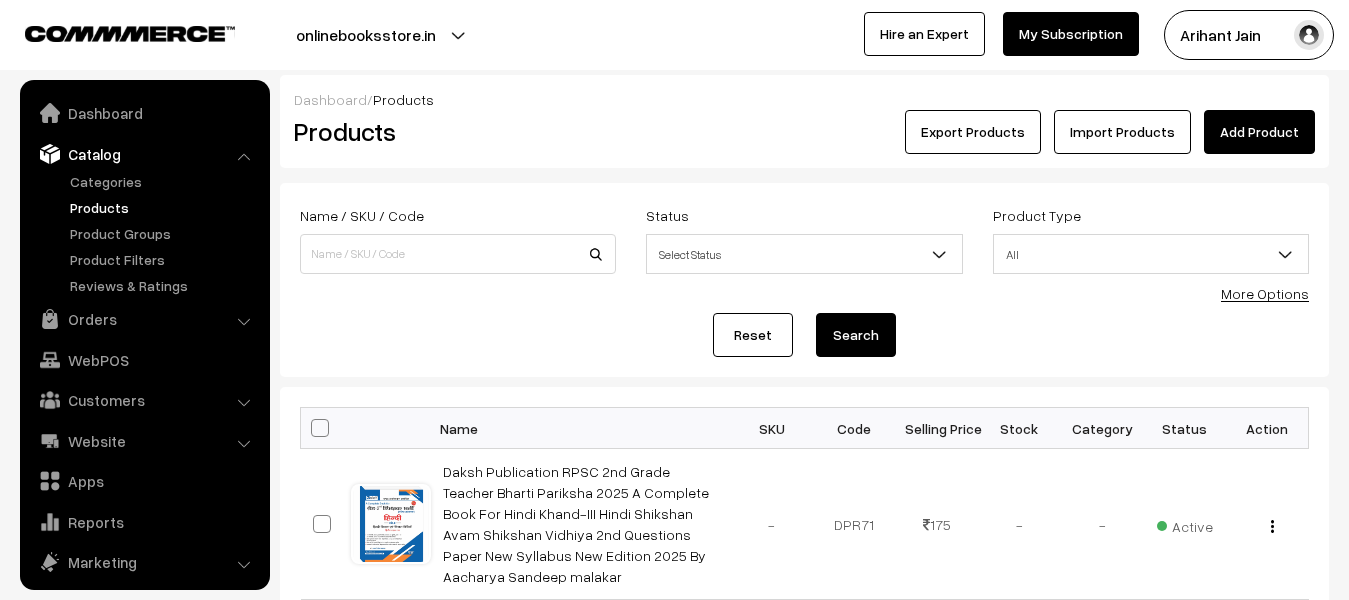 scroll, scrollTop: 200, scrollLeft: 0, axis: vertical 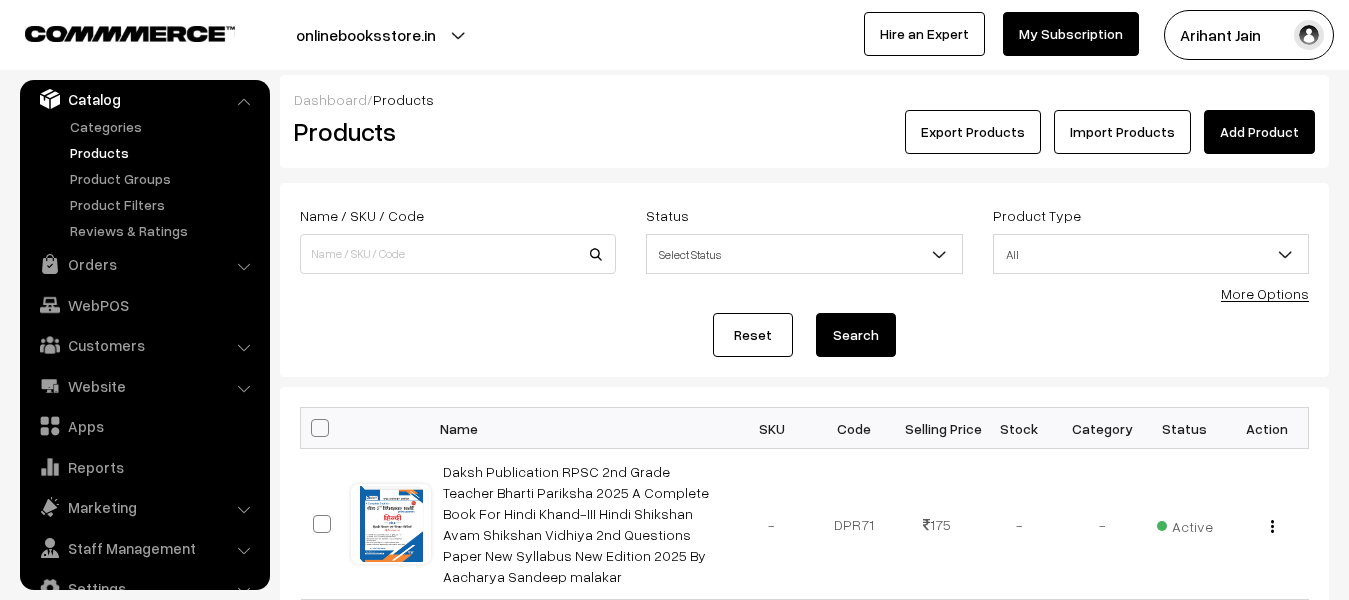 click on "Add Product" at bounding box center [1259, 132] 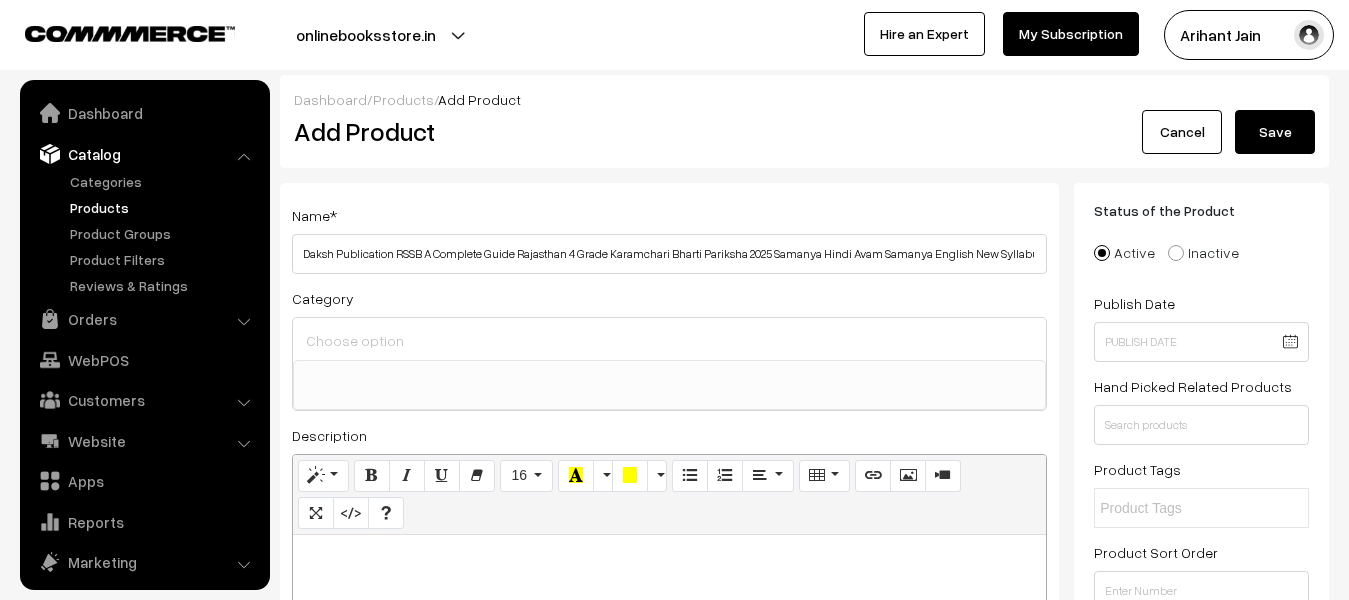 select 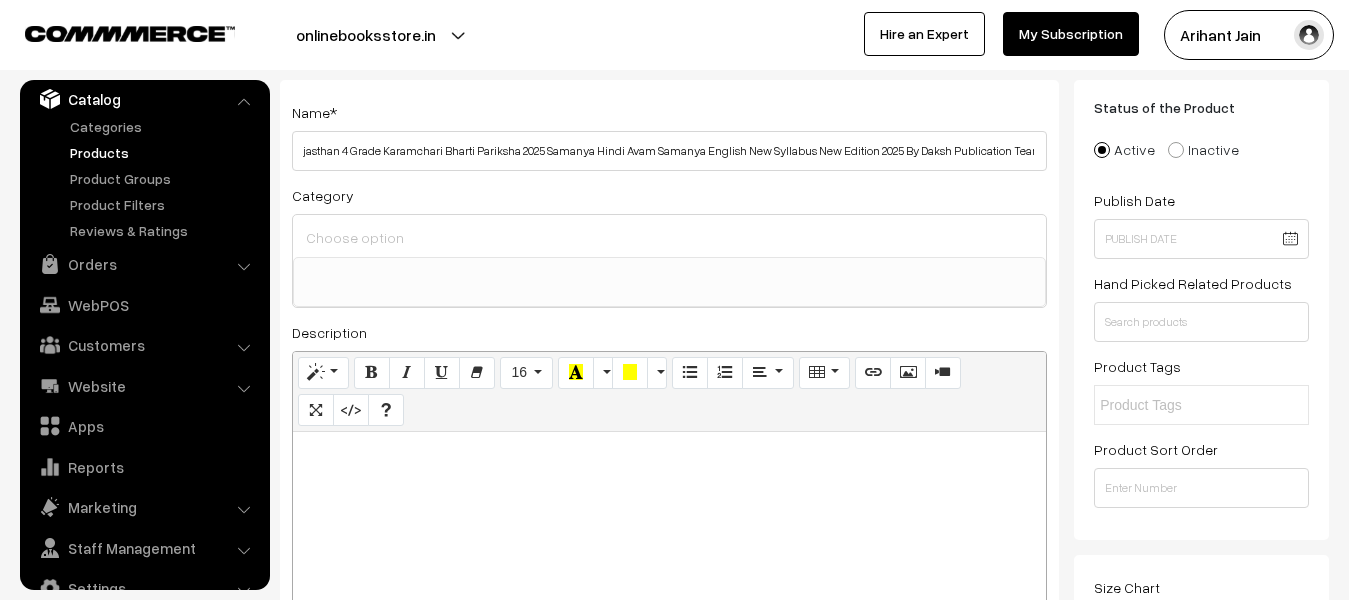 scroll, scrollTop: 300, scrollLeft: 0, axis: vertical 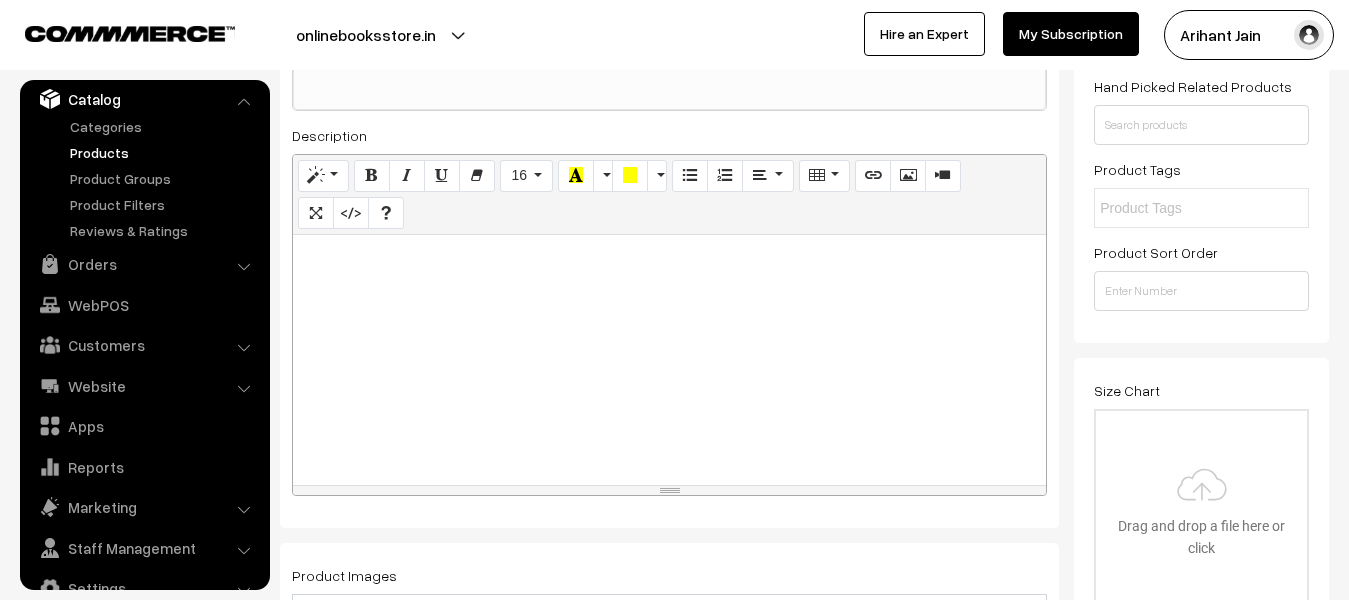 type on "Daksh Publication RSSB A Complete Guide Rajasthan 4 Grade Karamchari Bharti Pariksha 2025 Samanya Hindi Avam Samanya English New Syllabus New Edition 2025 By Daksh Publication Team" 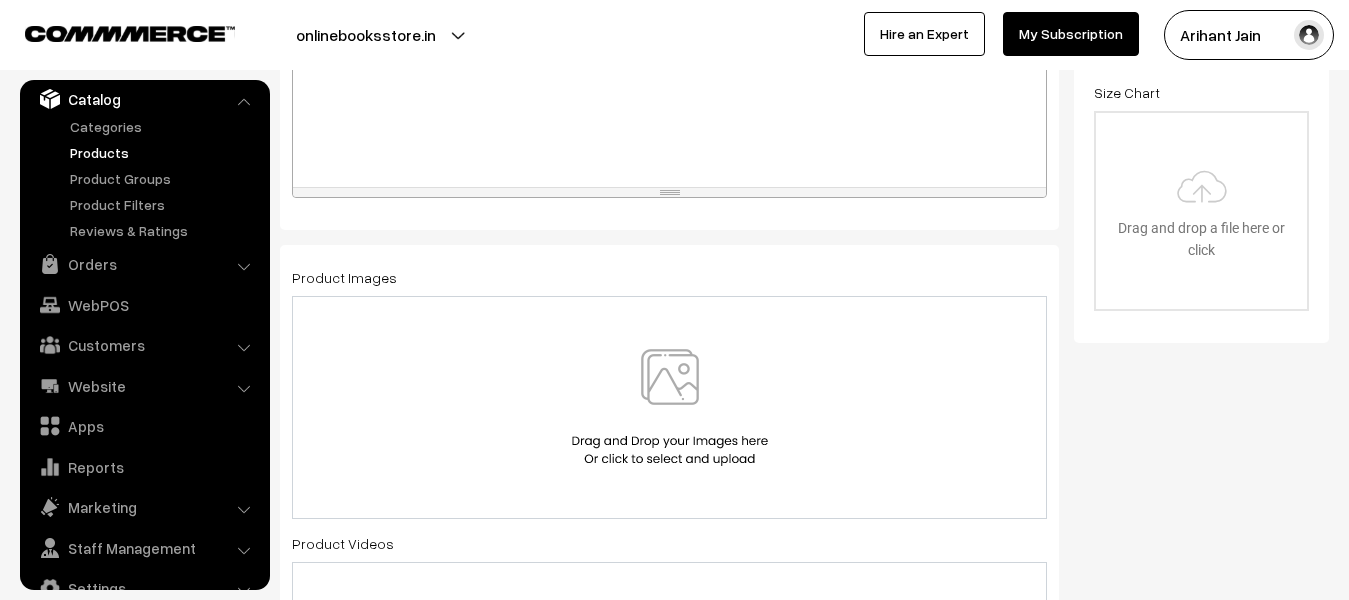 scroll, scrollTop: 600, scrollLeft: 0, axis: vertical 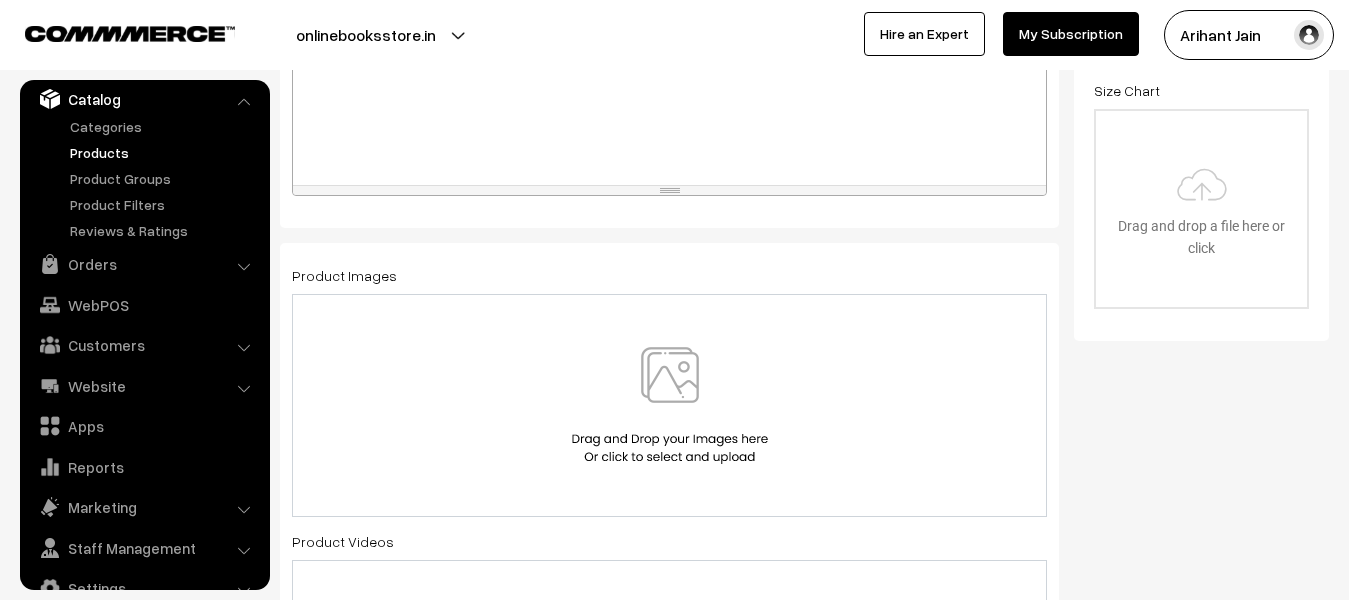 click at bounding box center [670, 405] 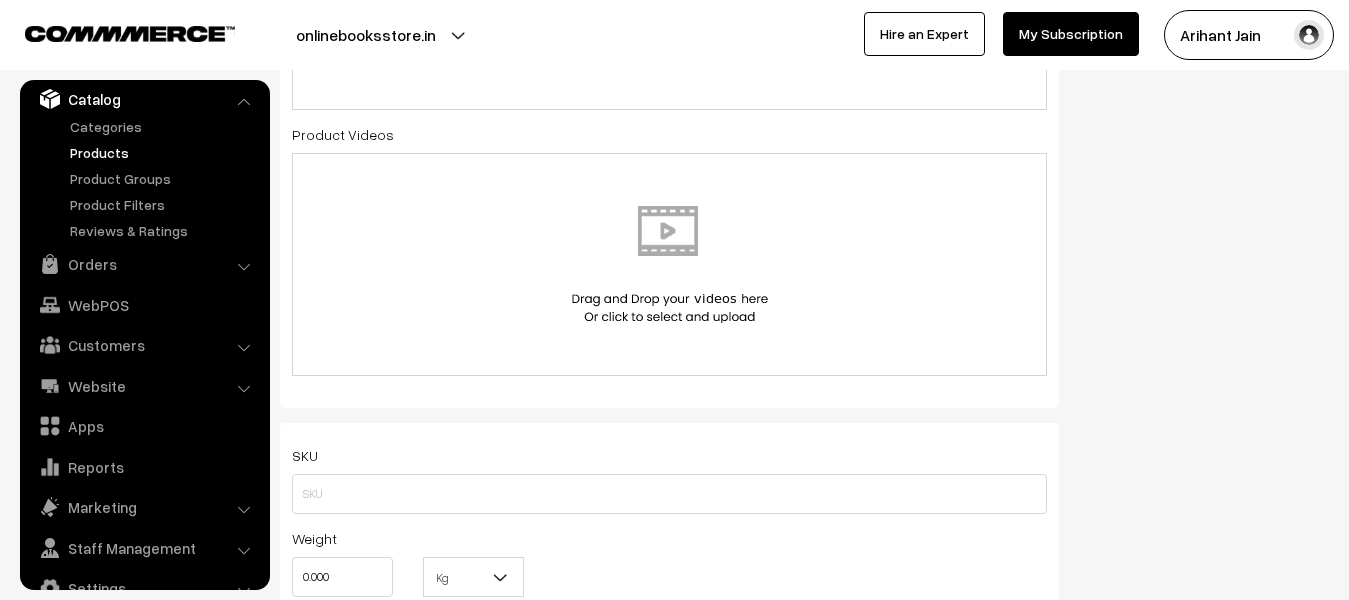 scroll, scrollTop: 1000, scrollLeft: 0, axis: vertical 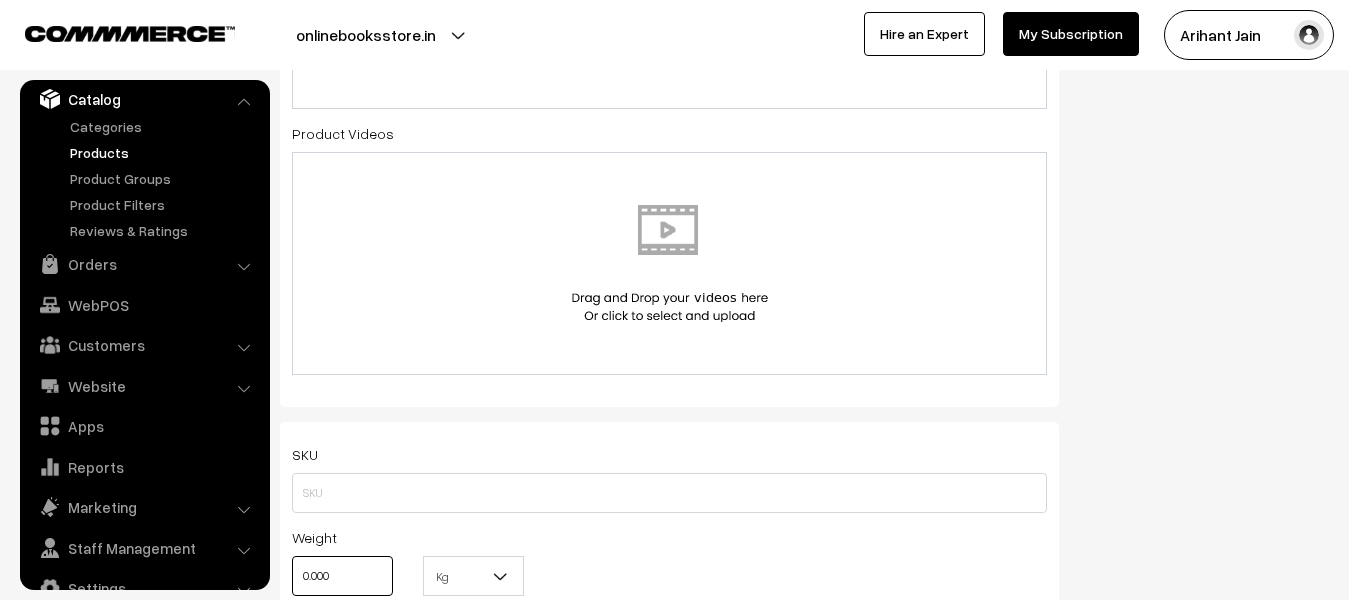 click on "0.000" at bounding box center (342, 576) 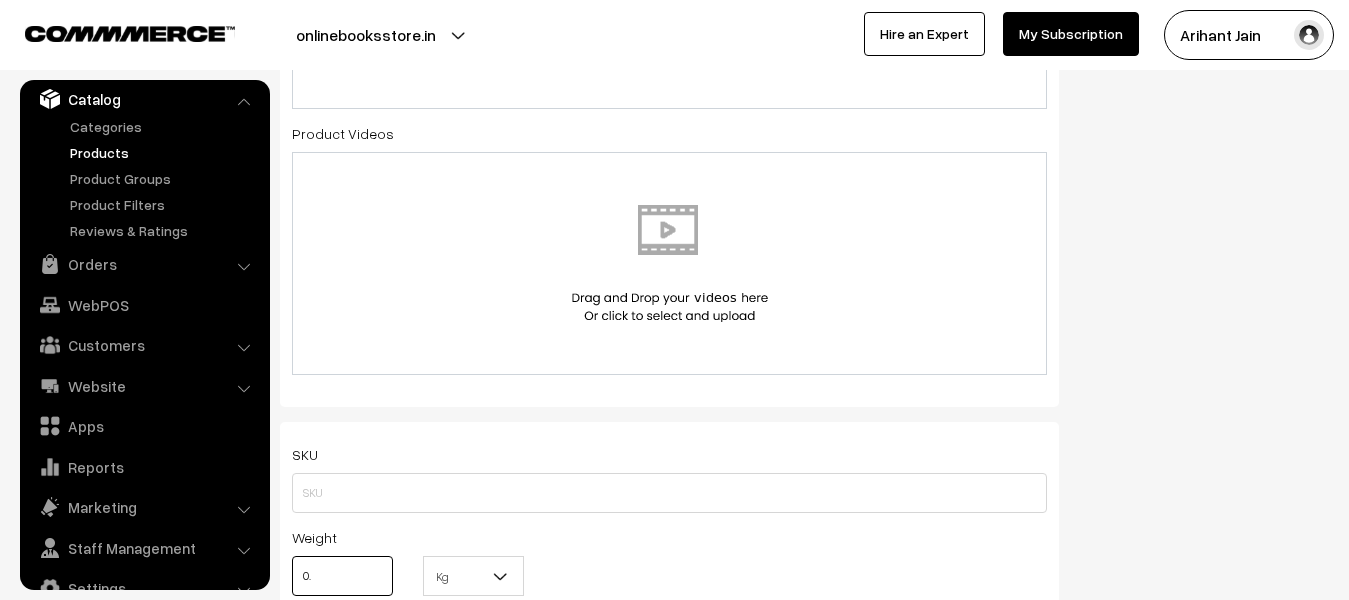 type on "0" 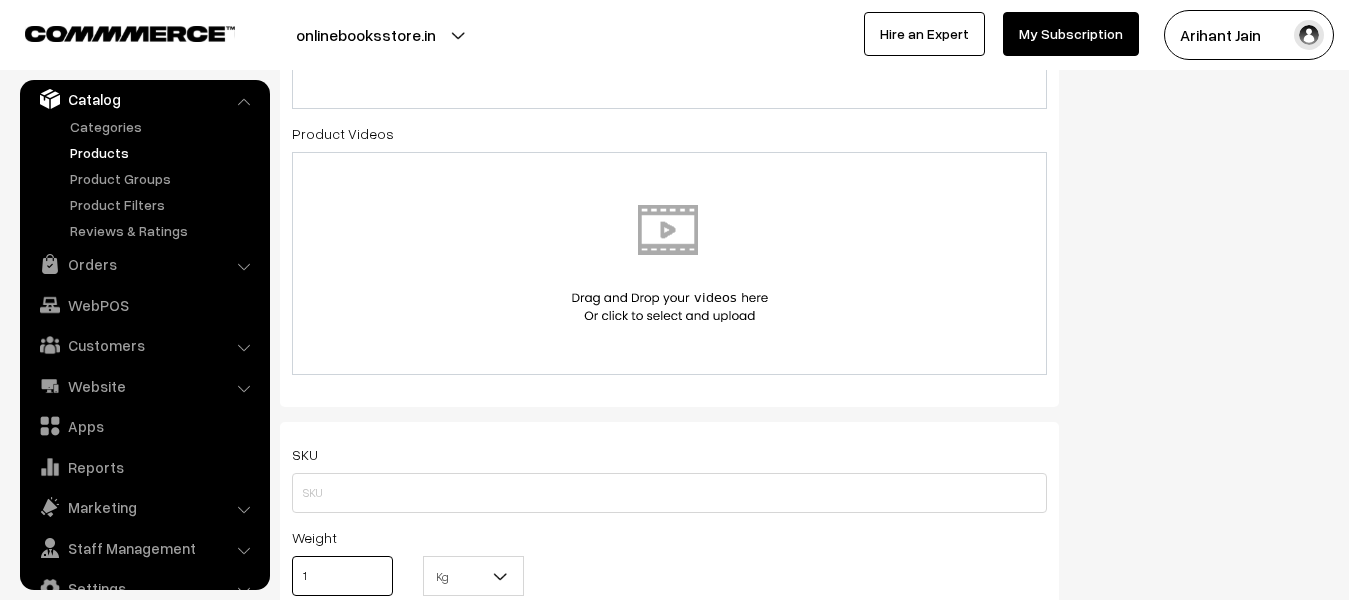 type on "1" 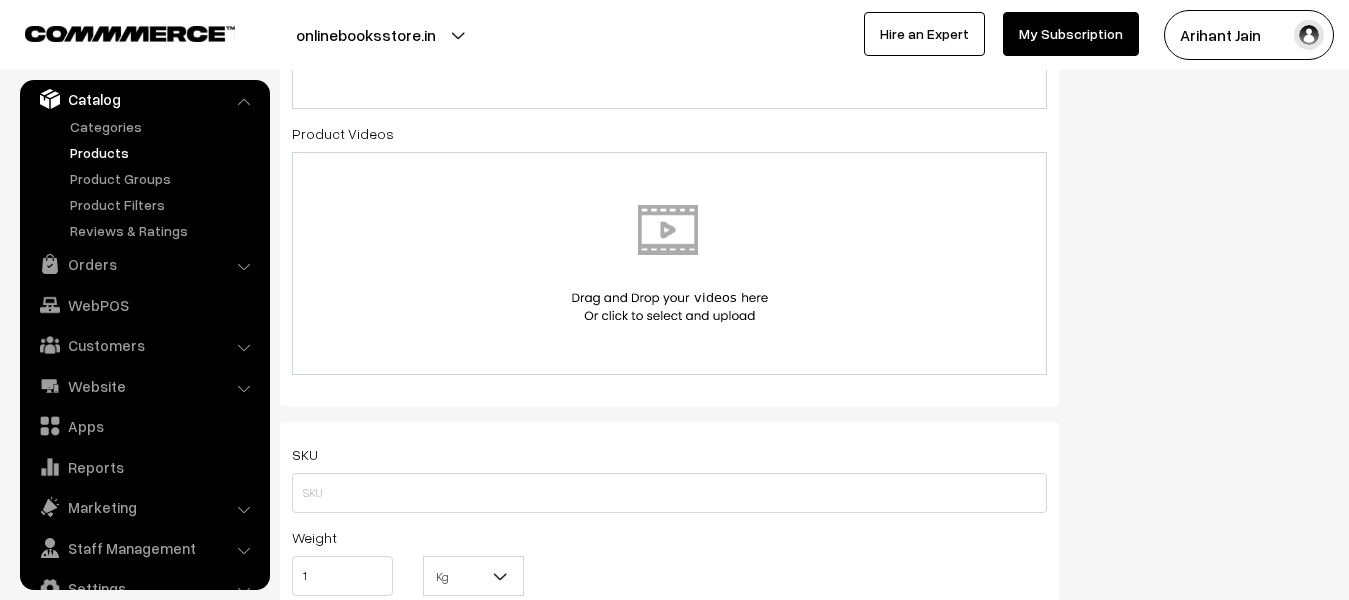 click at bounding box center (501, 576) 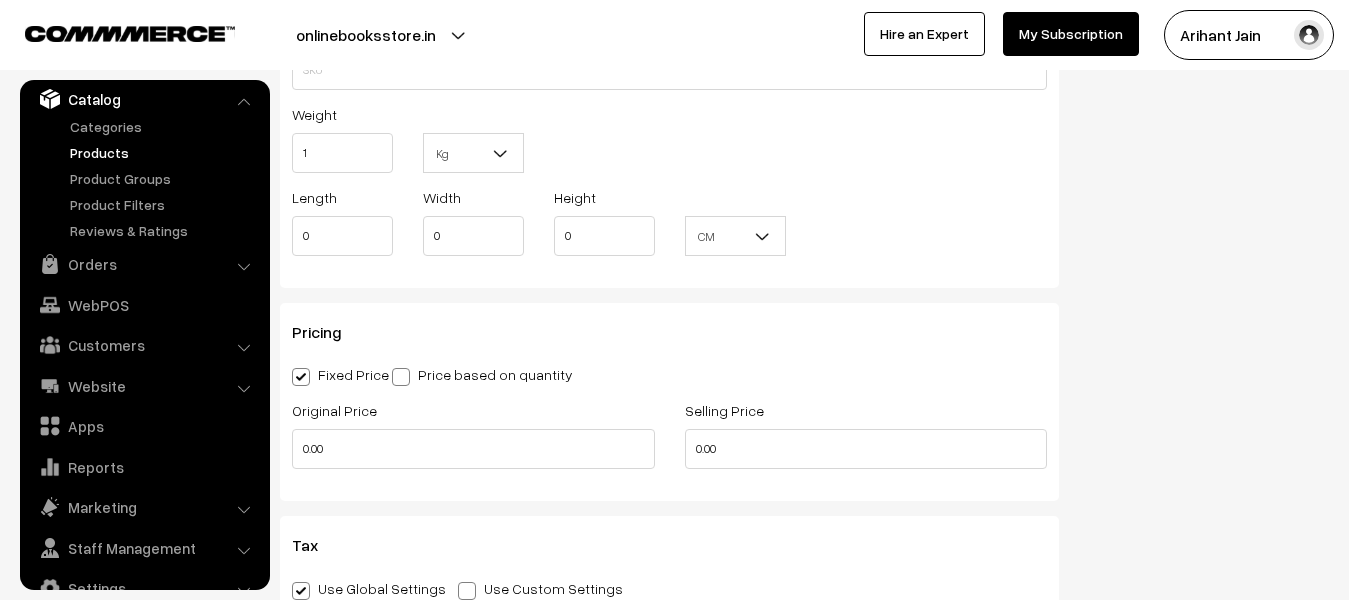 scroll, scrollTop: 1500, scrollLeft: 0, axis: vertical 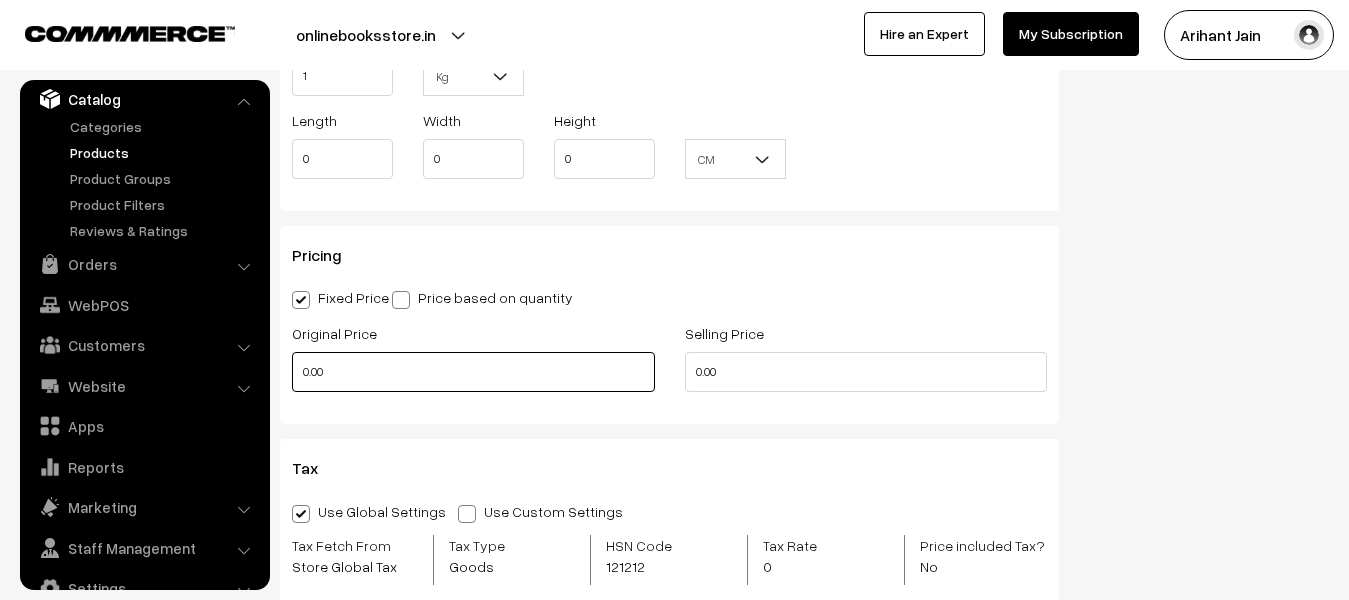 click on "0.00" at bounding box center [473, 372] 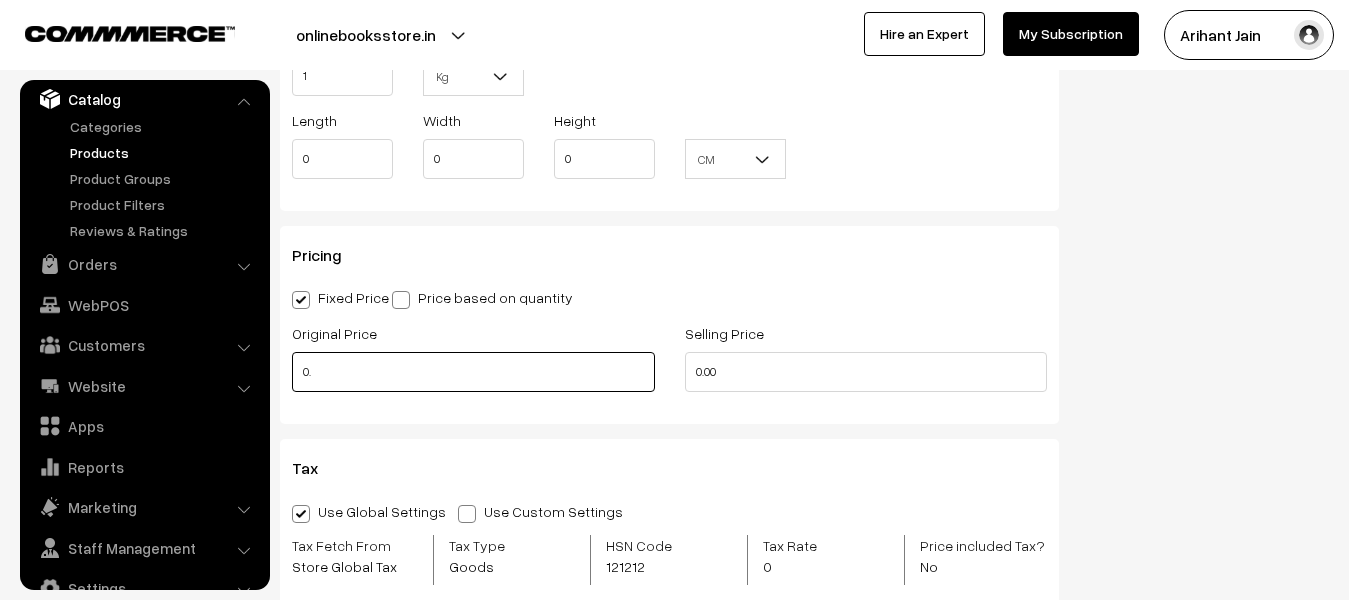 type on "0" 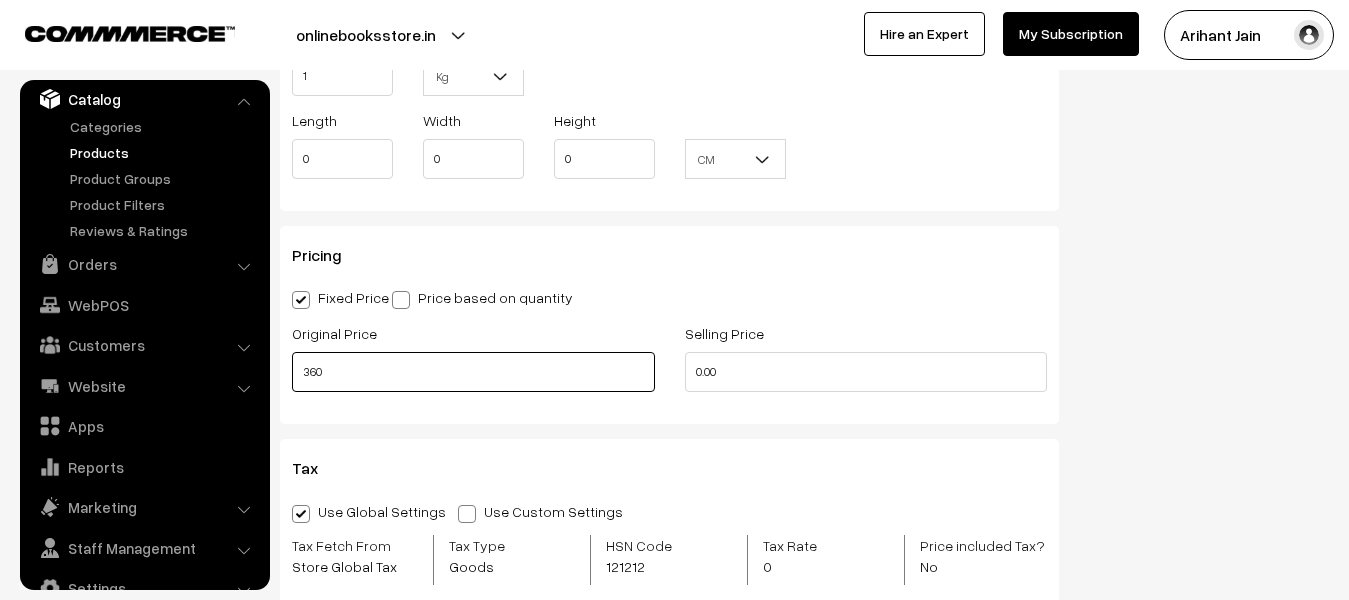 type on "360" 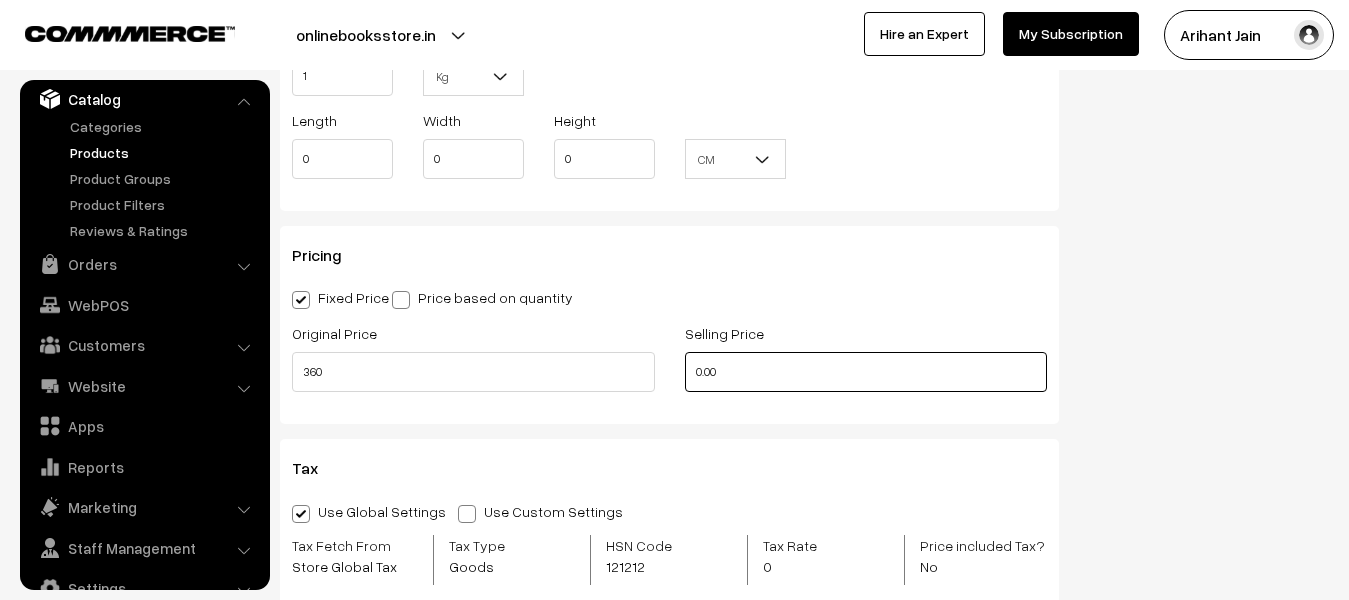 click on "0.00" at bounding box center [866, 372] 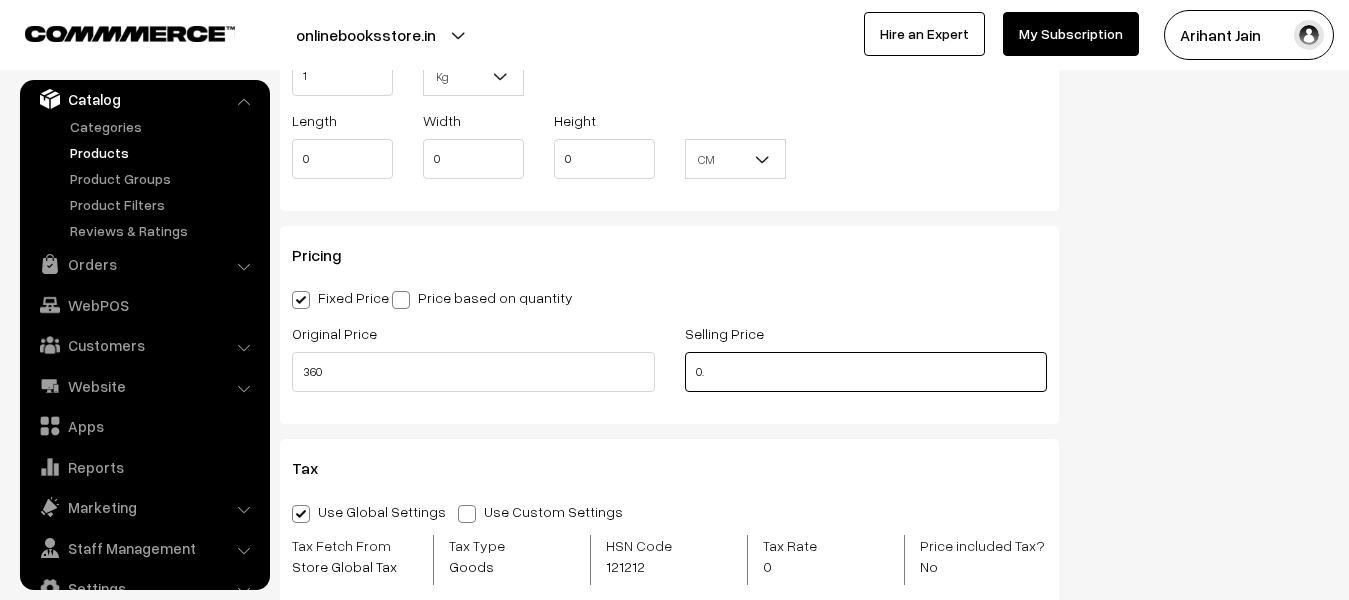 type on "0" 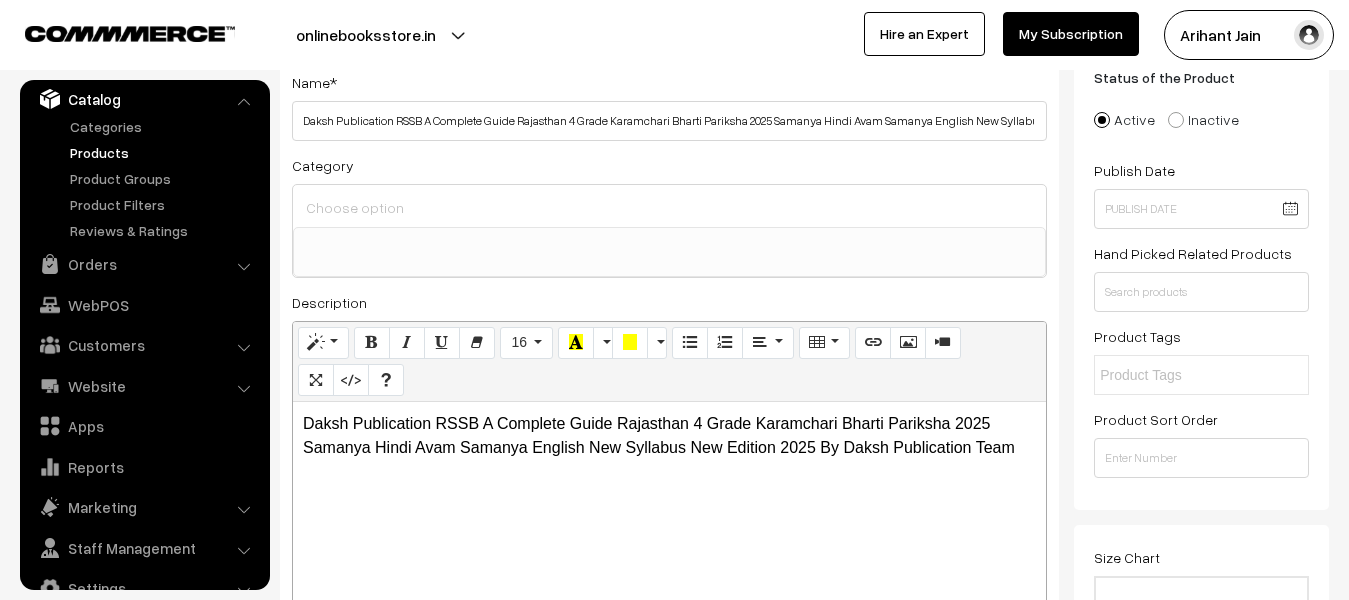 scroll, scrollTop: 0, scrollLeft: 0, axis: both 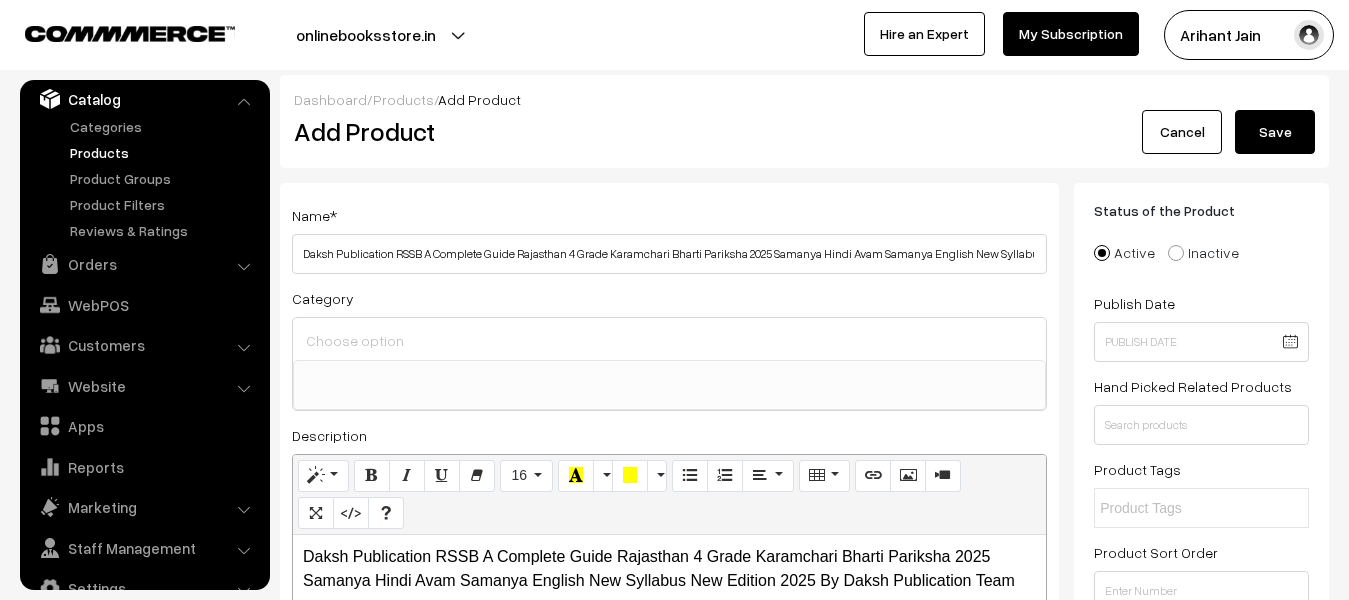 type on "175" 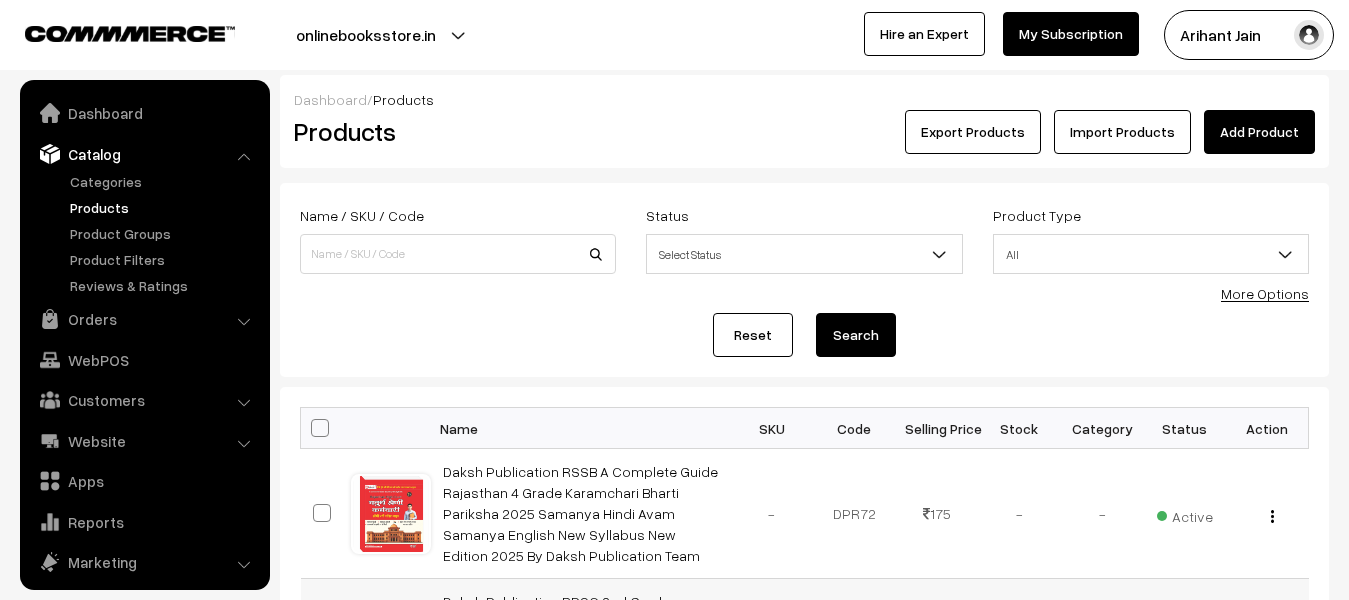 scroll, scrollTop: 394, scrollLeft: 0, axis: vertical 